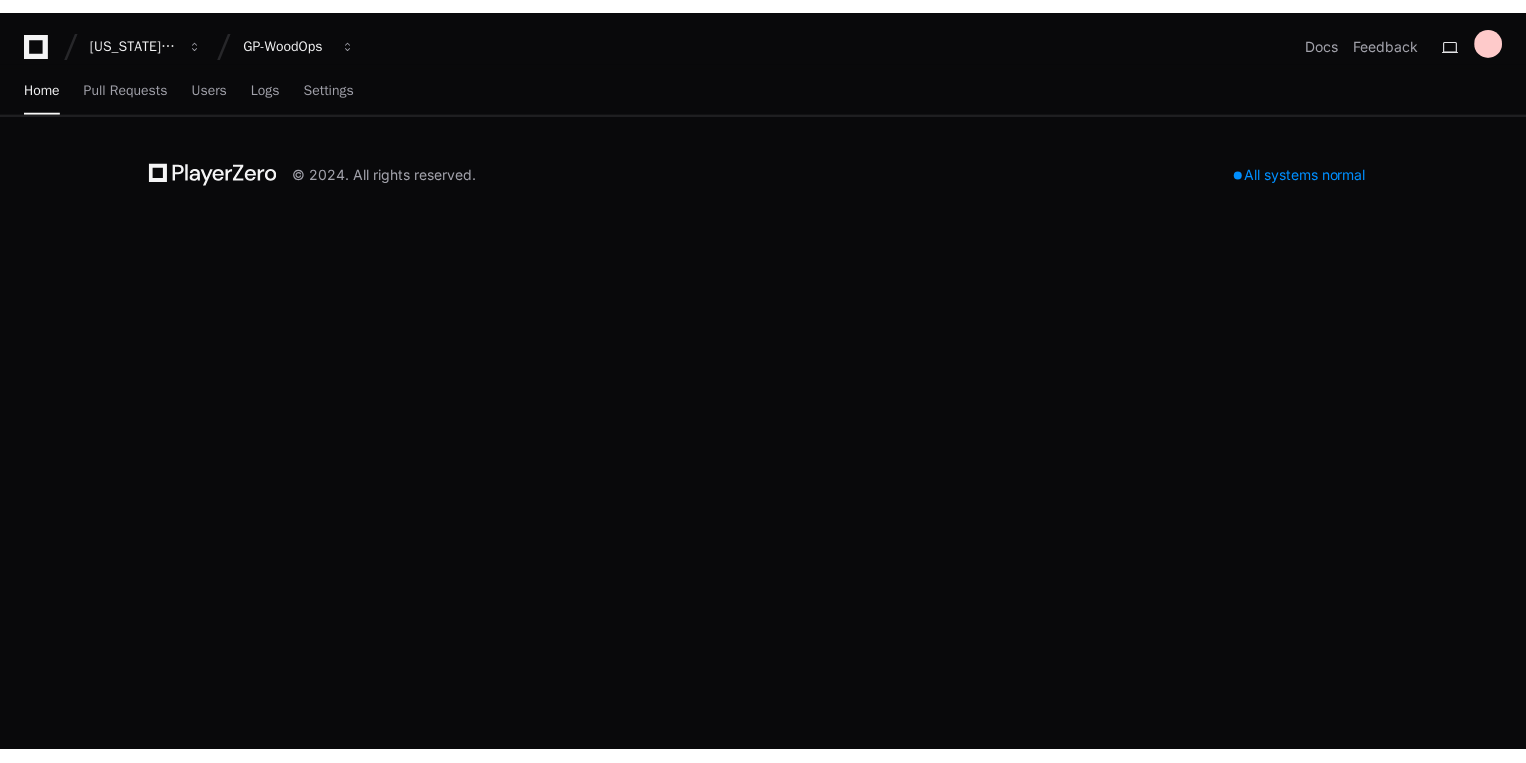 scroll, scrollTop: 0, scrollLeft: 0, axis: both 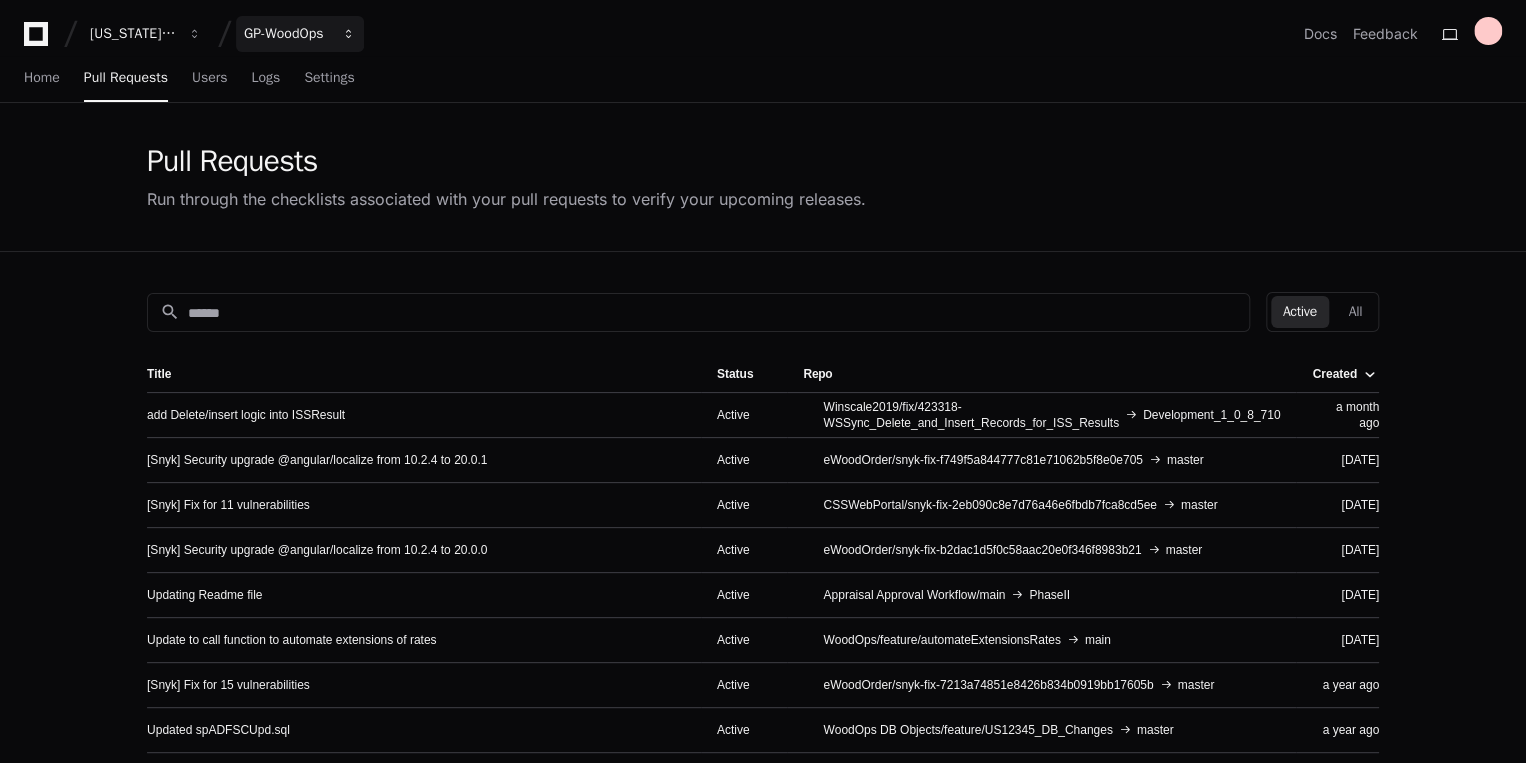 click on "GP-WoodOps" at bounding box center (133, 34) 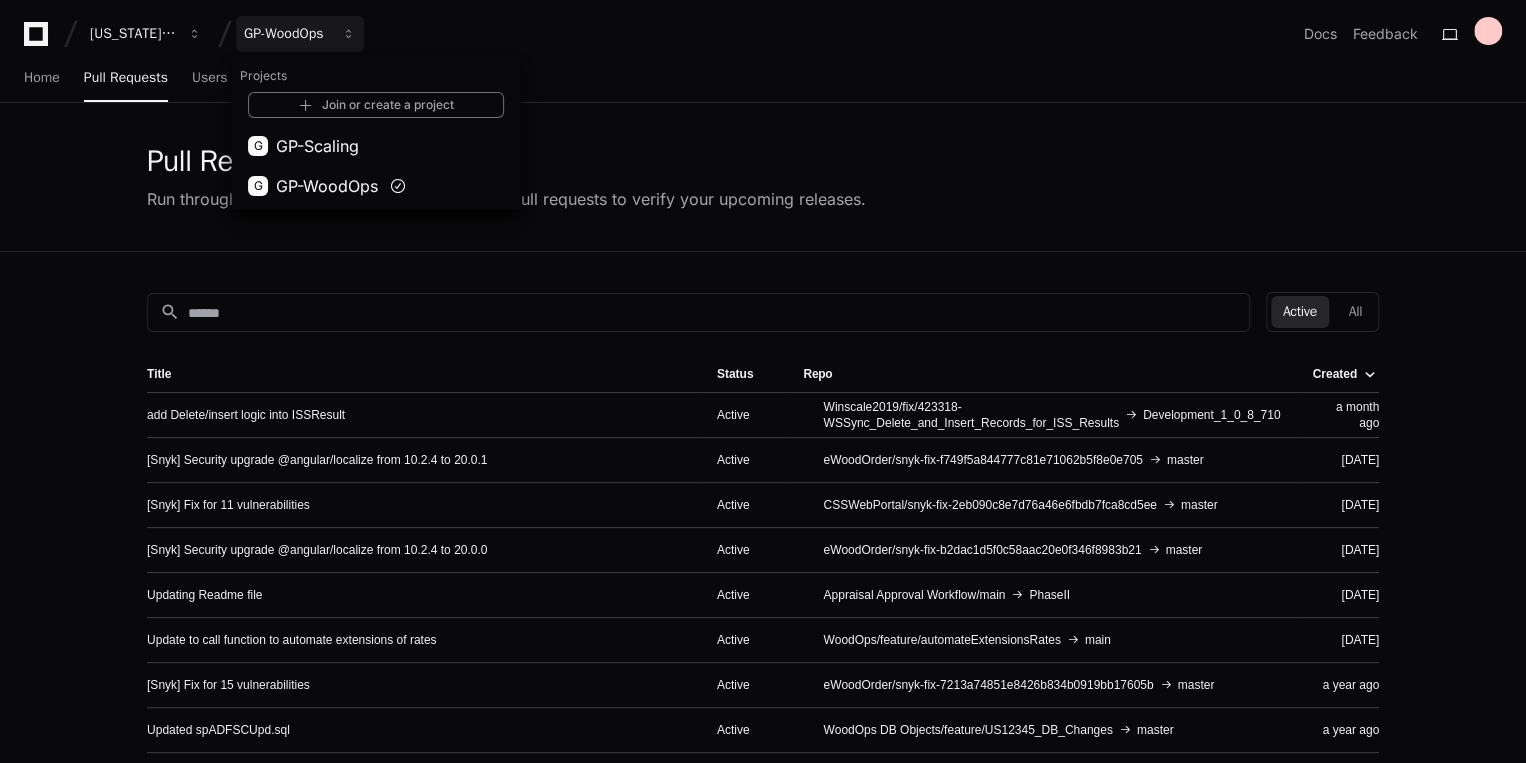 click on "GP-Scaling" at bounding box center [317, 146] 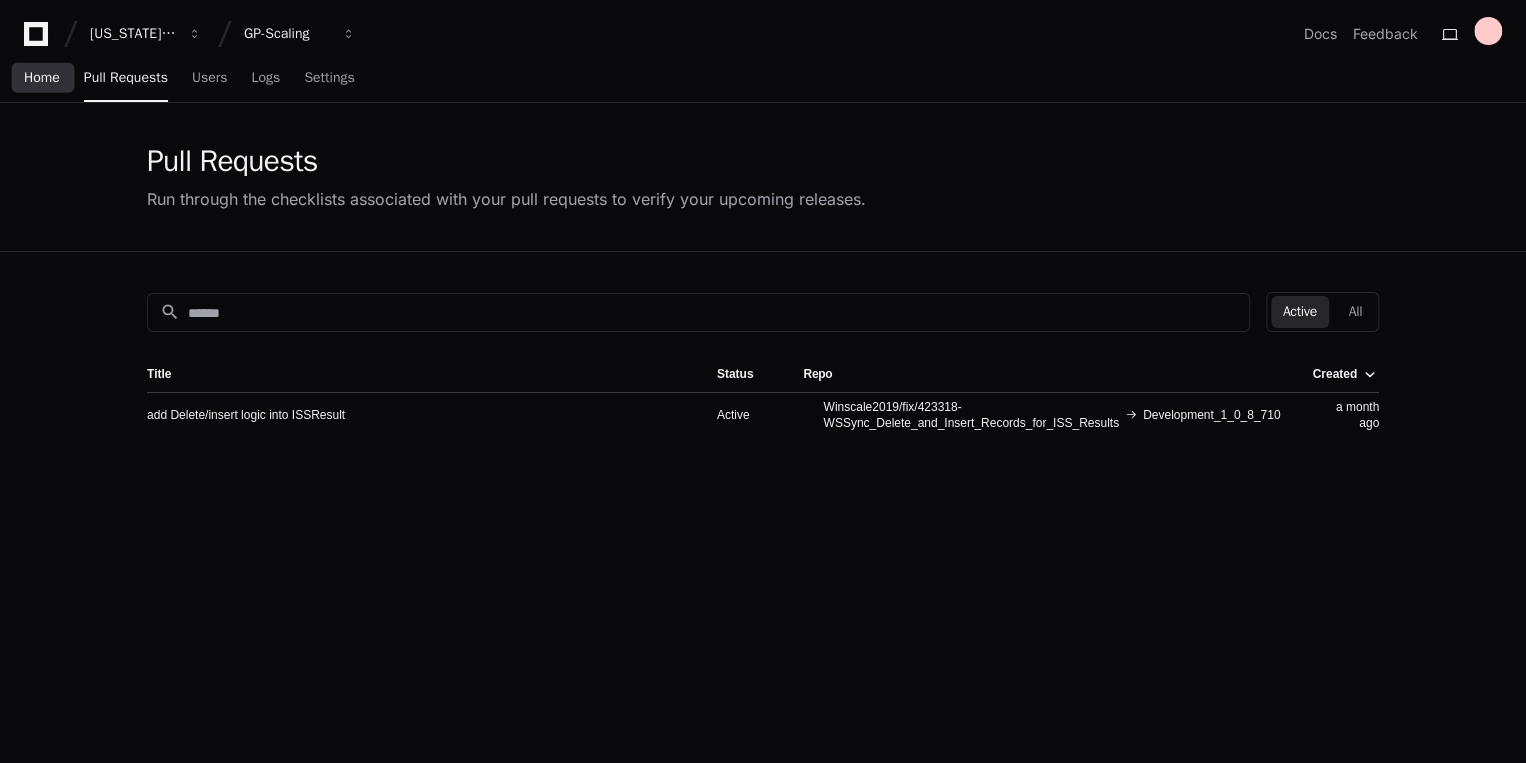 click on "Home" at bounding box center (42, 79) 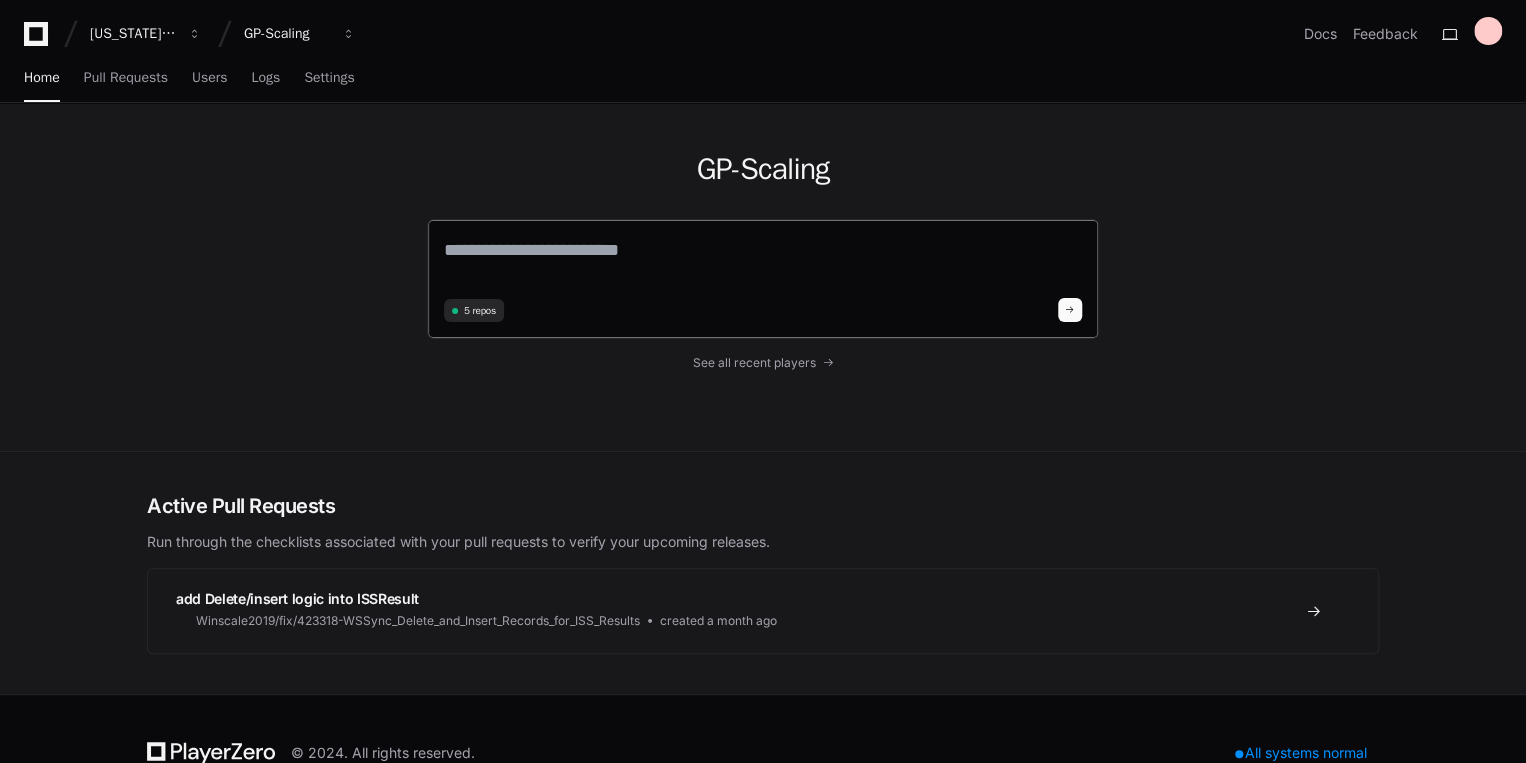 click 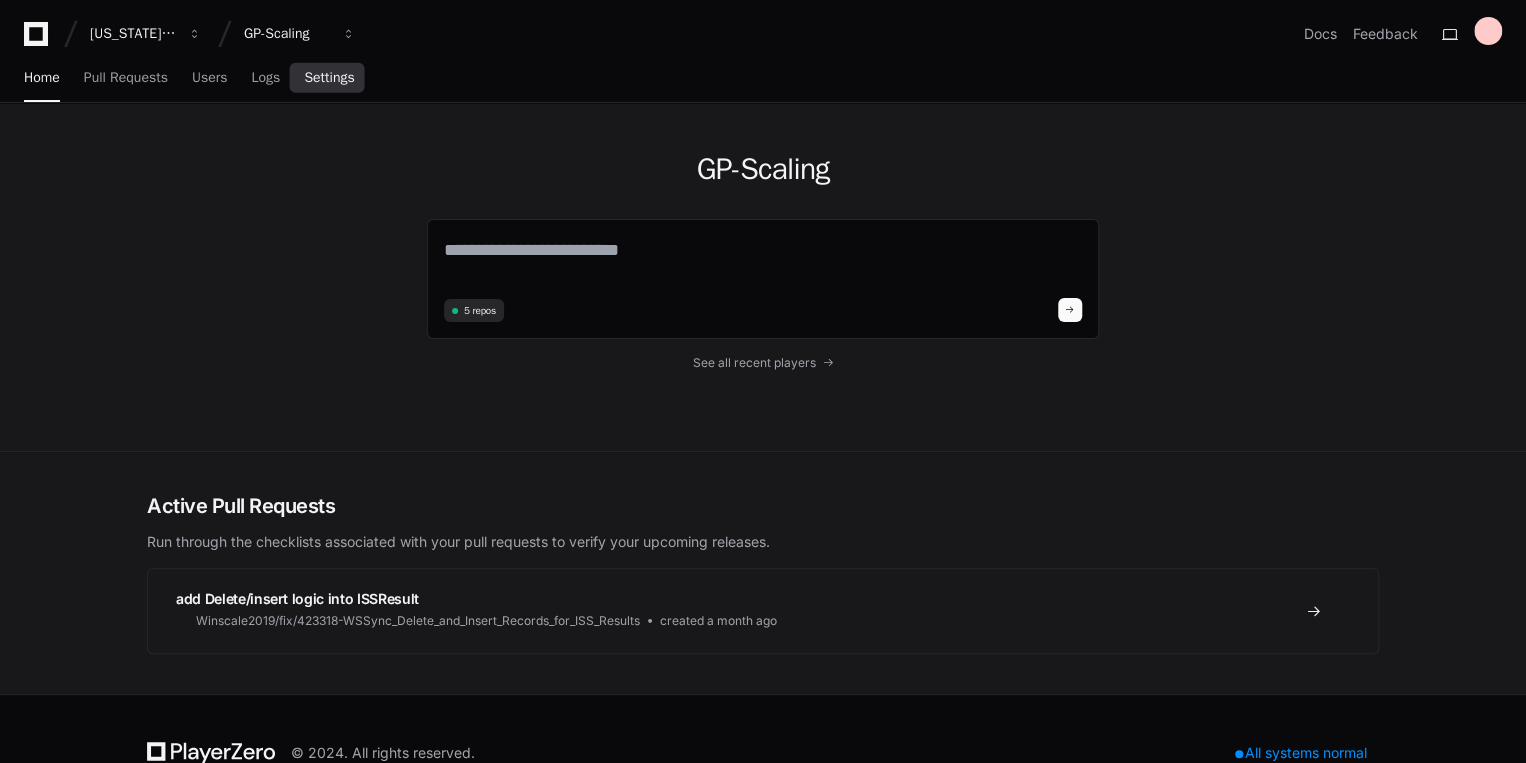 click on "Settings" at bounding box center (329, 78) 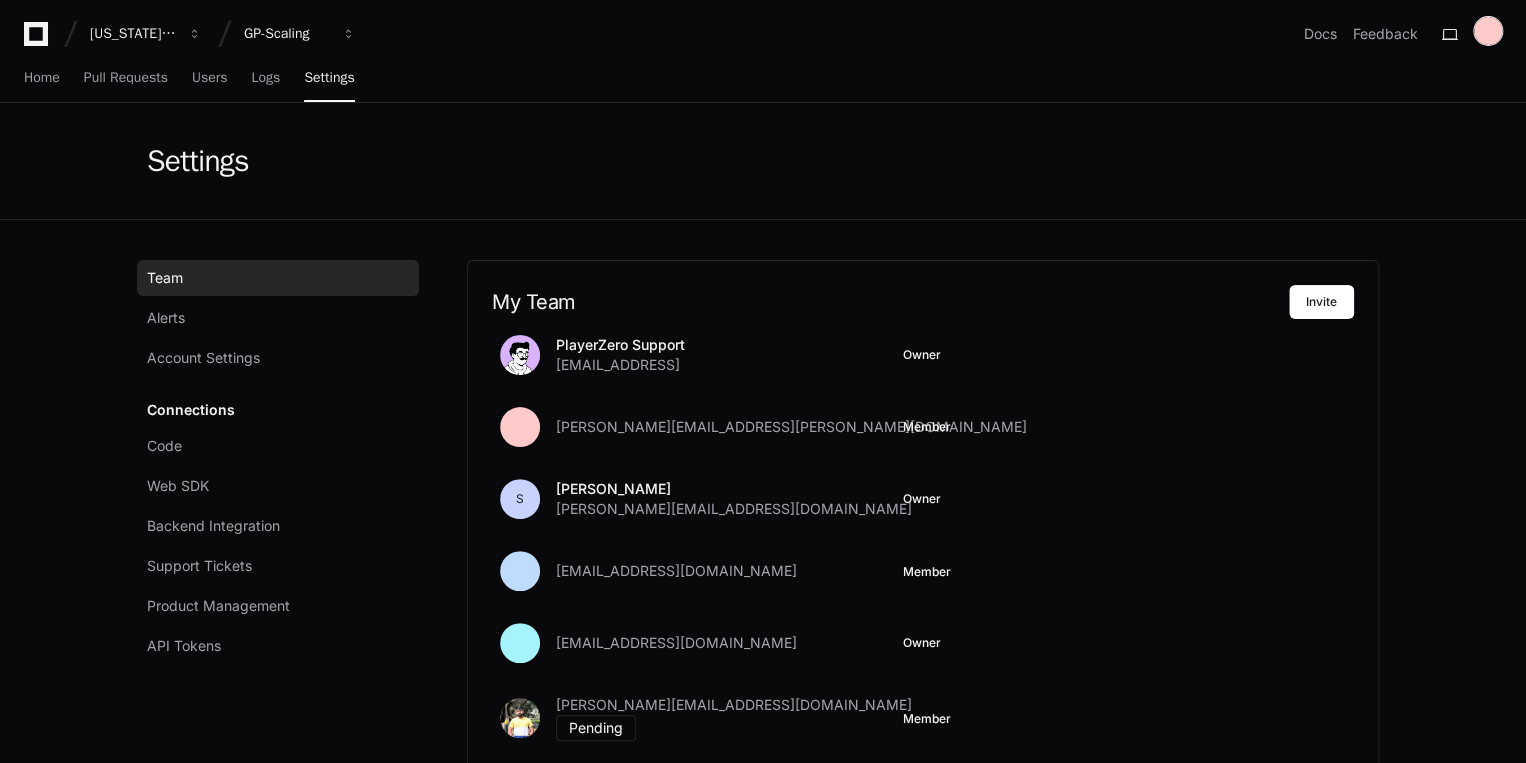 click at bounding box center [1488, 31] 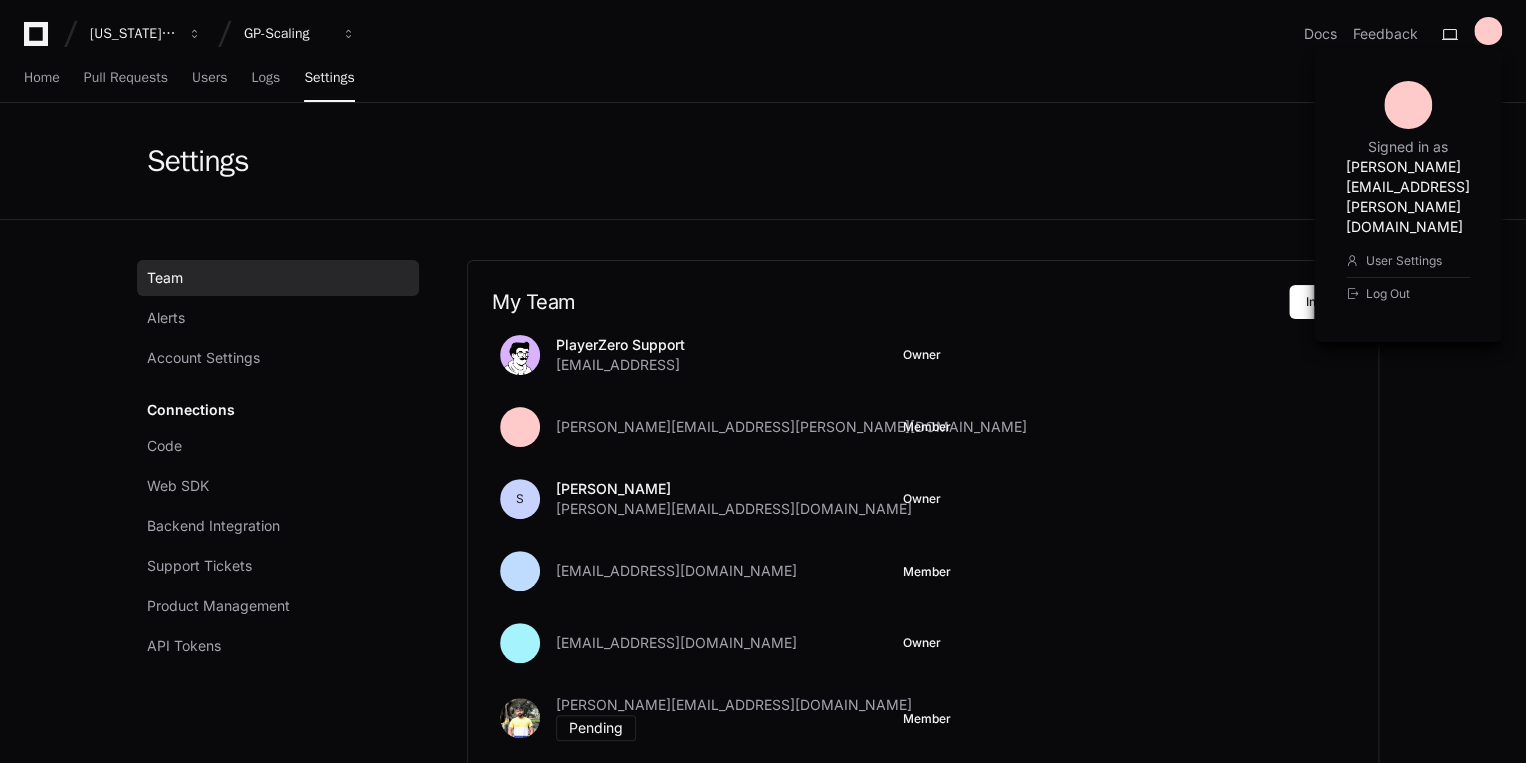 click on "blanca.acosta@kochcc.com" at bounding box center [1408, 197] 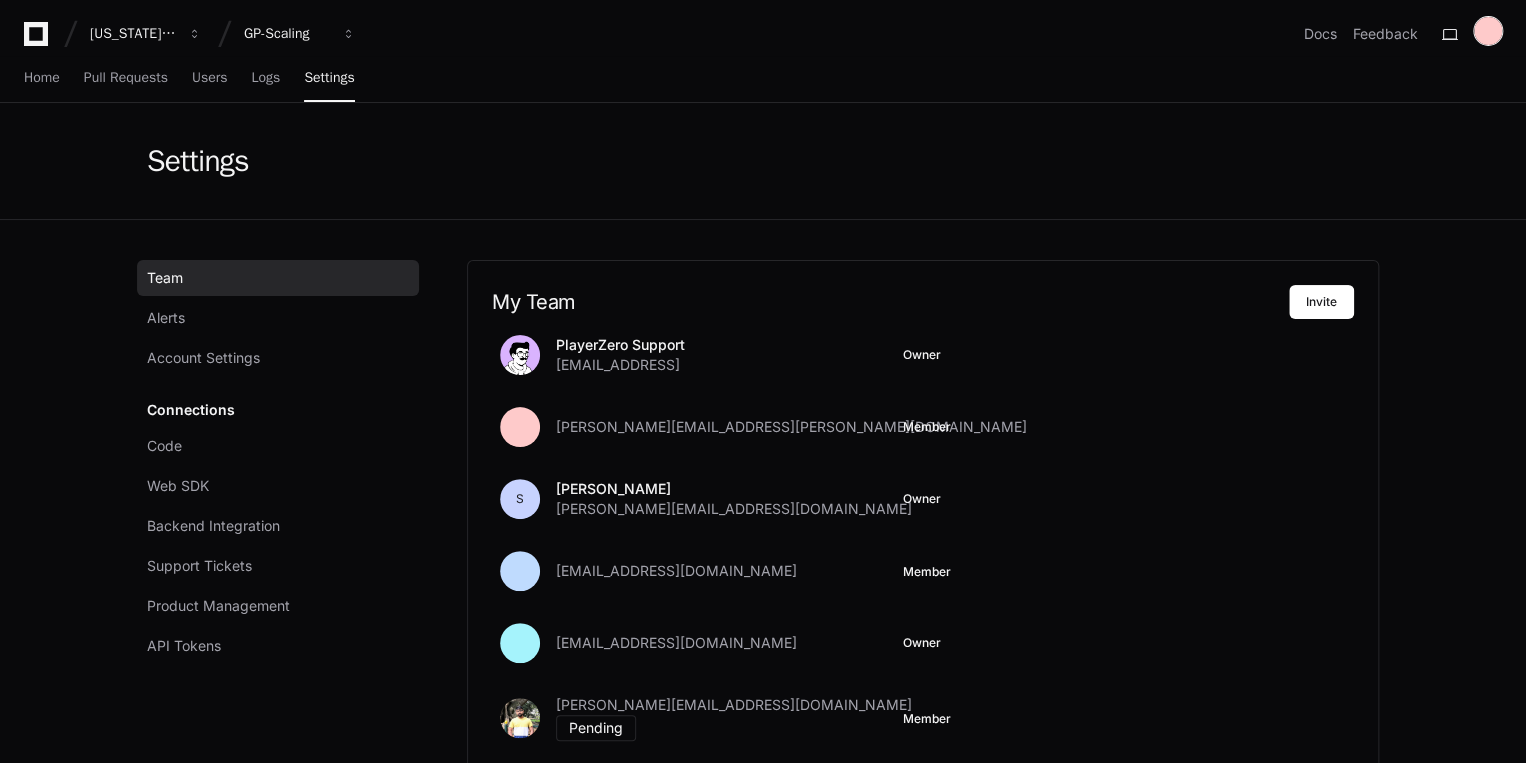 click at bounding box center [1488, 31] 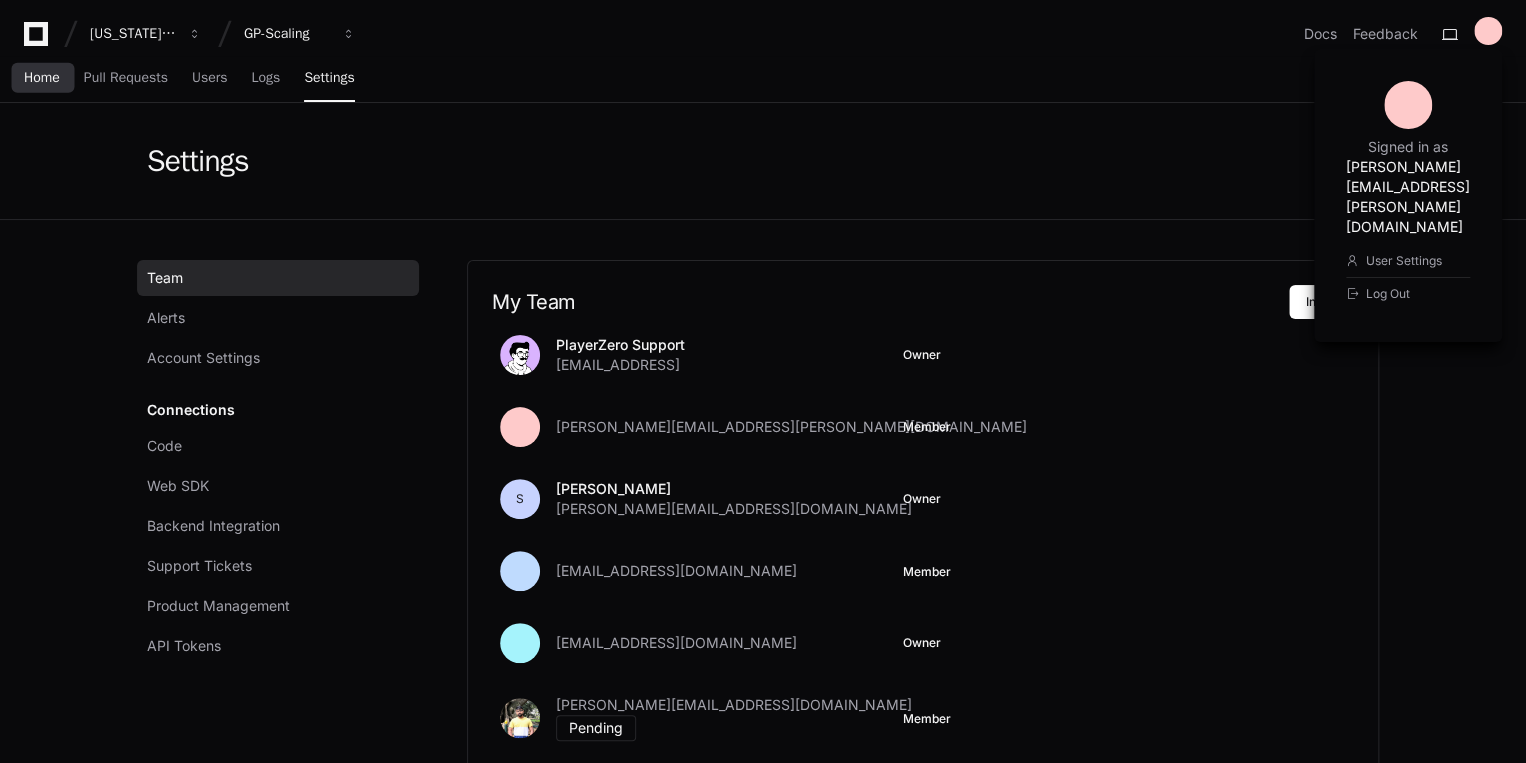 click on "Home" at bounding box center [42, 78] 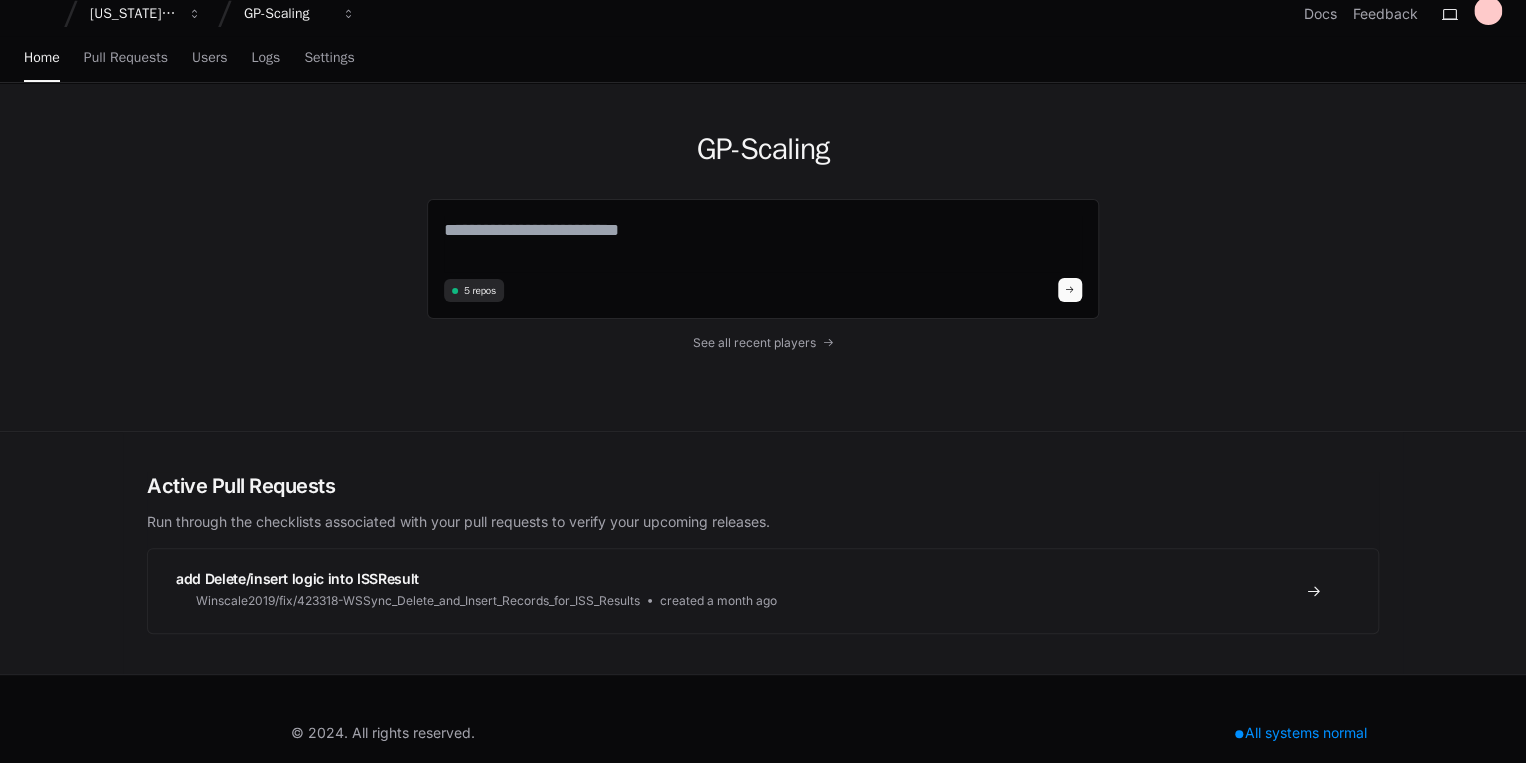 scroll, scrollTop: 0, scrollLeft: 0, axis: both 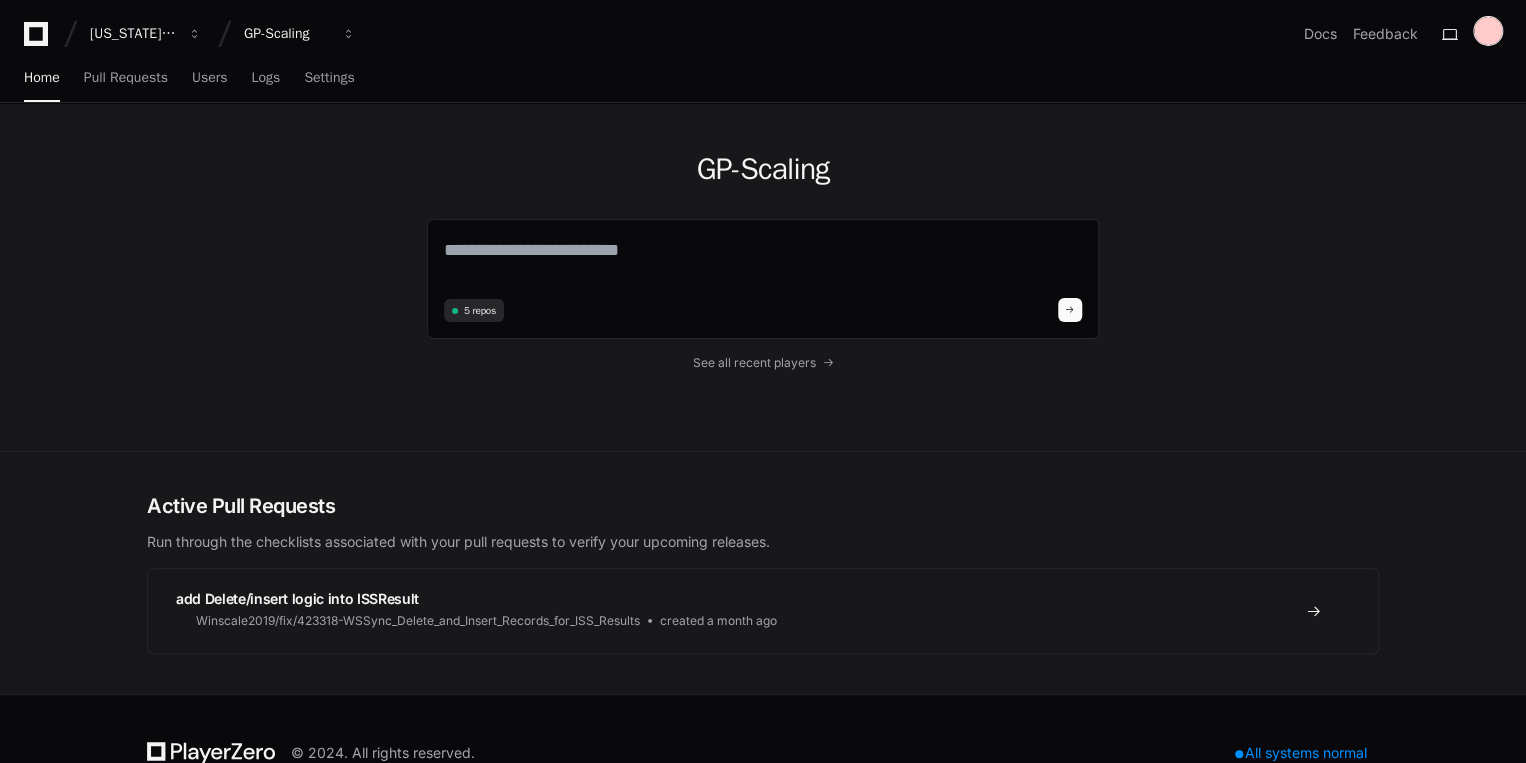 click at bounding box center [1488, 31] 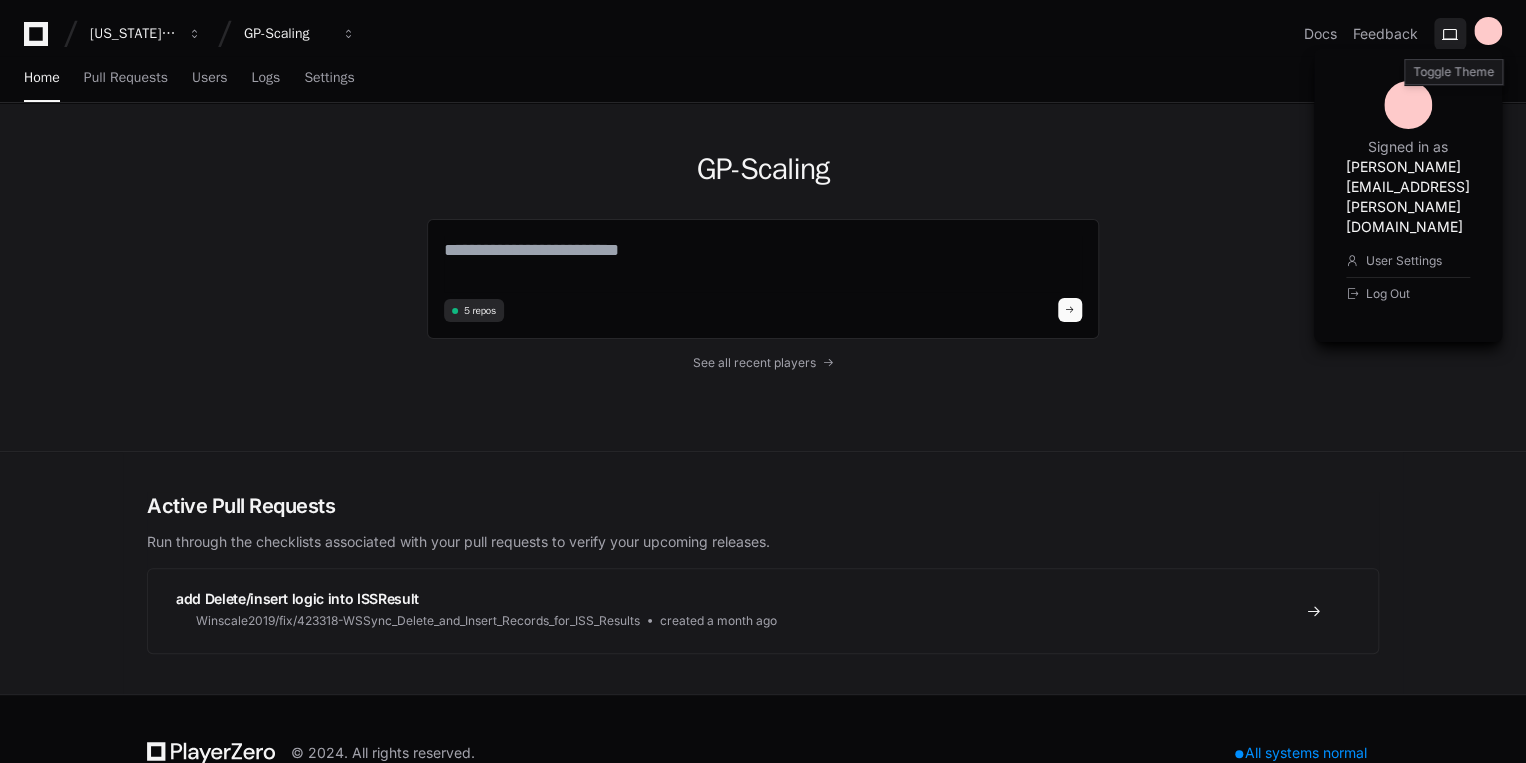 click at bounding box center (1450, 34) 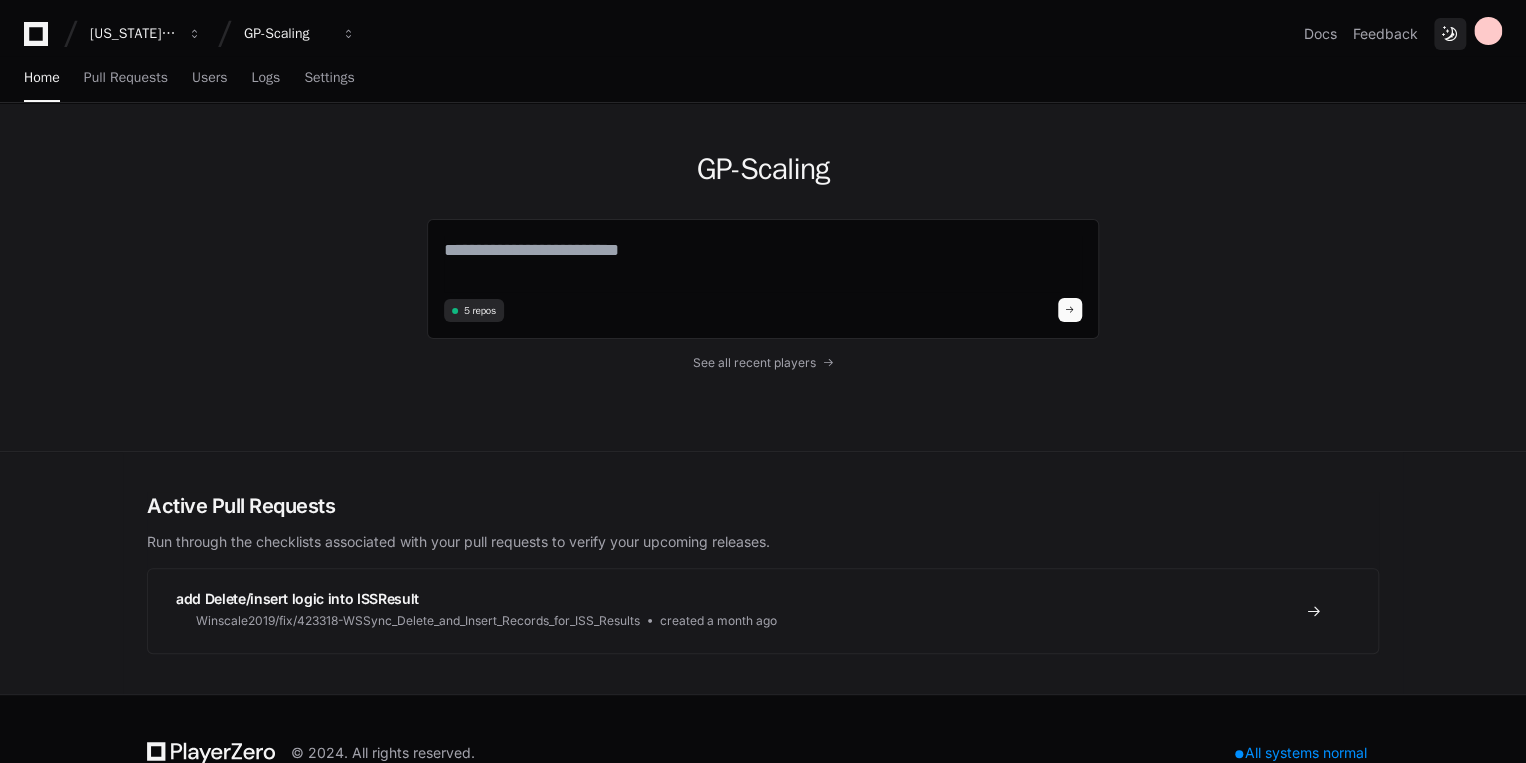 click at bounding box center [1450, 34] 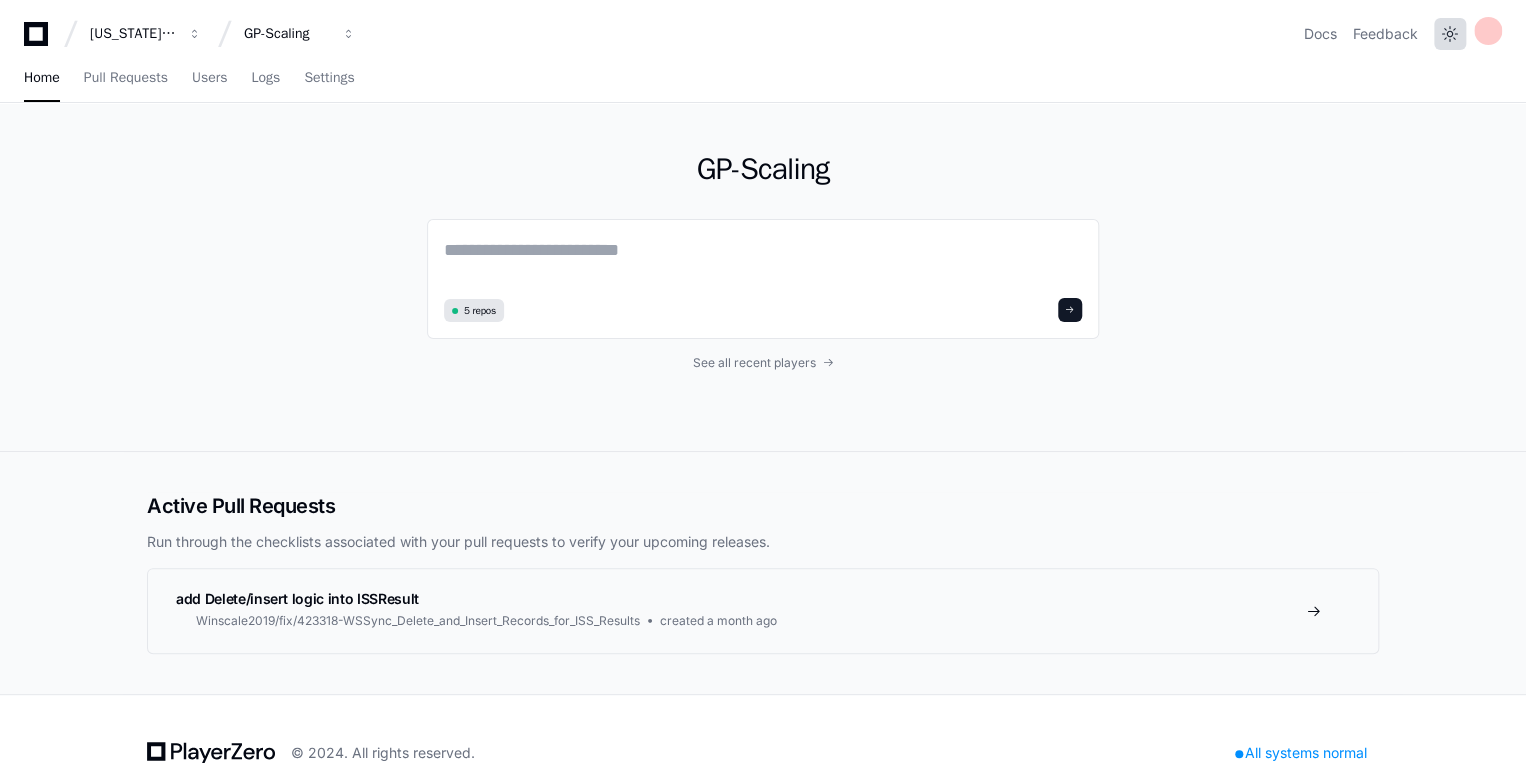 click at bounding box center [1450, 34] 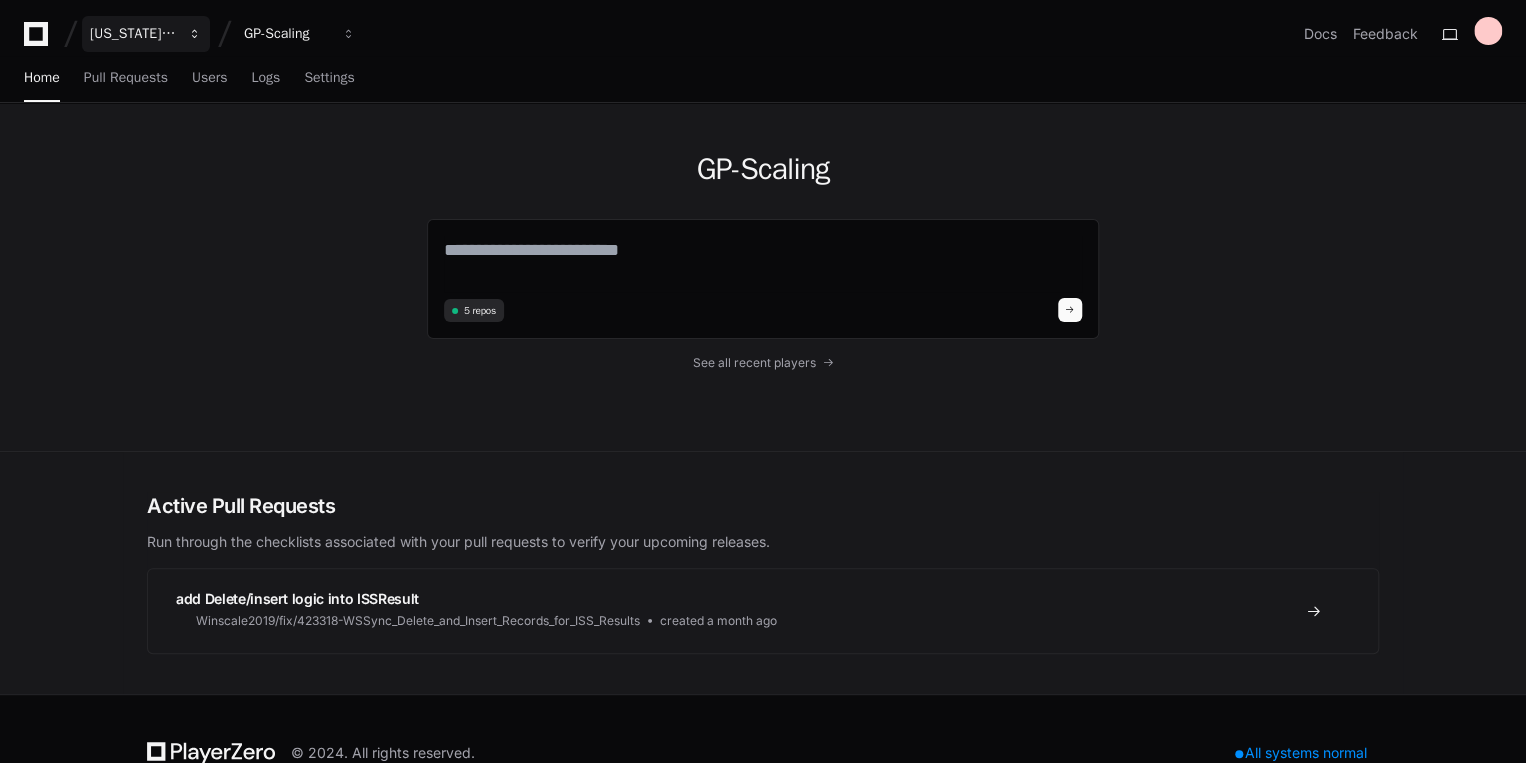 click on "[US_STATE] Pacific" at bounding box center (133, 34) 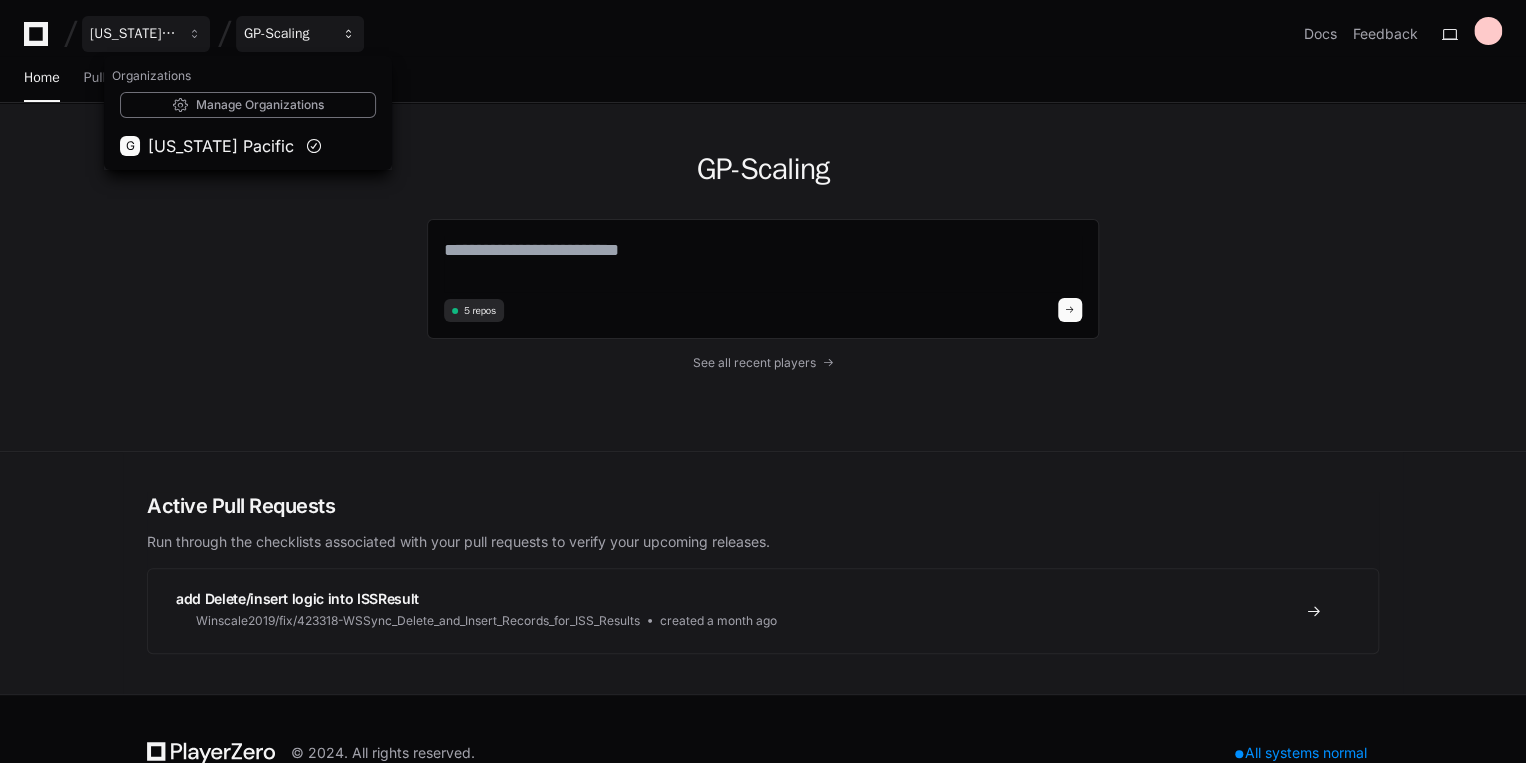 click on "GP-Scaling" at bounding box center [133, 34] 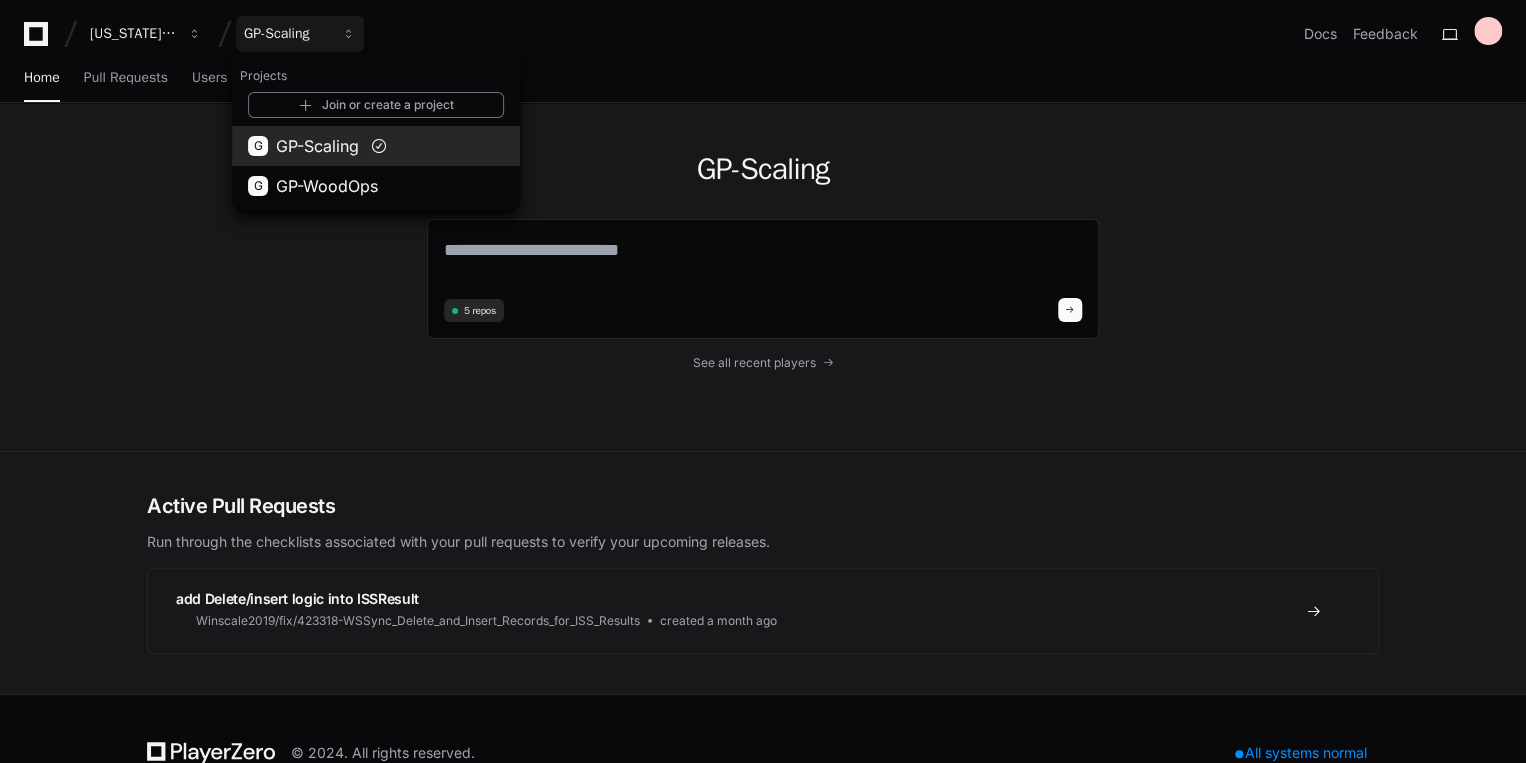 click on "GP-Scaling" at bounding box center [317, 146] 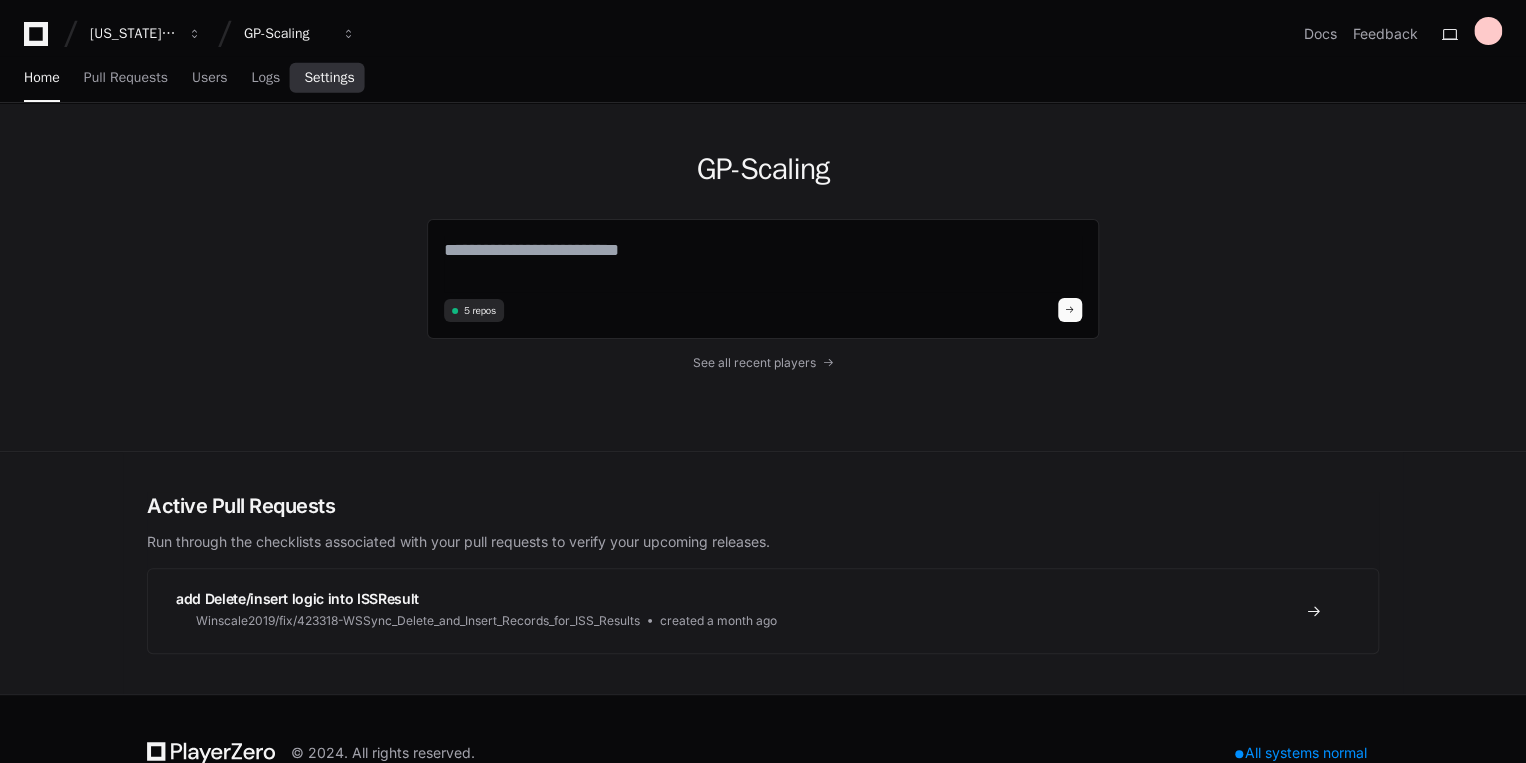 click on "Settings" at bounding box center [329, 78] 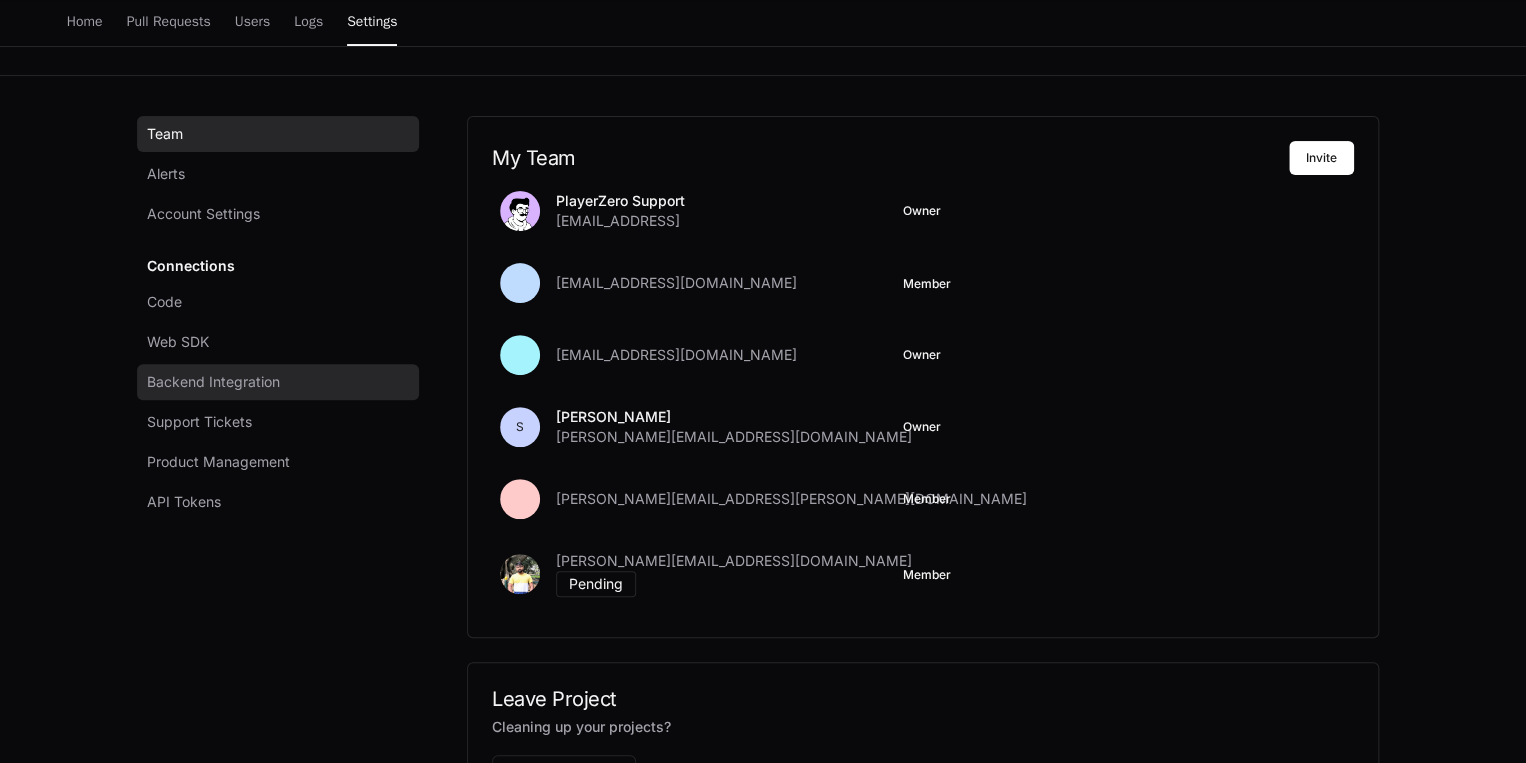 scroll, scrollTop: 160, scrollLeft: 0, axis: vertical 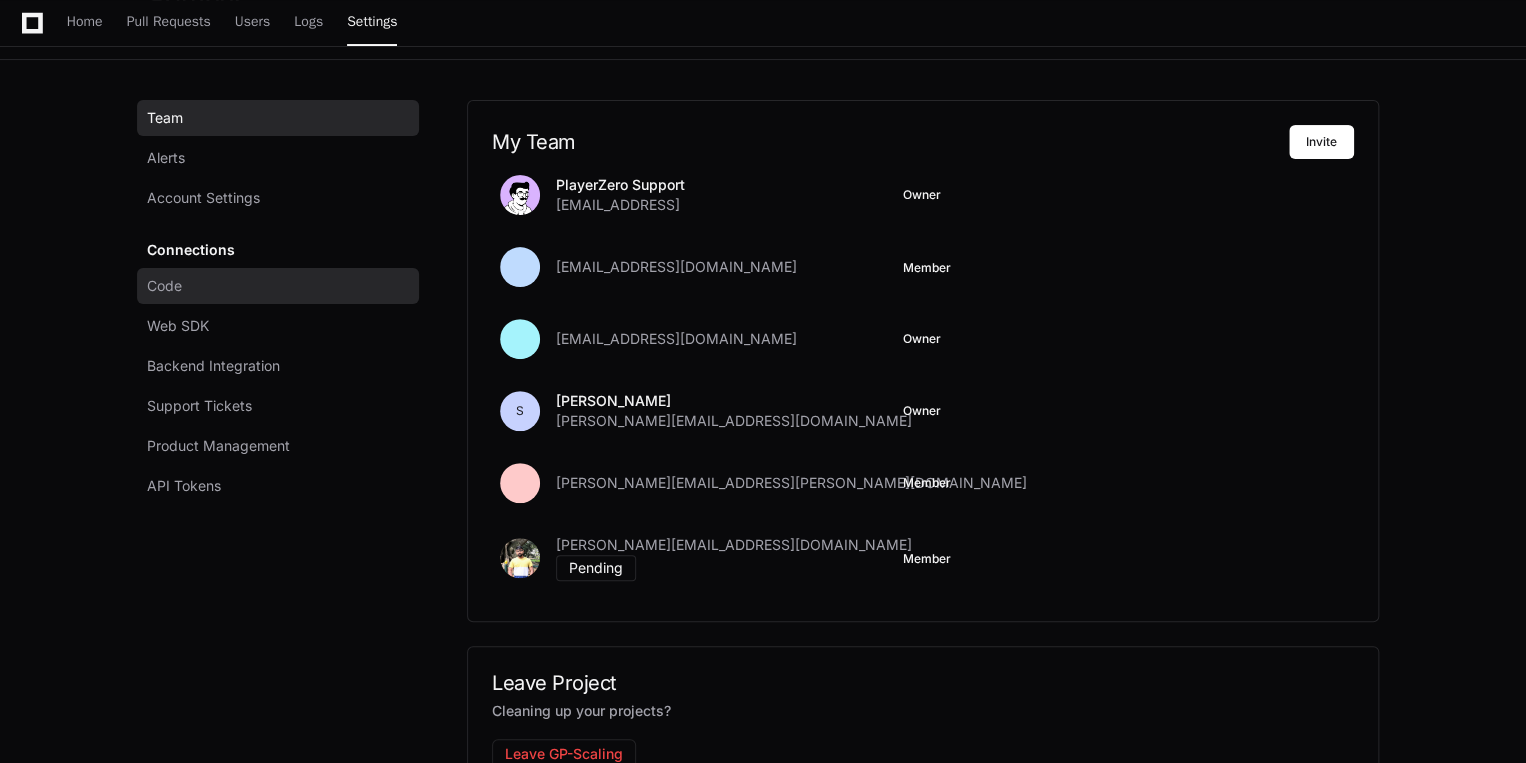 click on "Code" 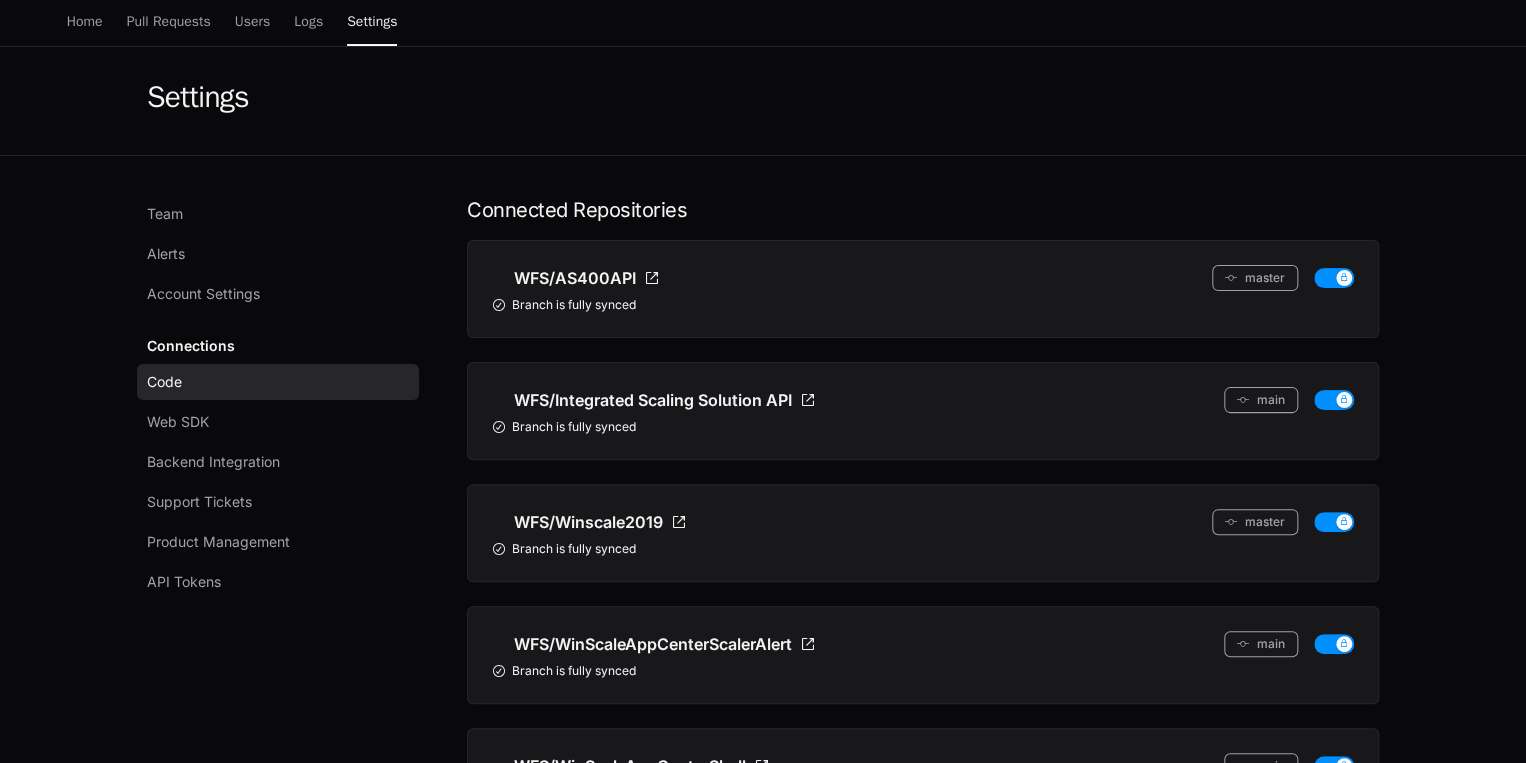 scroll, scrollTop: 0, scrollLeft: 0, axis: both 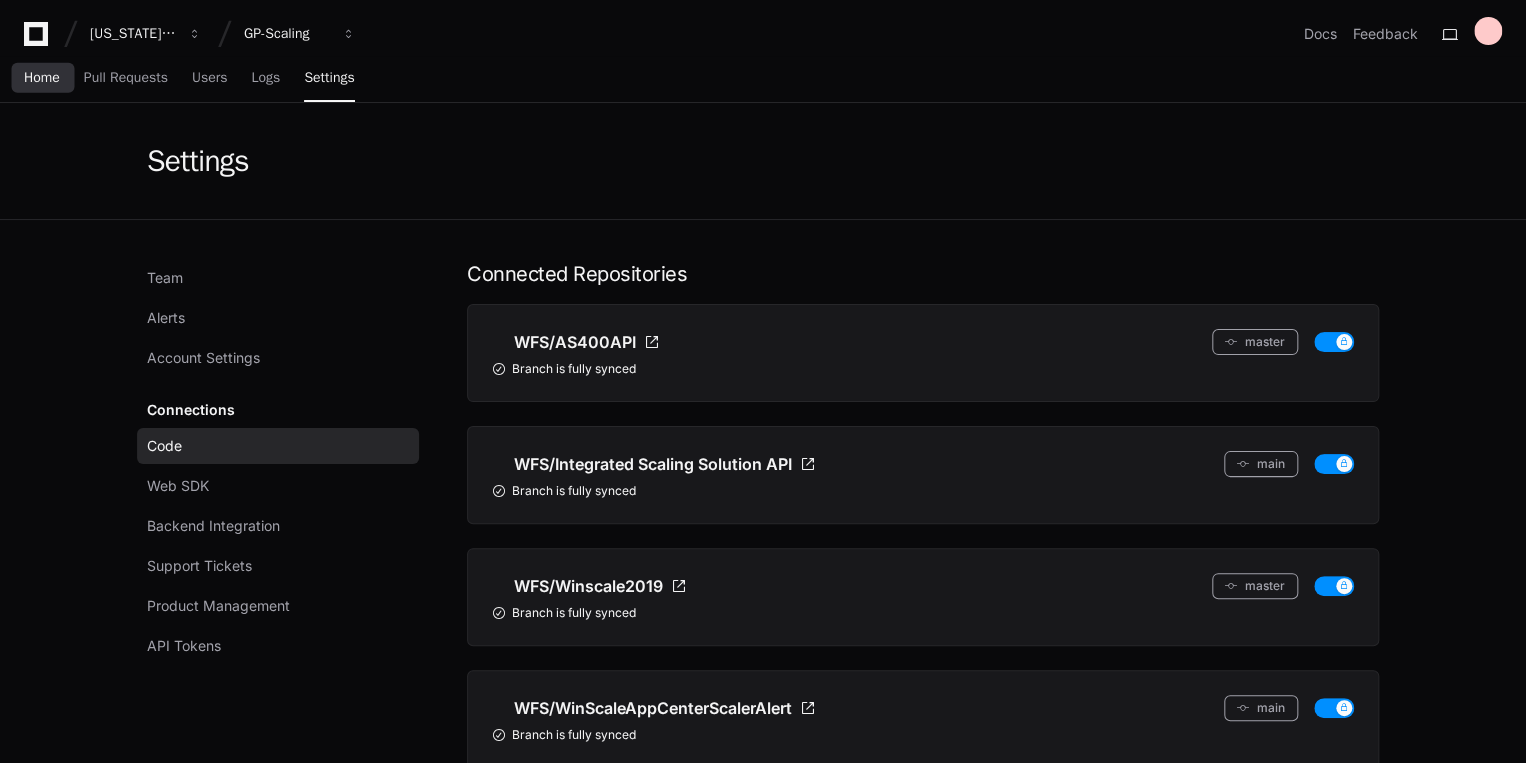 click on "Home" at bounding box center (42, 78) 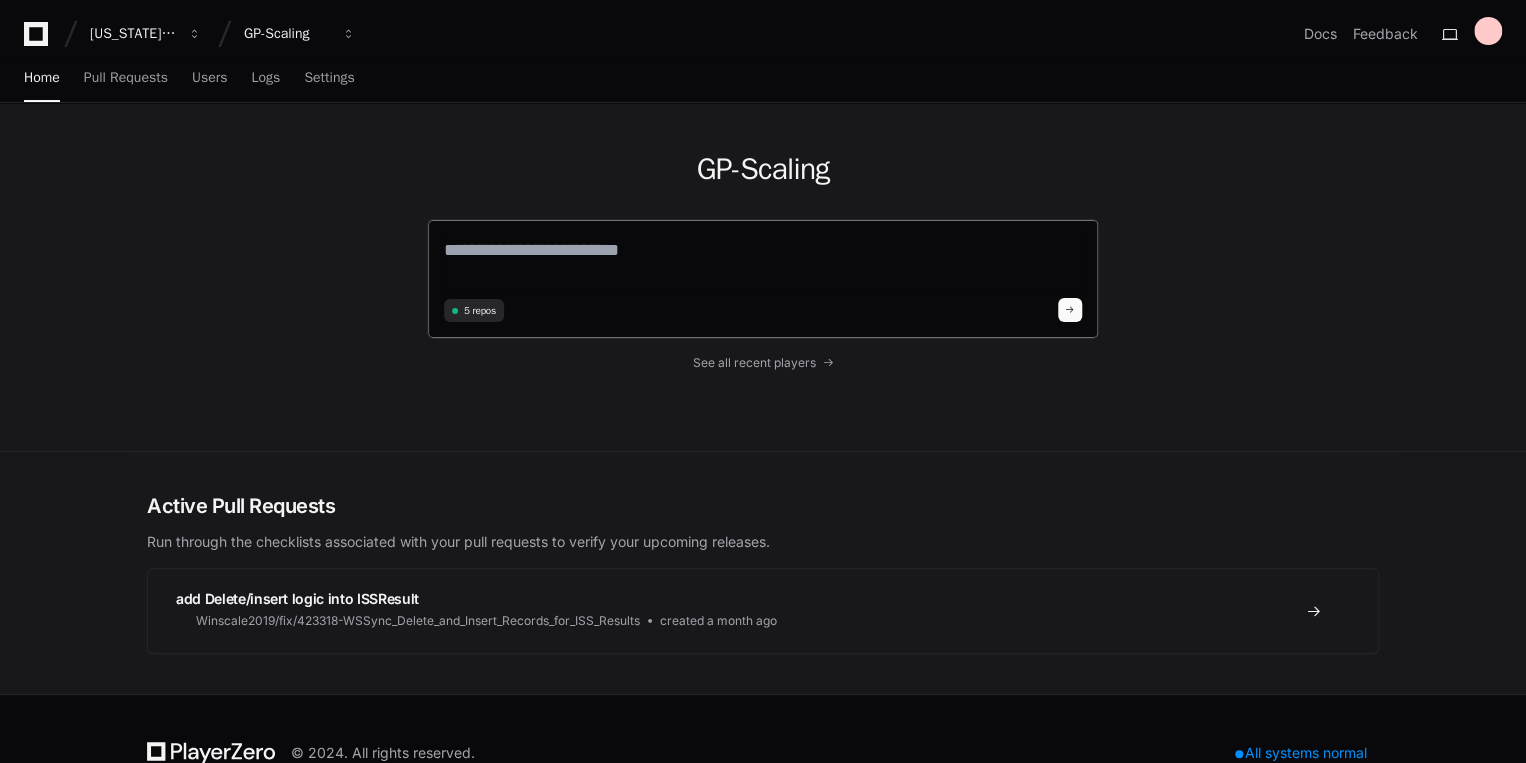 click 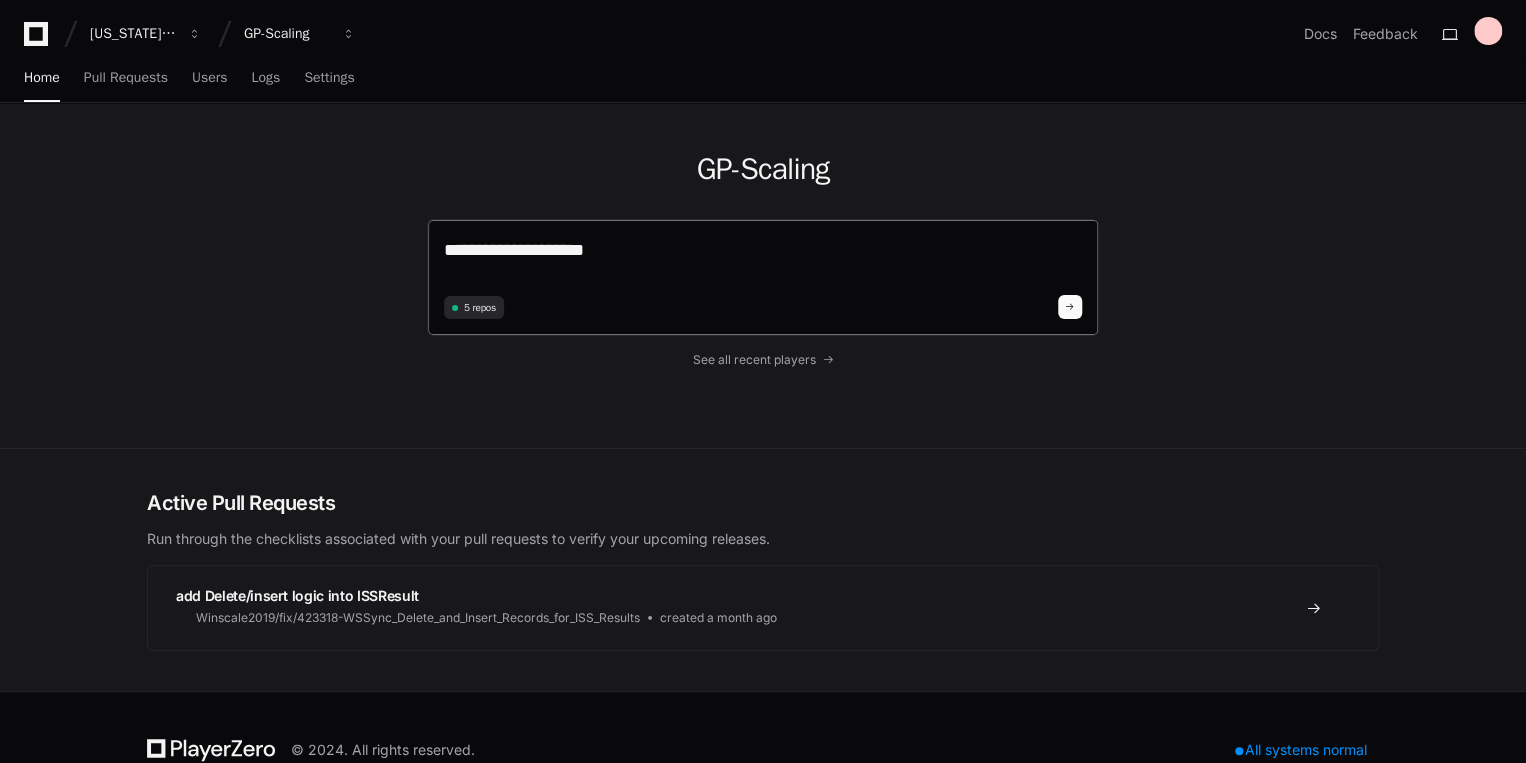 type on "**********" 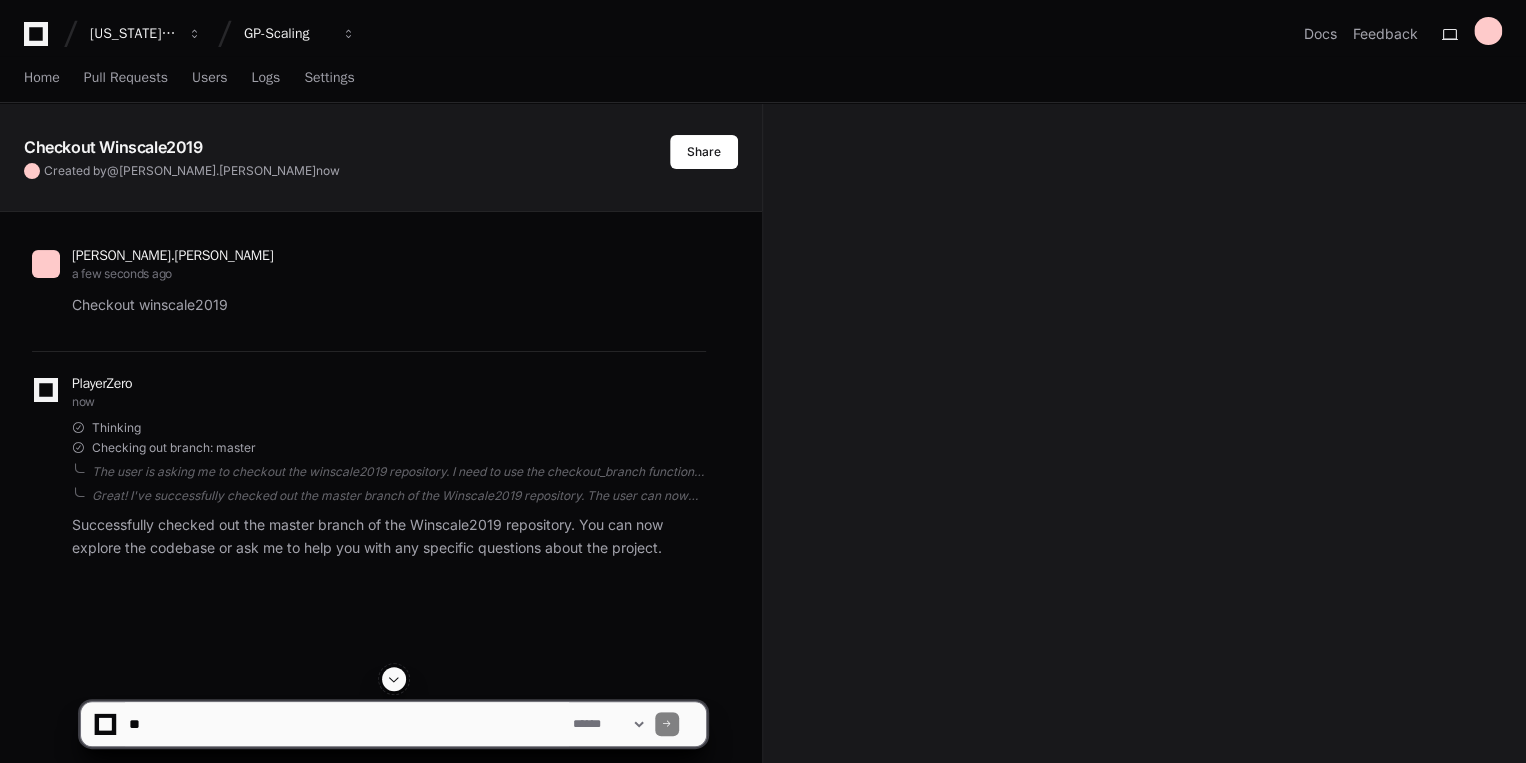 click 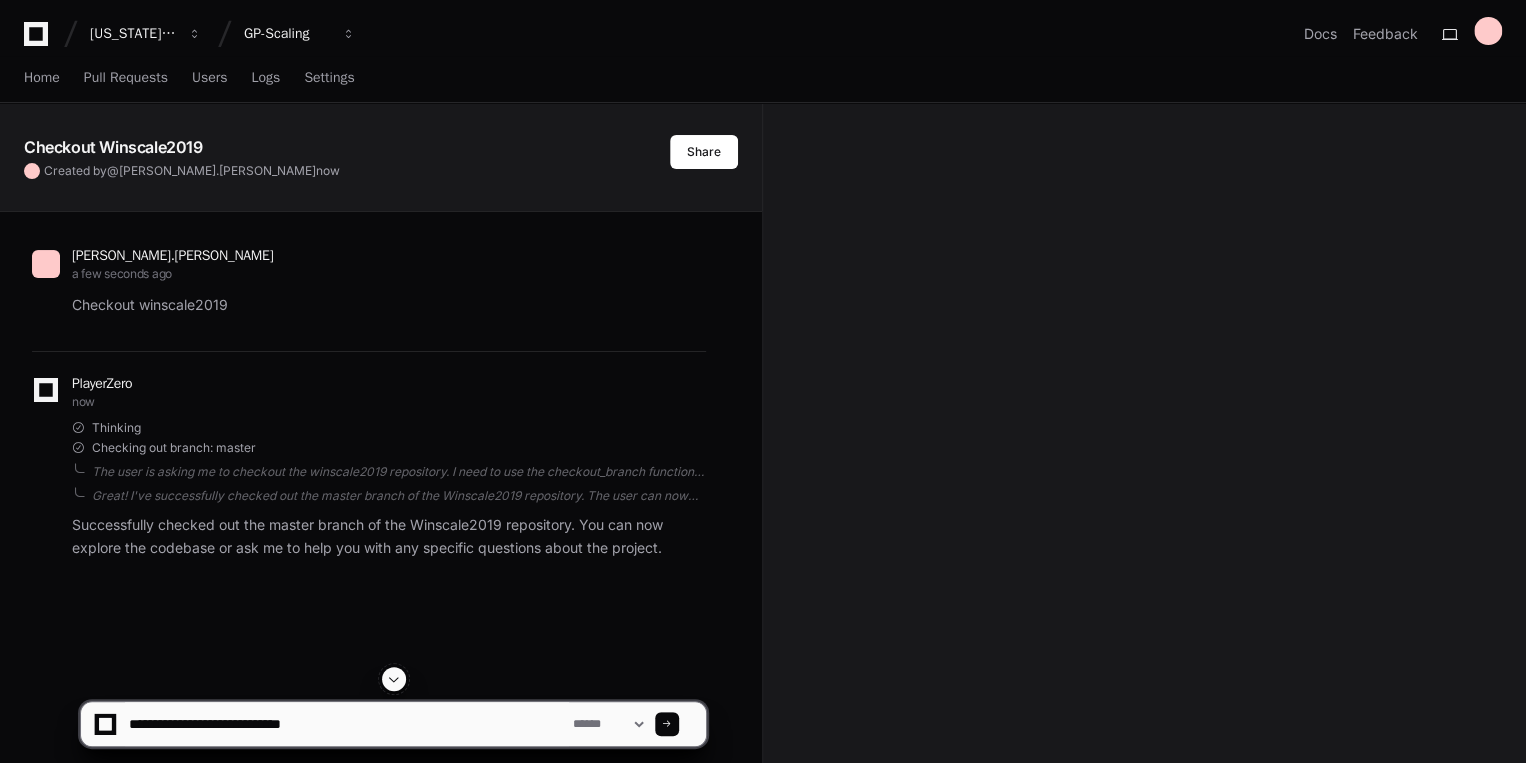 type on "**********" 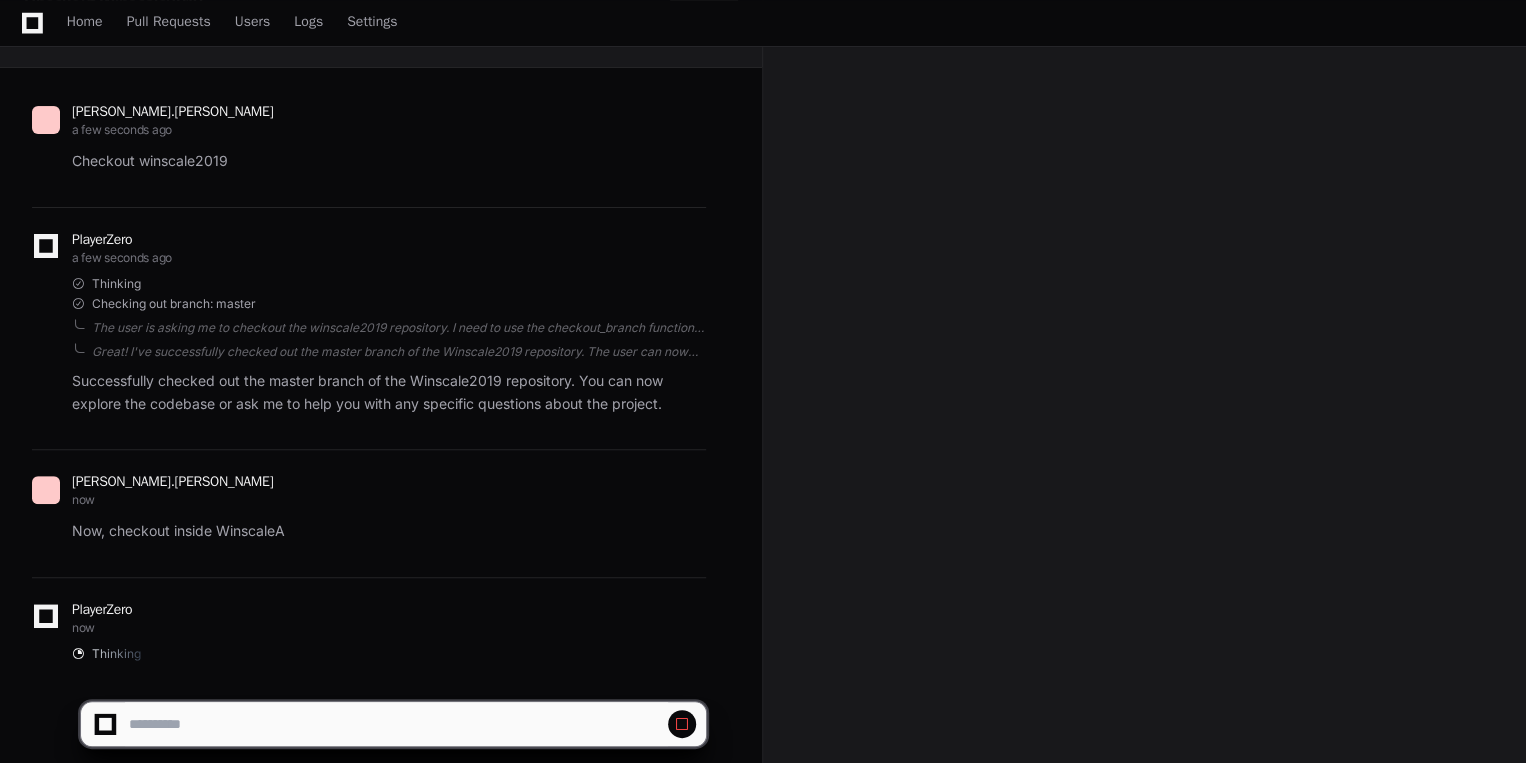 scroll, scrollTop: 324, scrollLeft: 0, axis: vertical 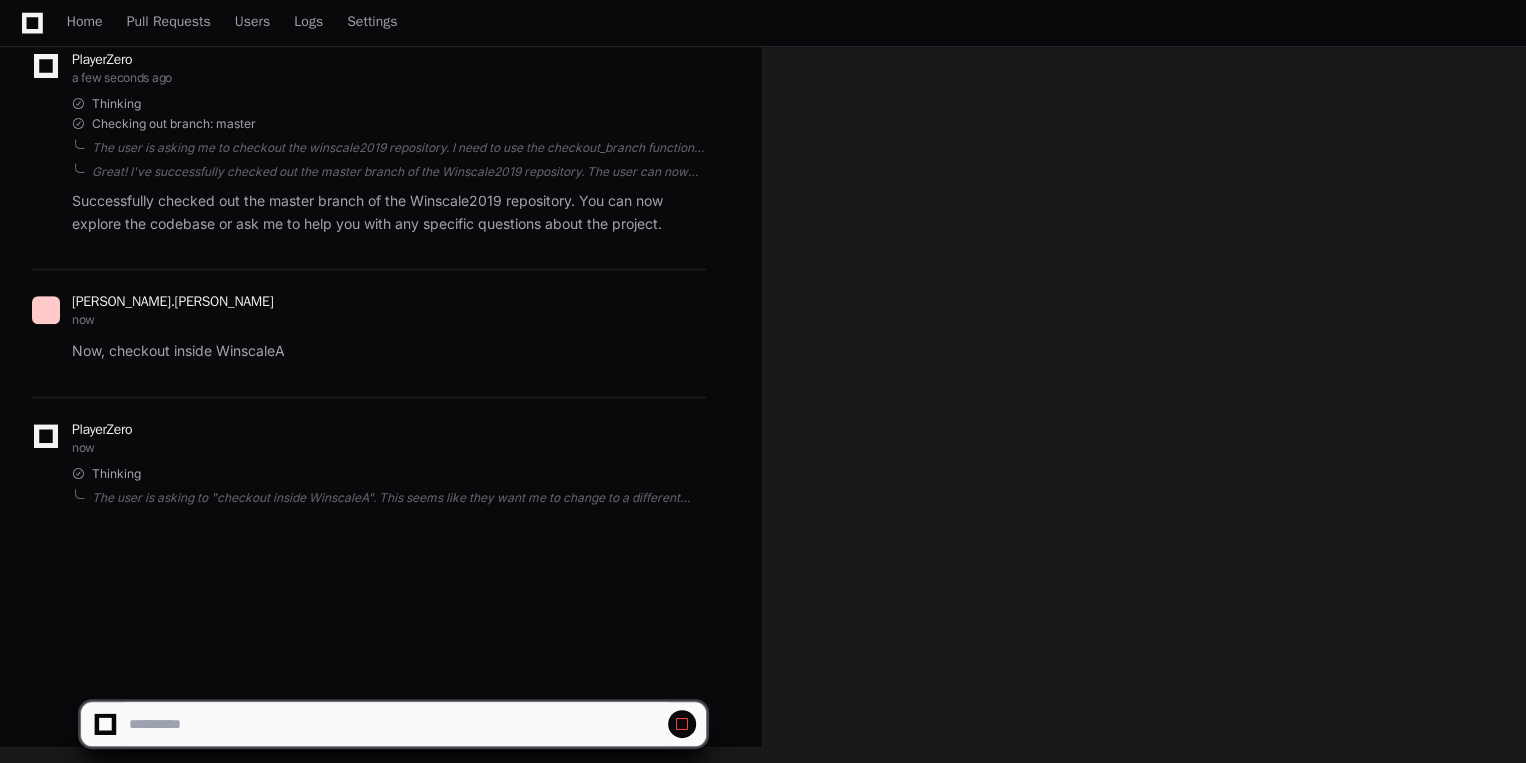 click 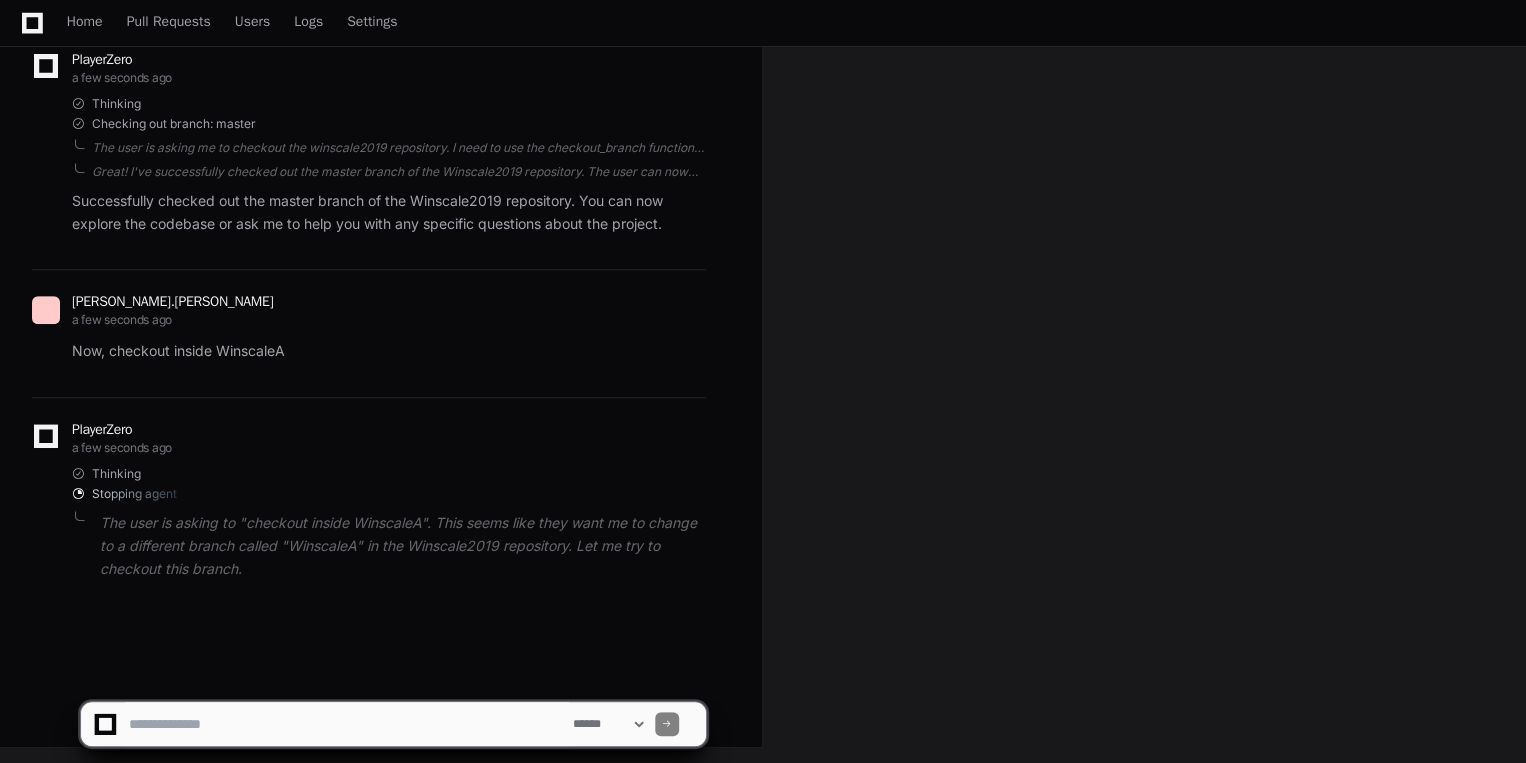 click 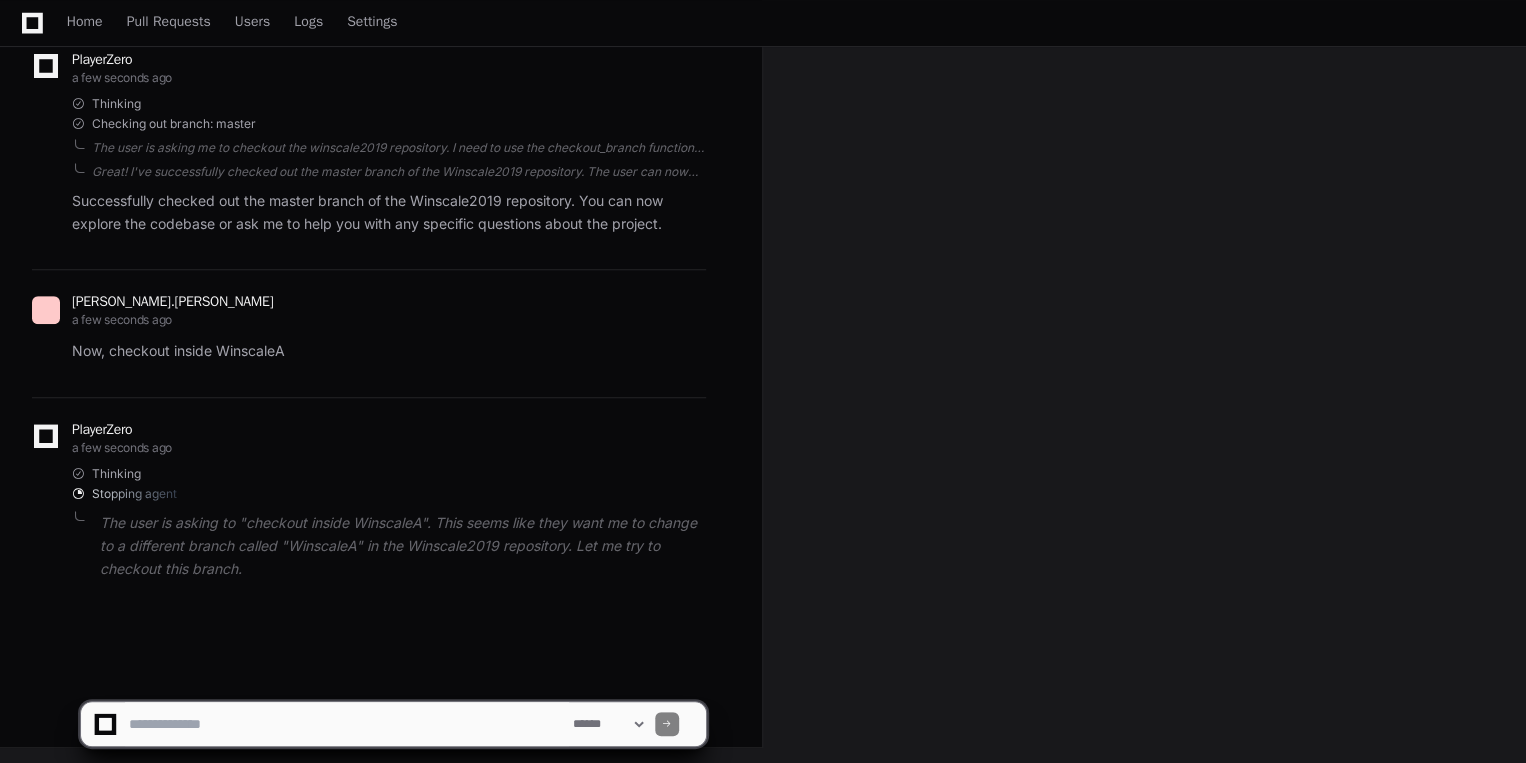 type on "*" 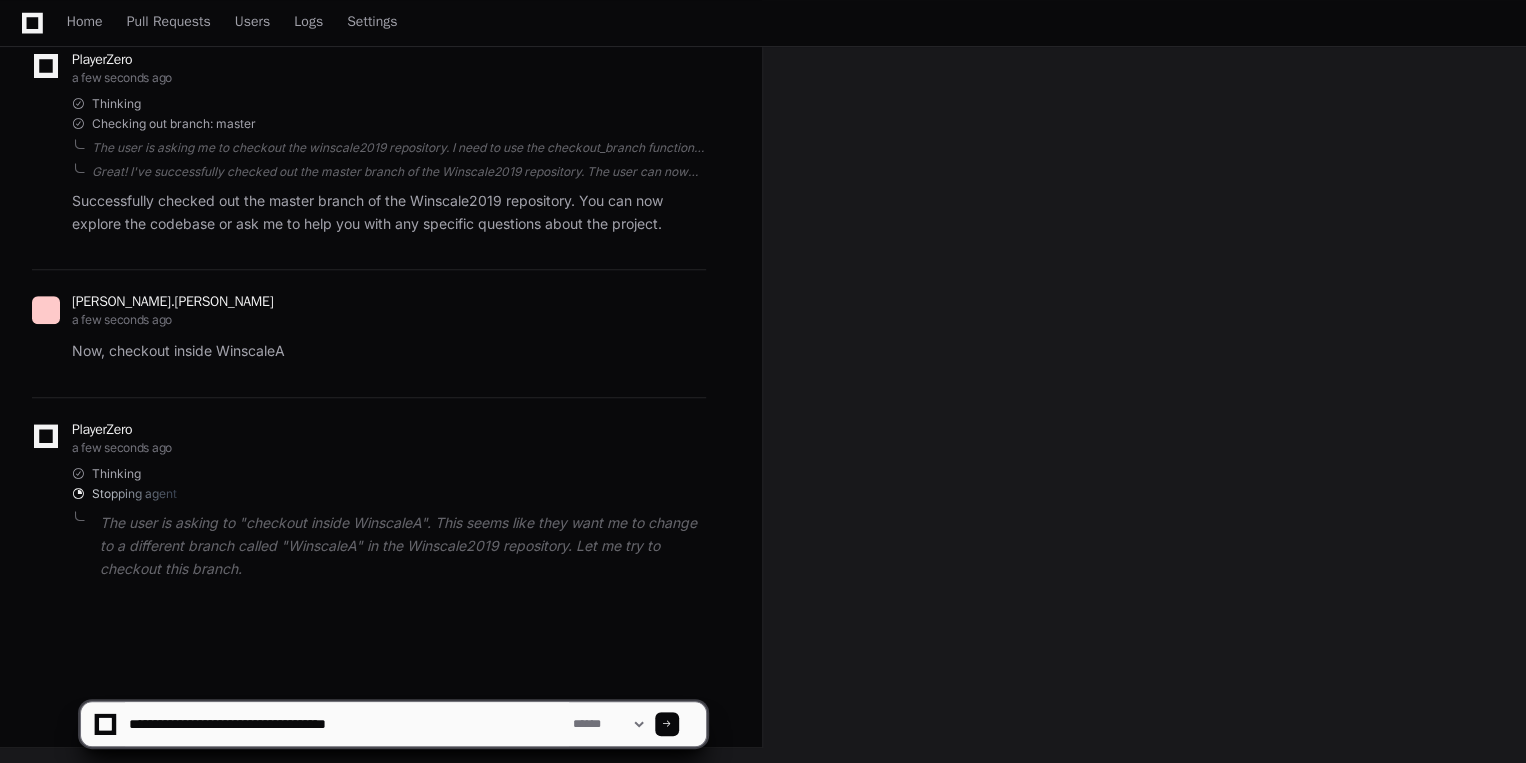 click 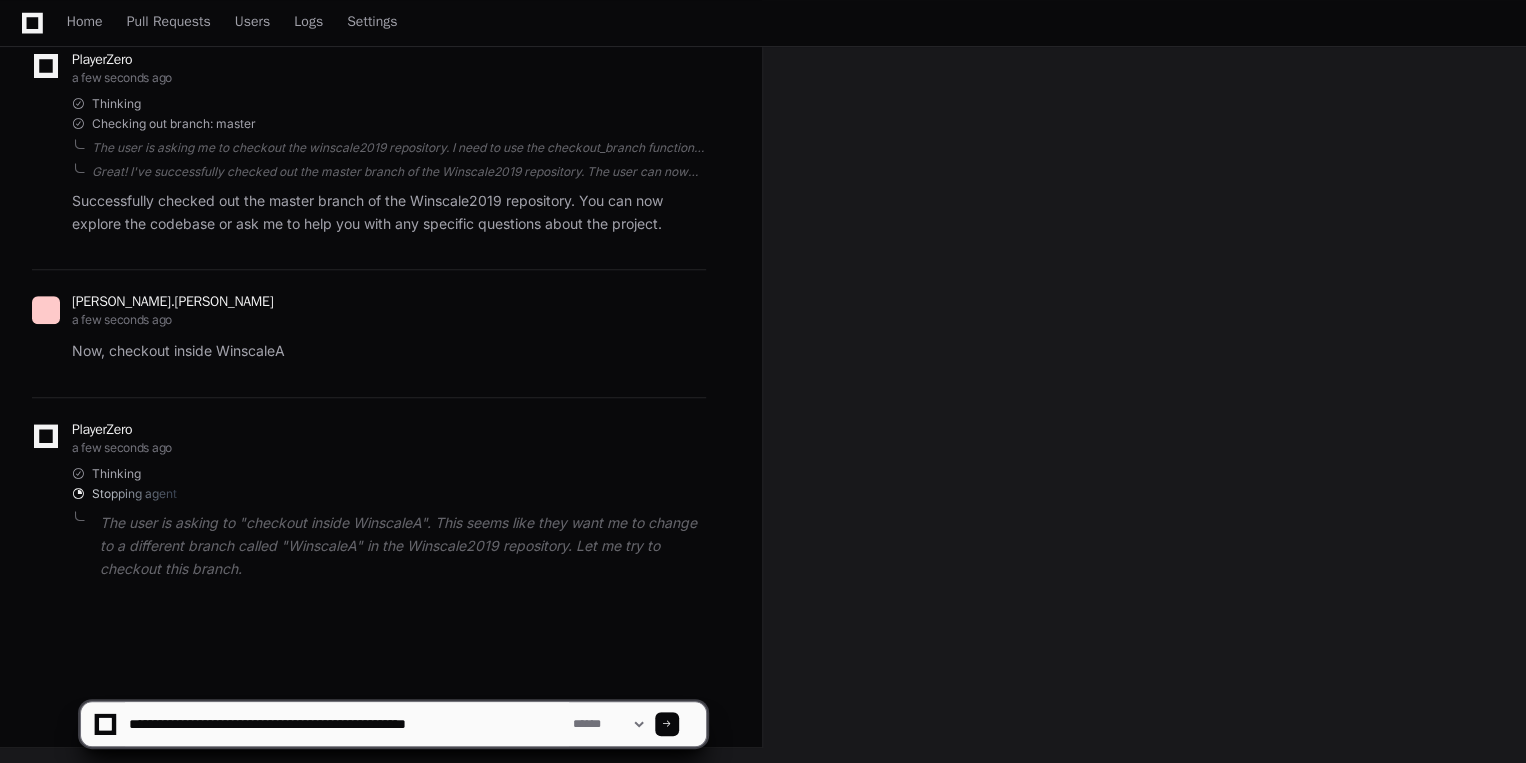 type on "**********" 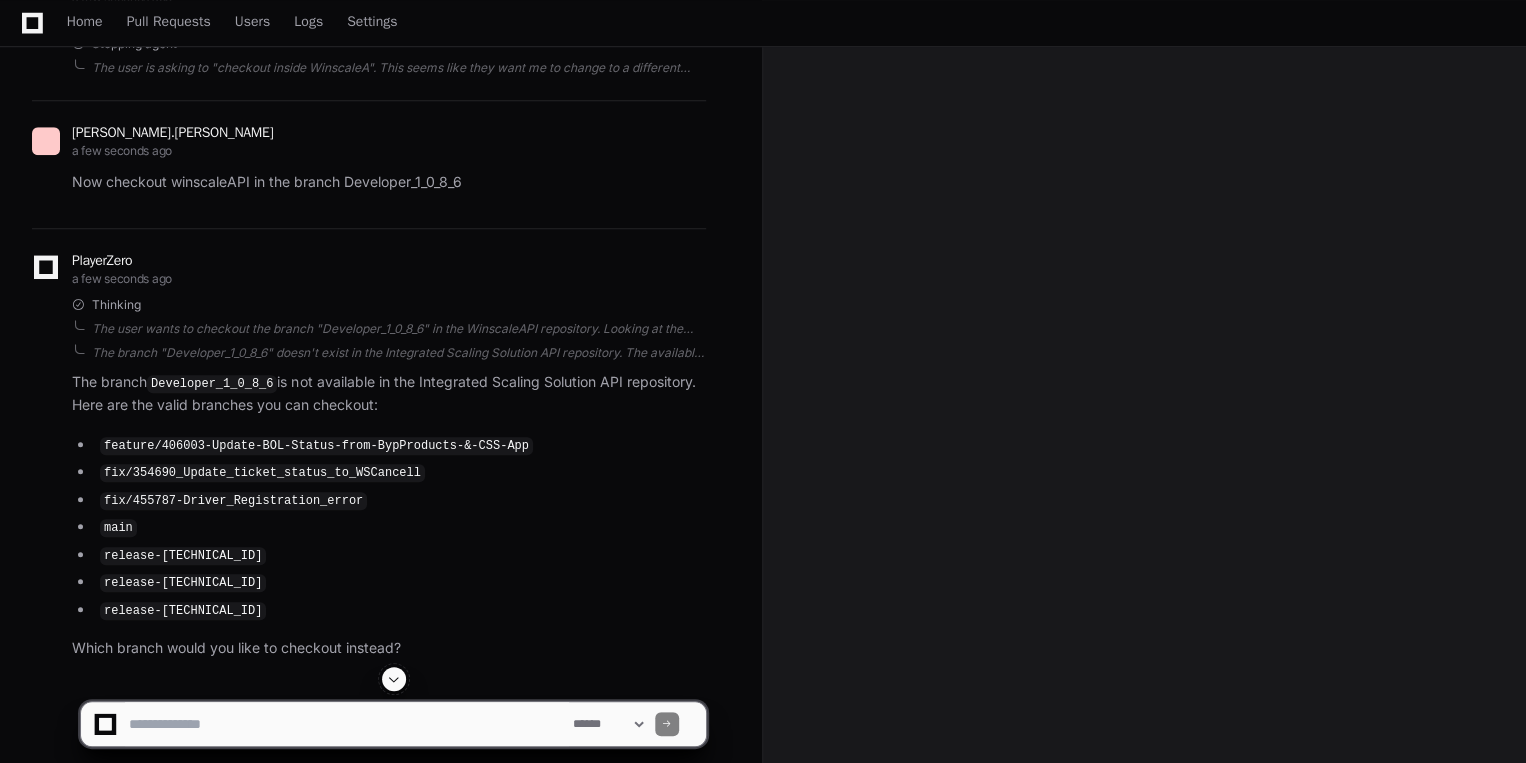 scroll, scrollTop: 822, scrollLeft: 0, axis: vertical 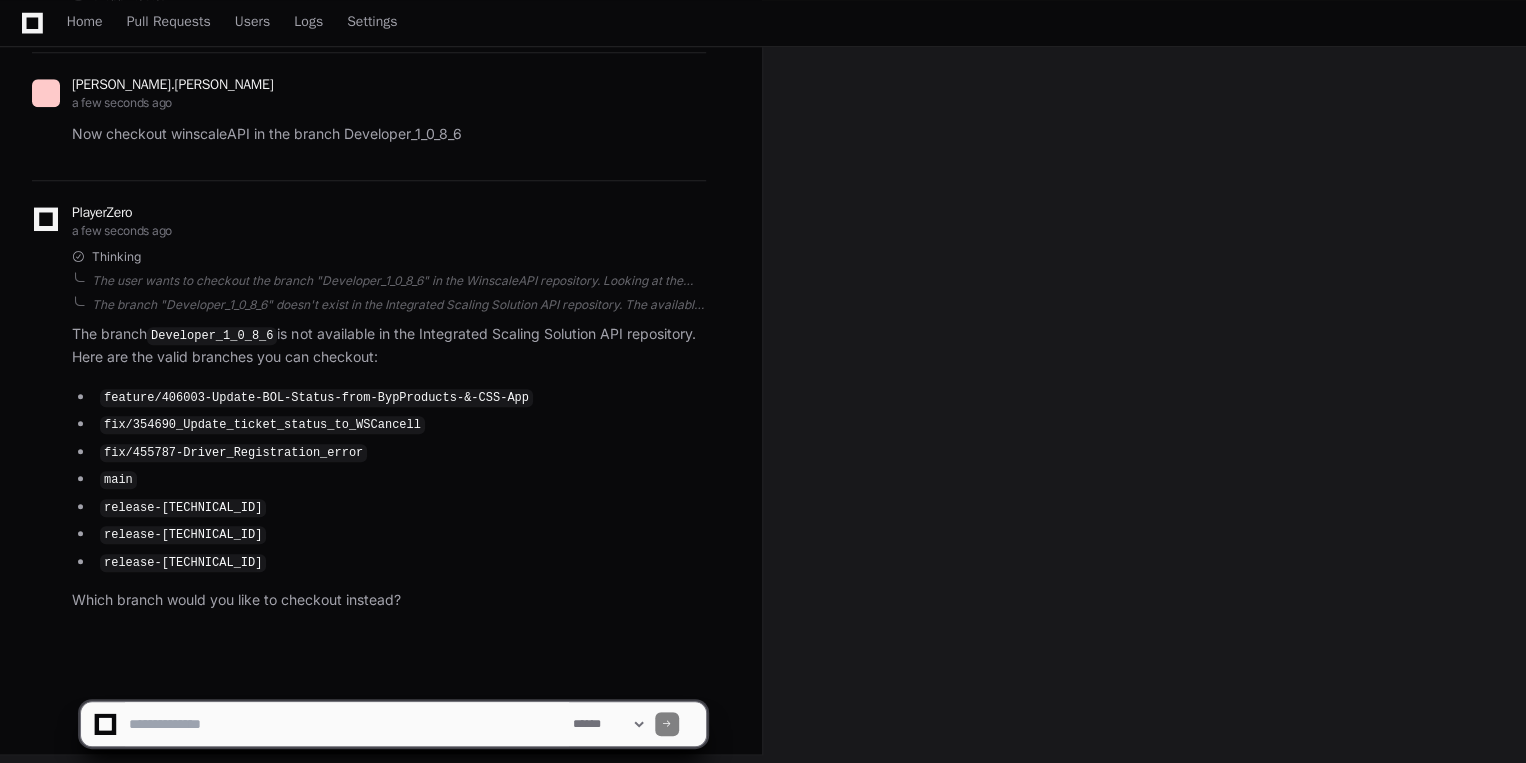 click 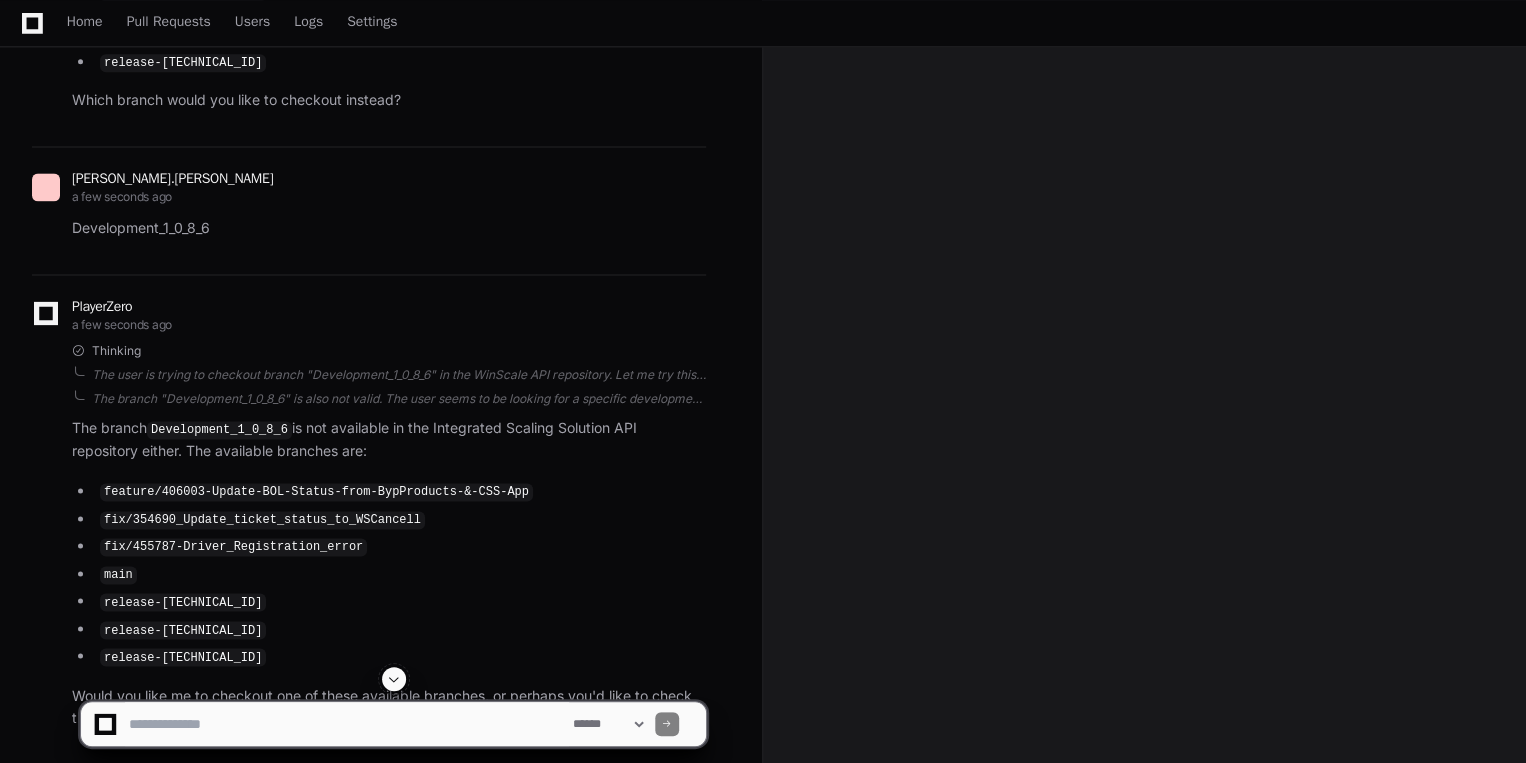 scroll, scrollTop: 1432, scrollLeft: 0, axis: vertical 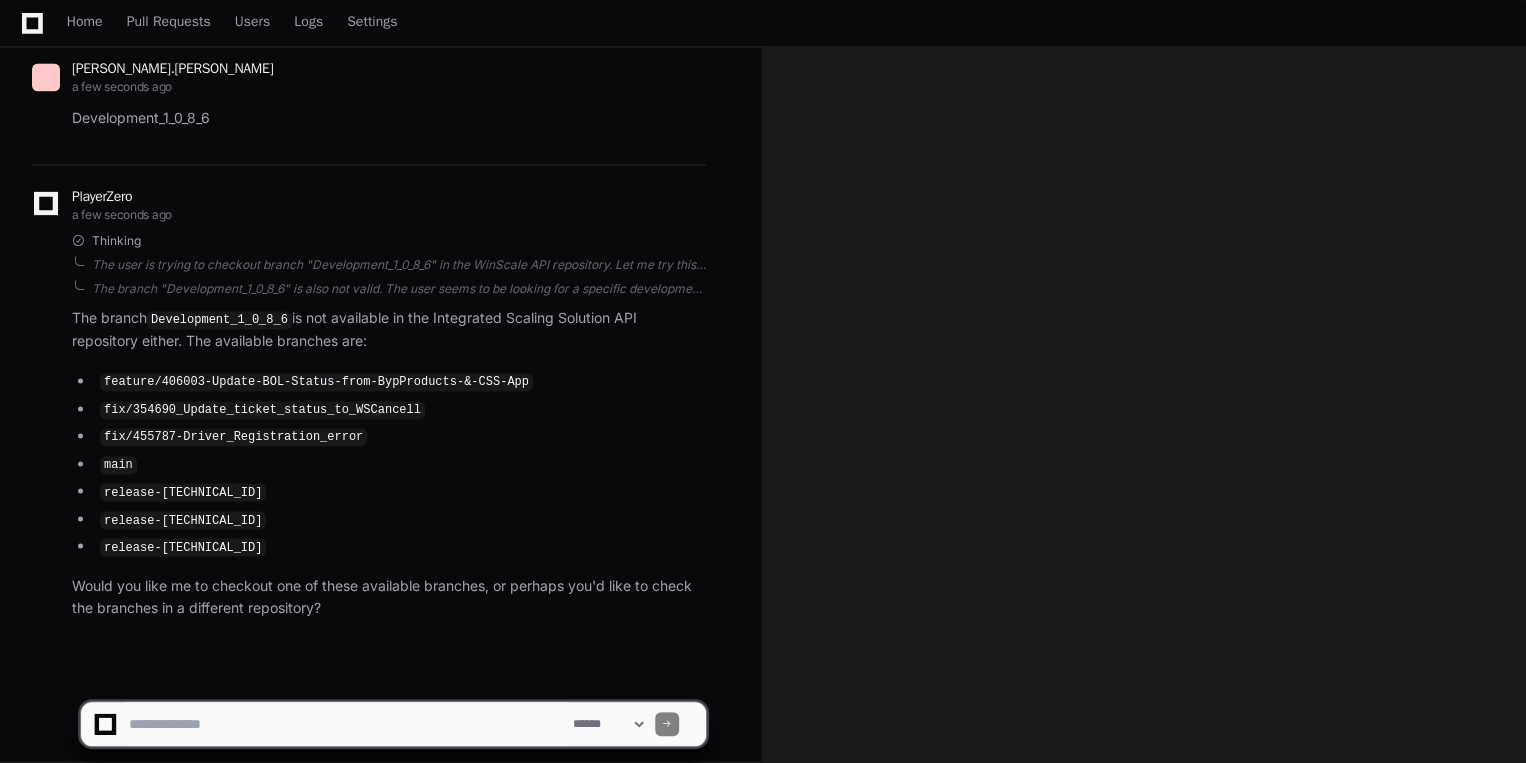 click 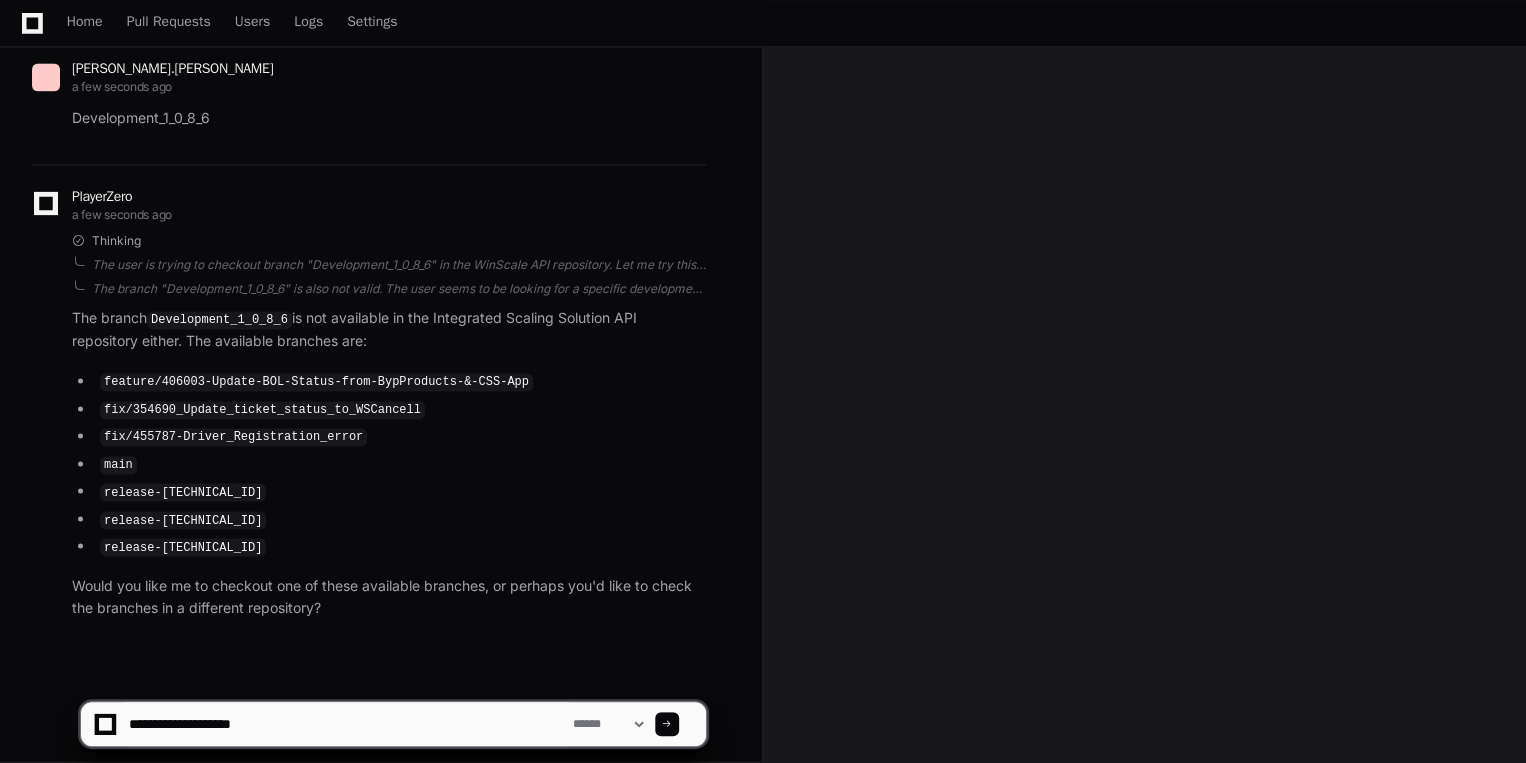 type on "**********" 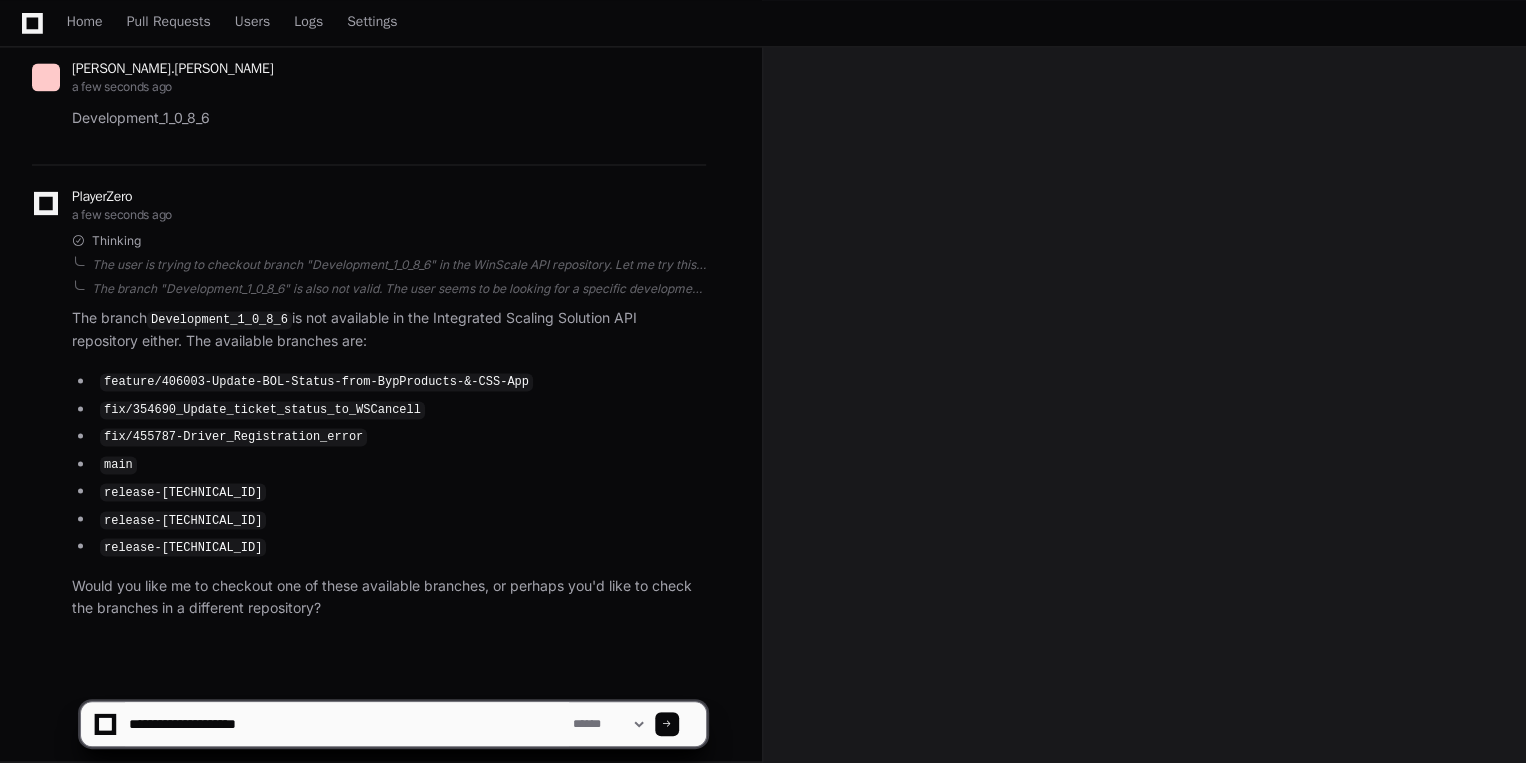 type 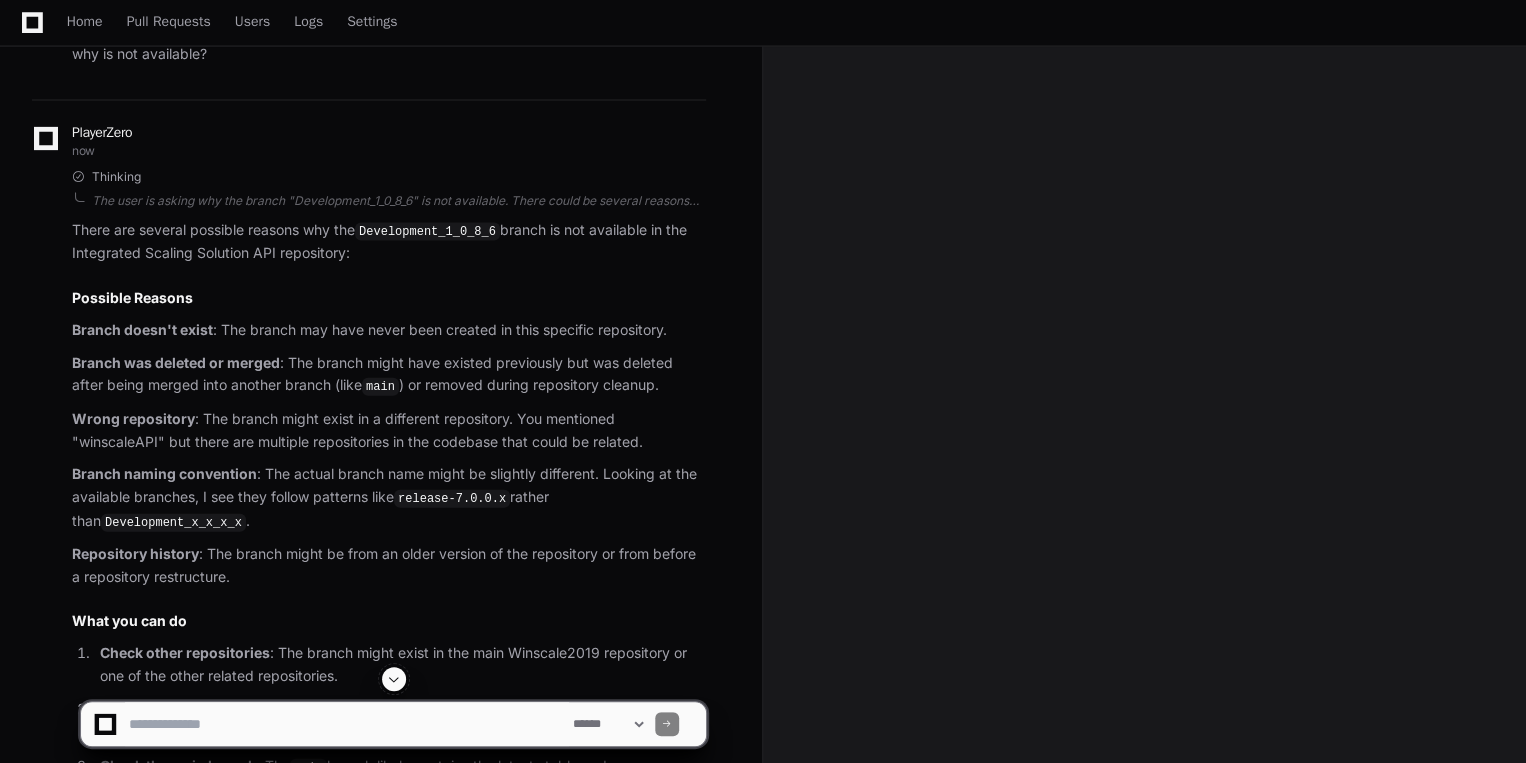 scroll, scrollTop: 2088, scrollLeft: 0, axis: vertical 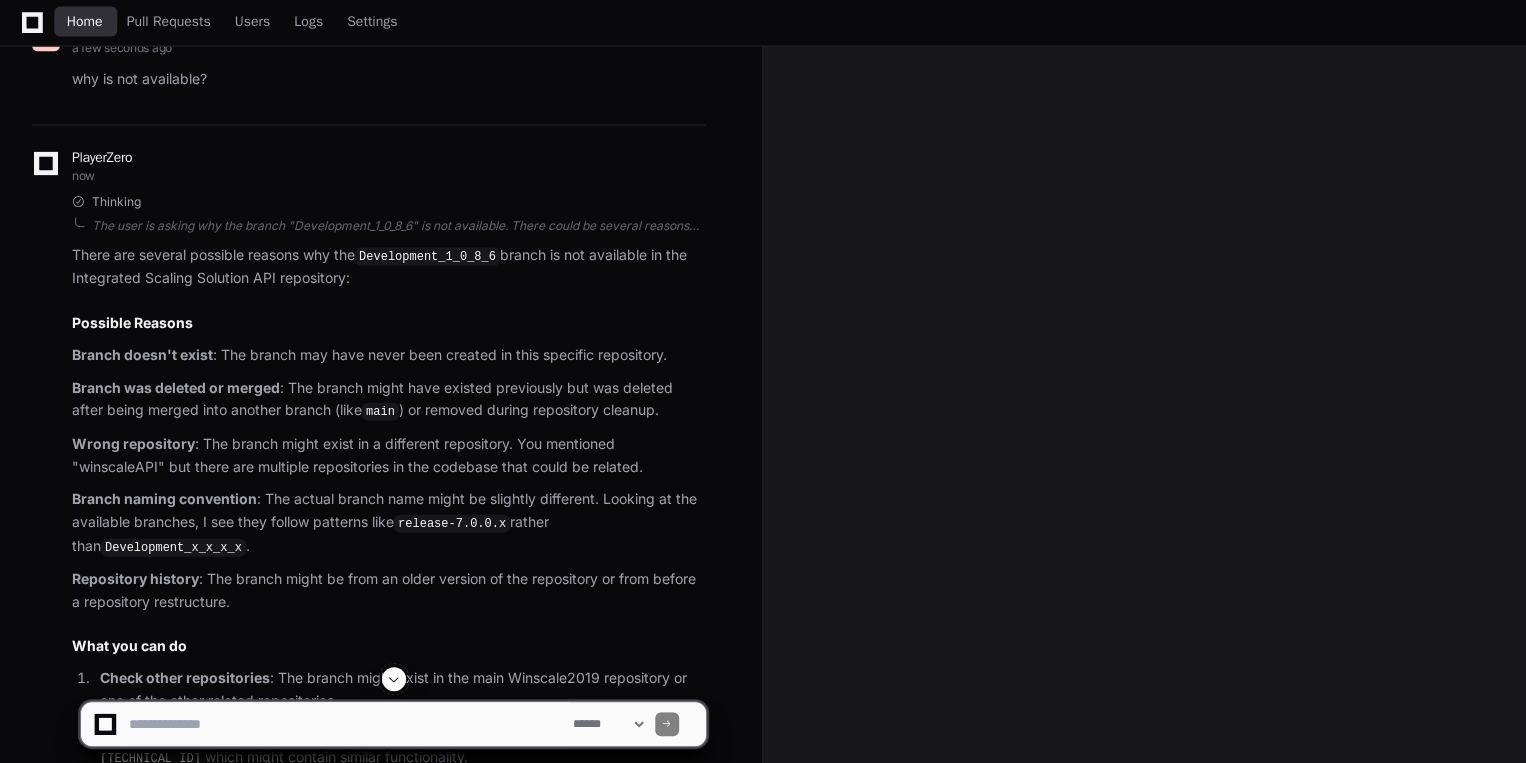 click on "Home" at bounding box center [85, 22] 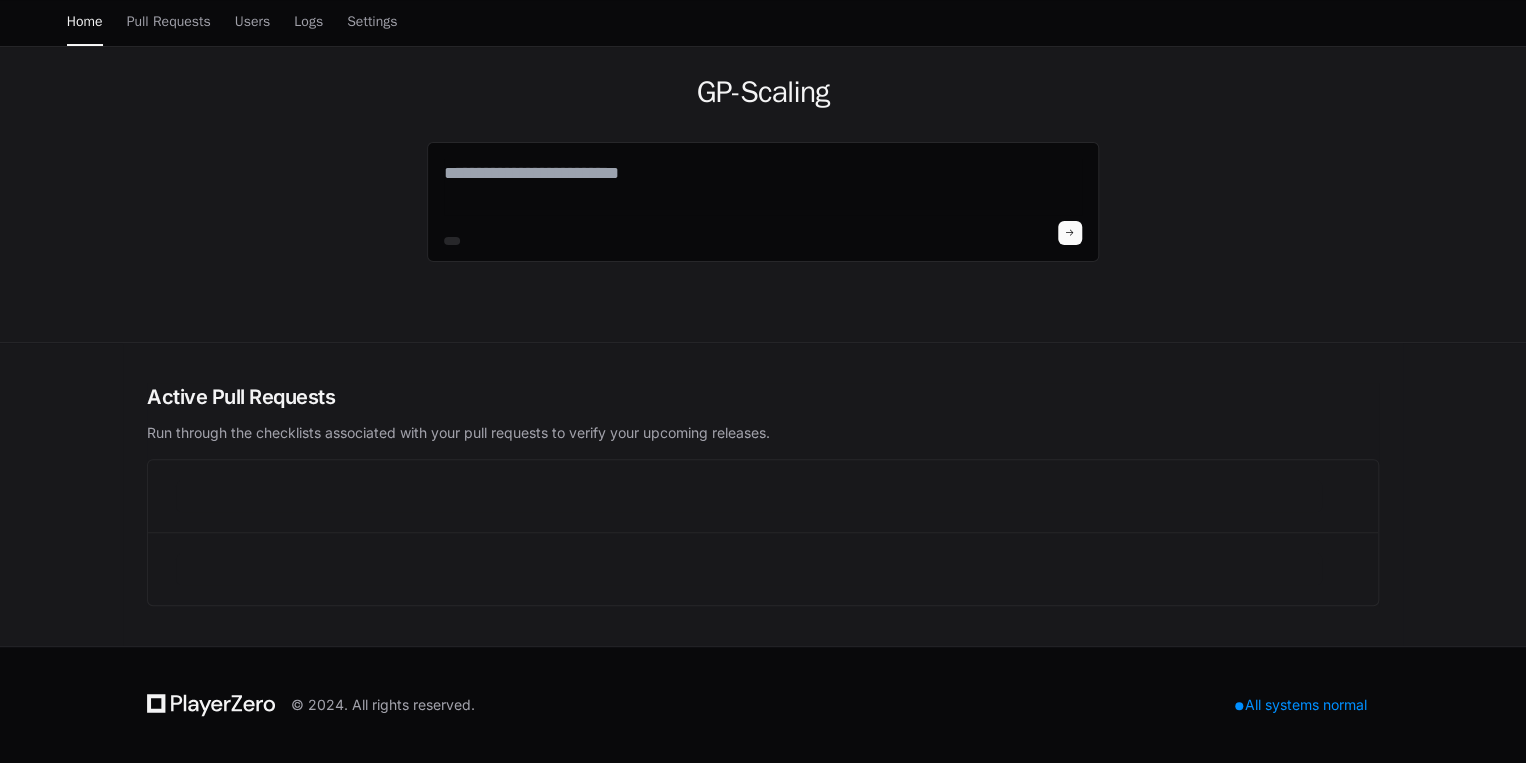 scroll, scrollTop: 0, scrollLeft: 0, axis: both 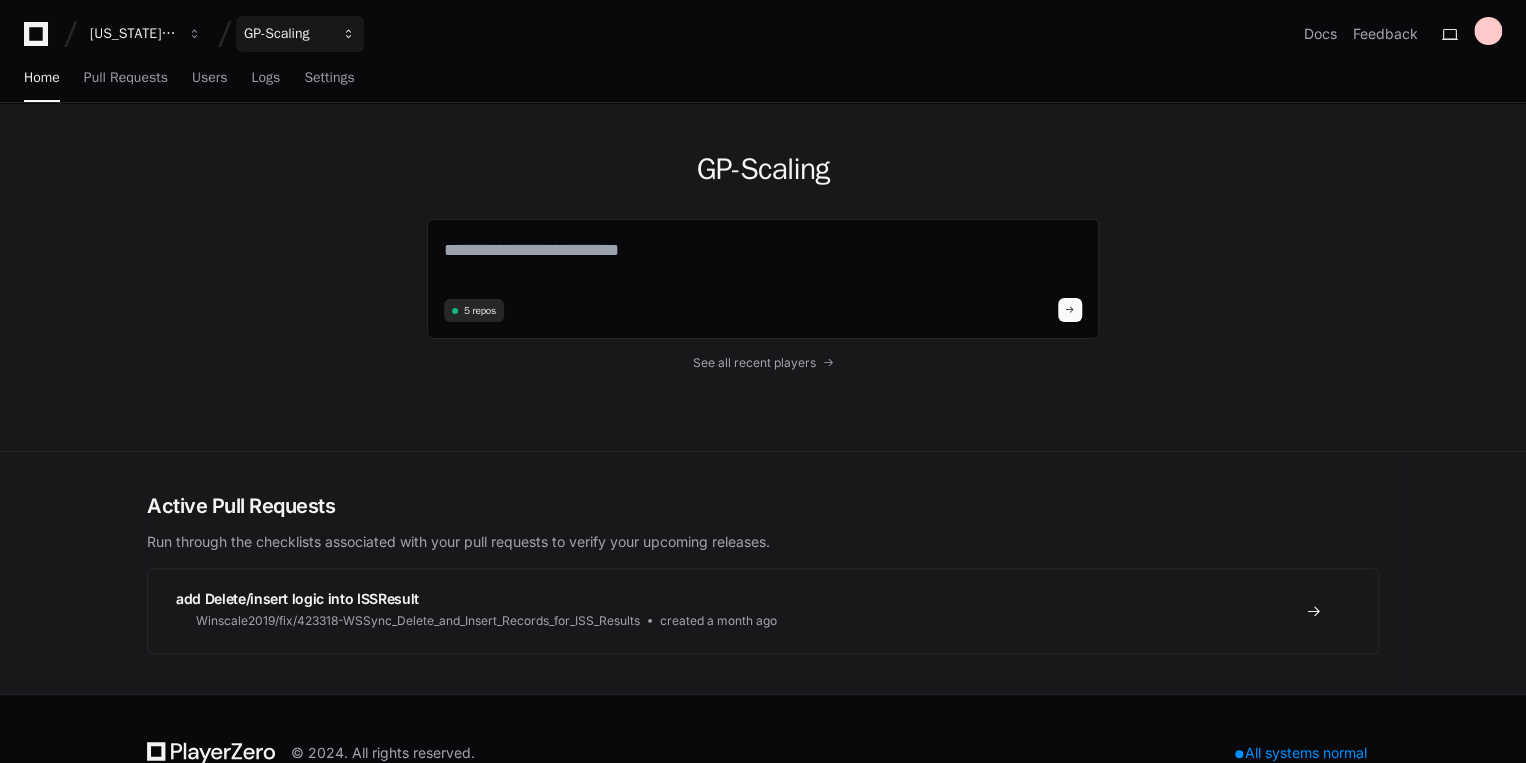 click on "GP-Scaling" at bounding box center (133, 34) 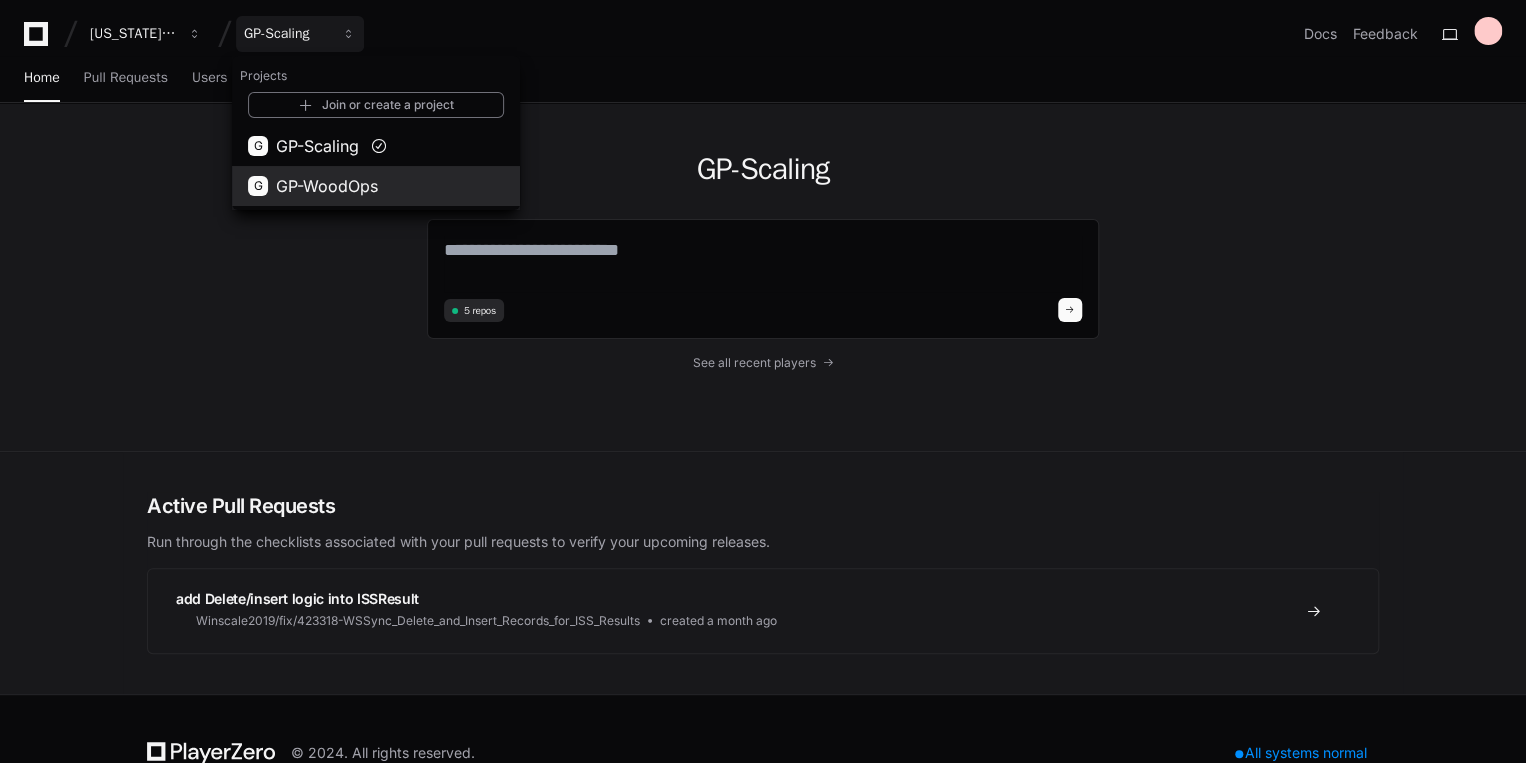 click on "GP-WoodOps" at bounding box center [327, 186] 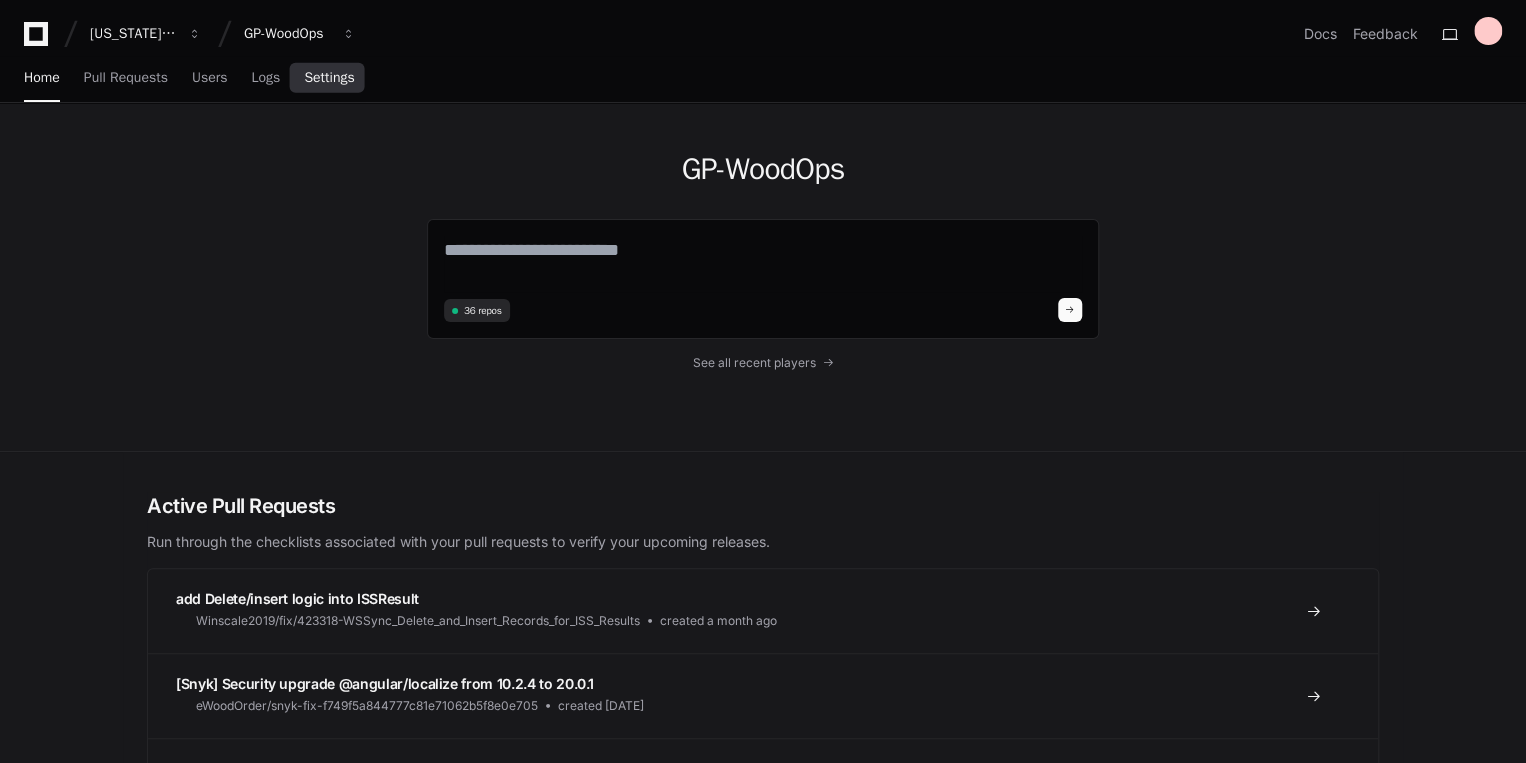 click on "Settings" at bounding box center [329, 78] 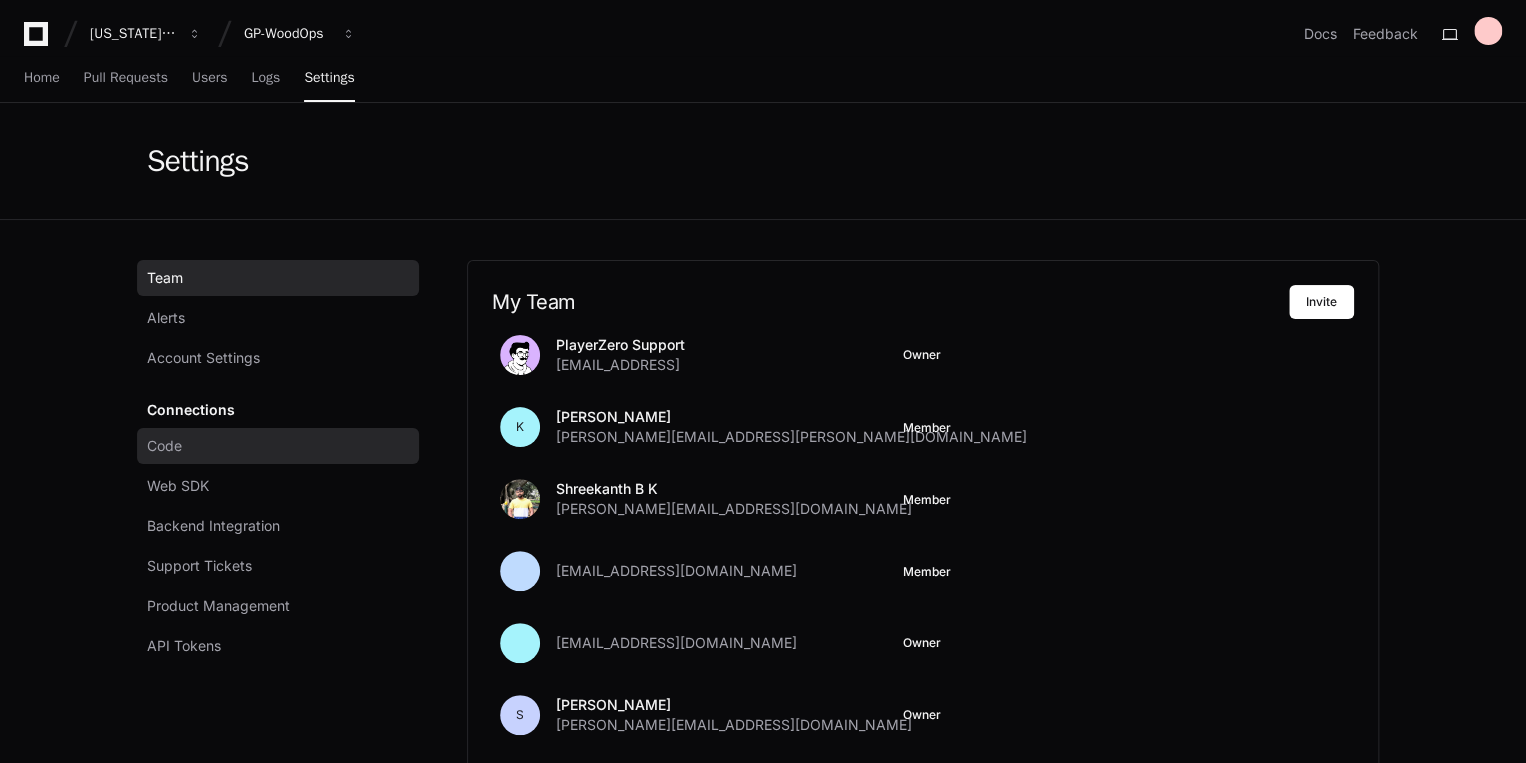 click on "Code" 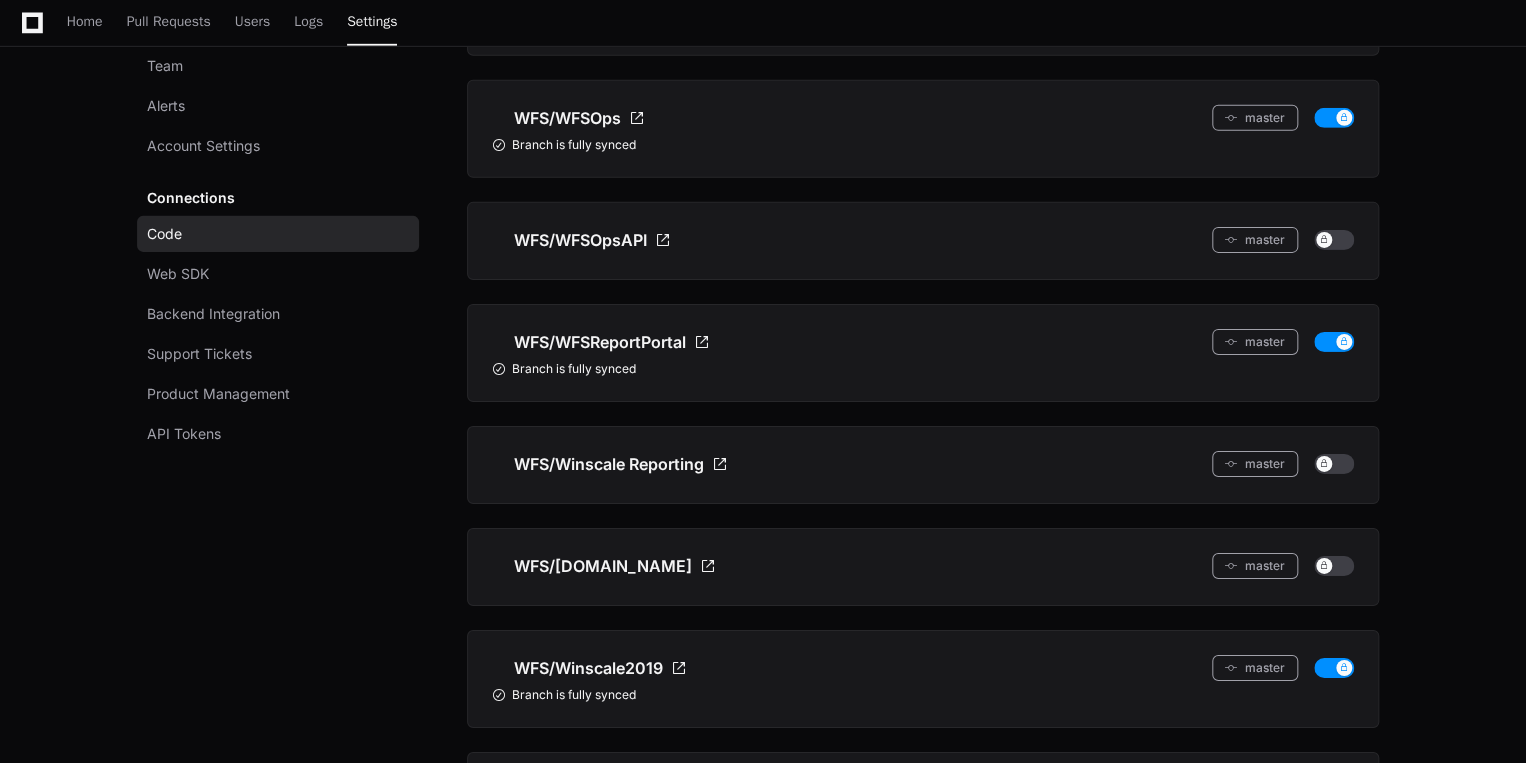 scroll, scrollTop: 3200, scrollLeft: 0, axis: vertical 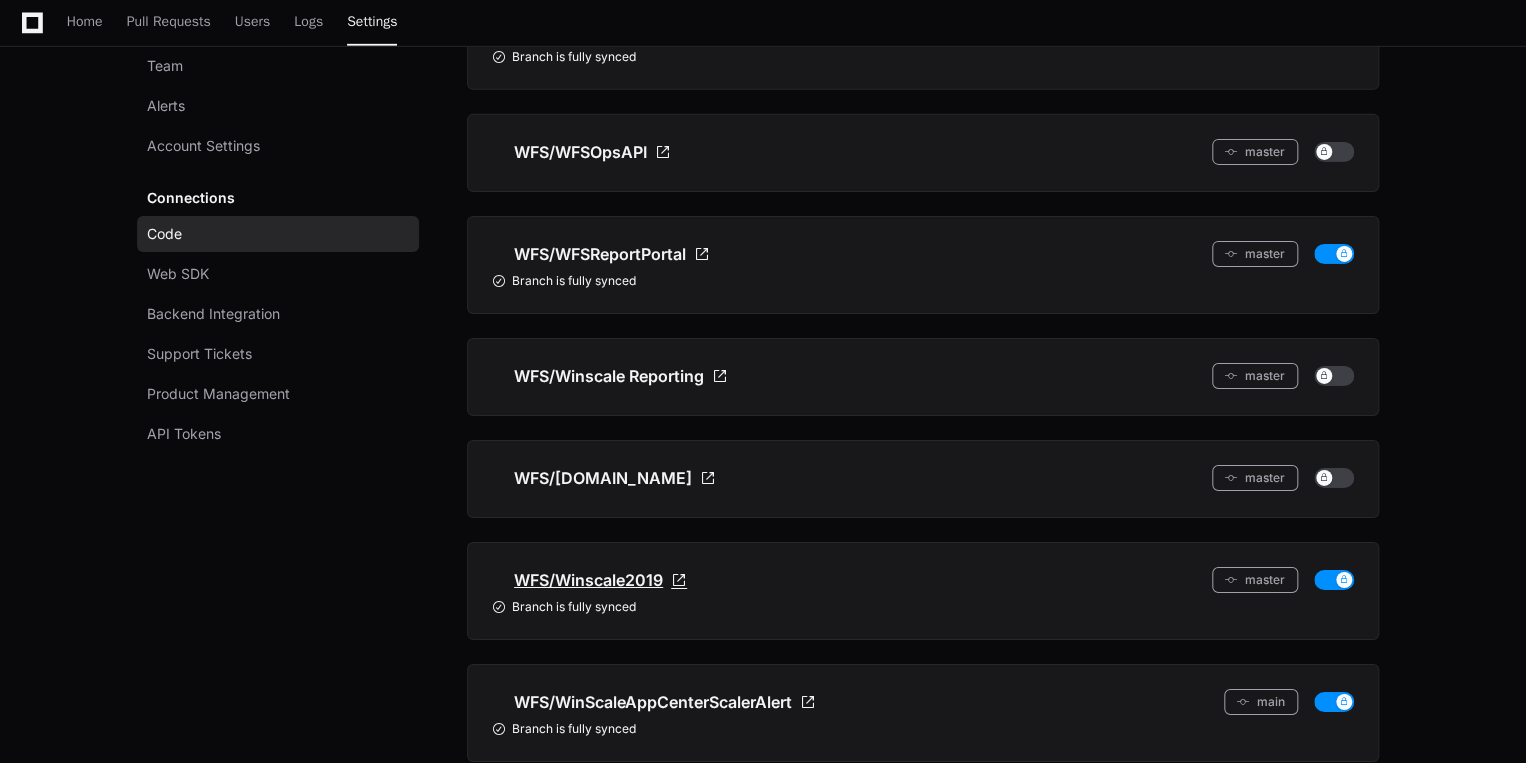 click 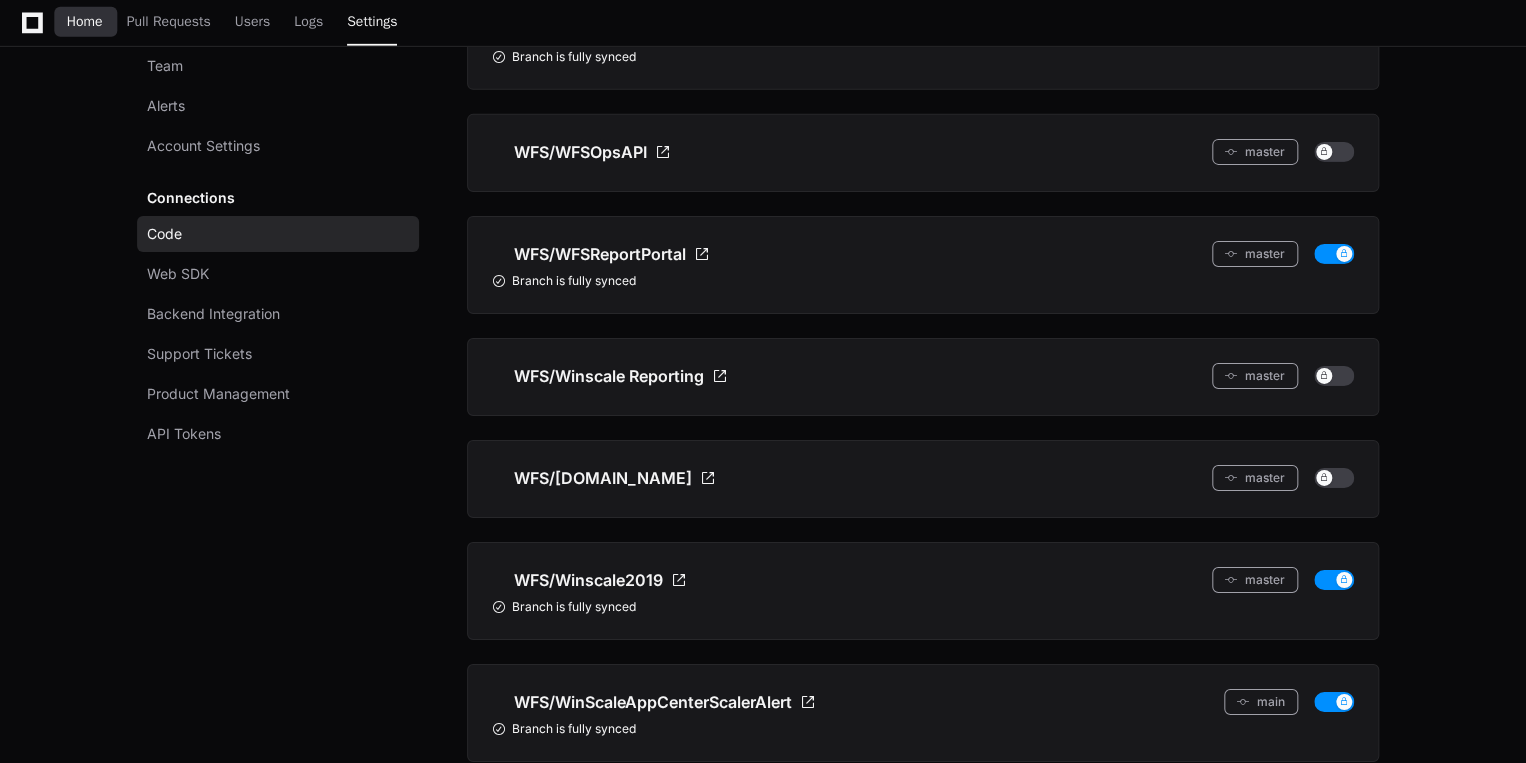 click on "Home" at bounding box center [85, 22] 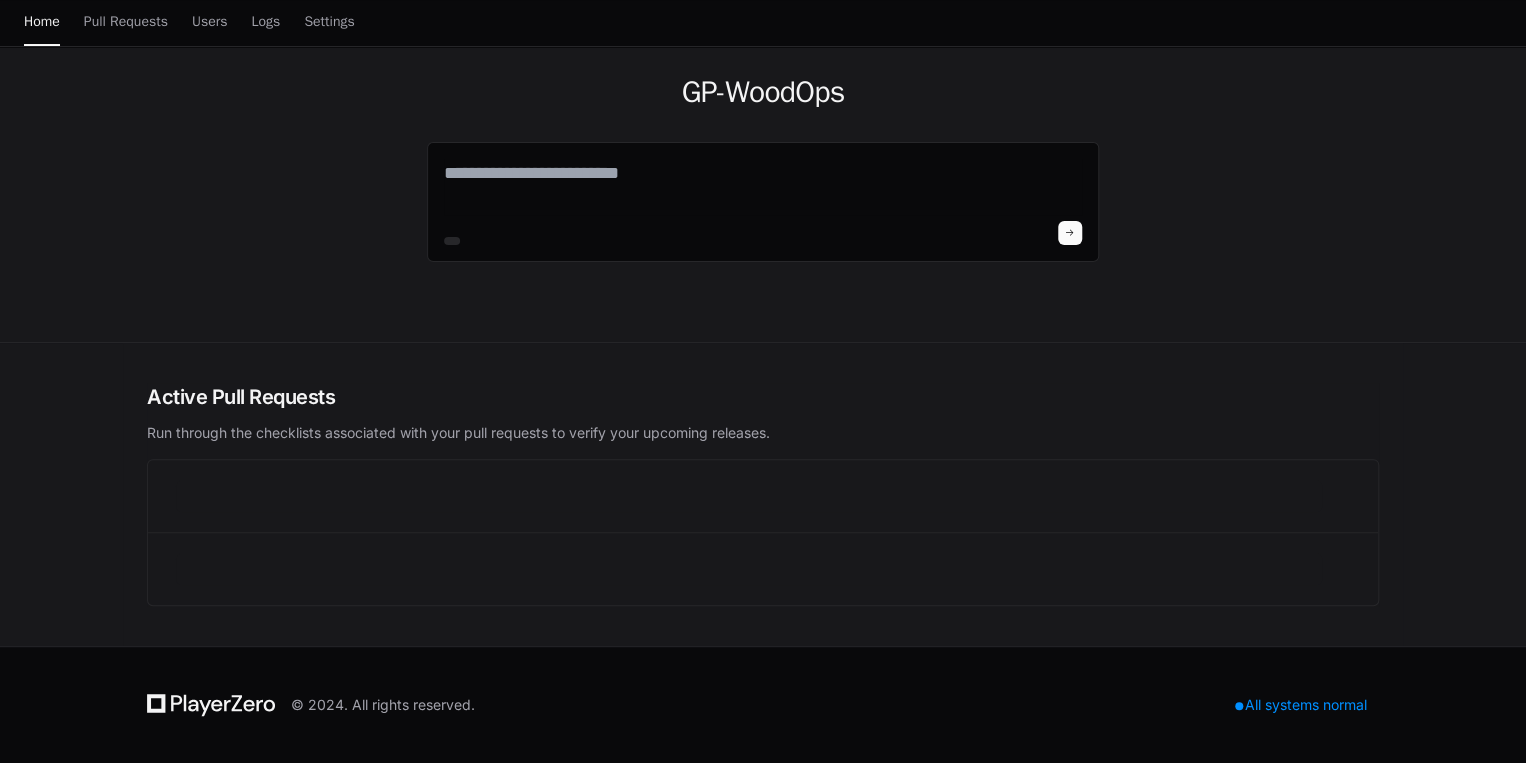 scroll, scrollTop: 0, scrollLeft: 0, axis: both 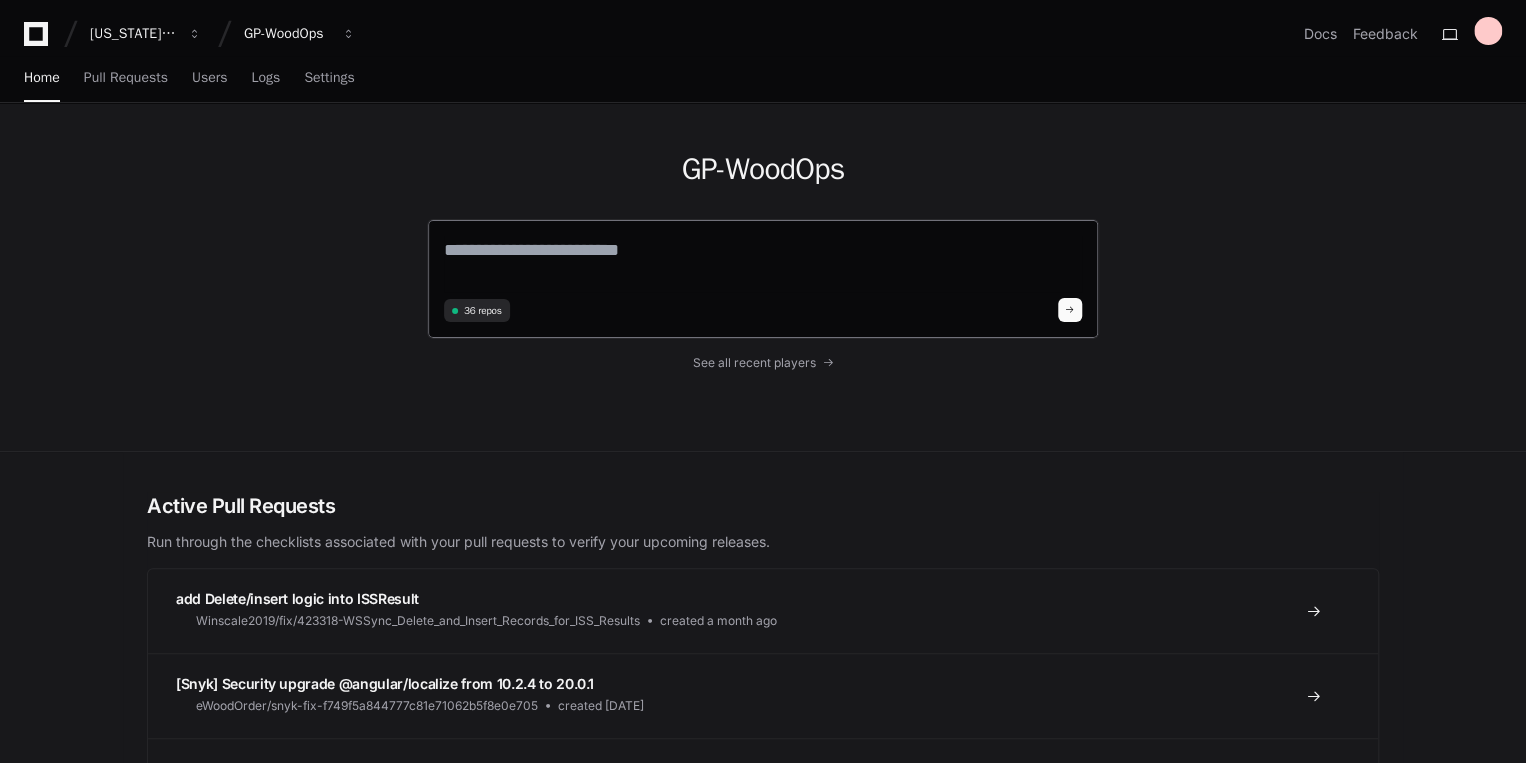 click 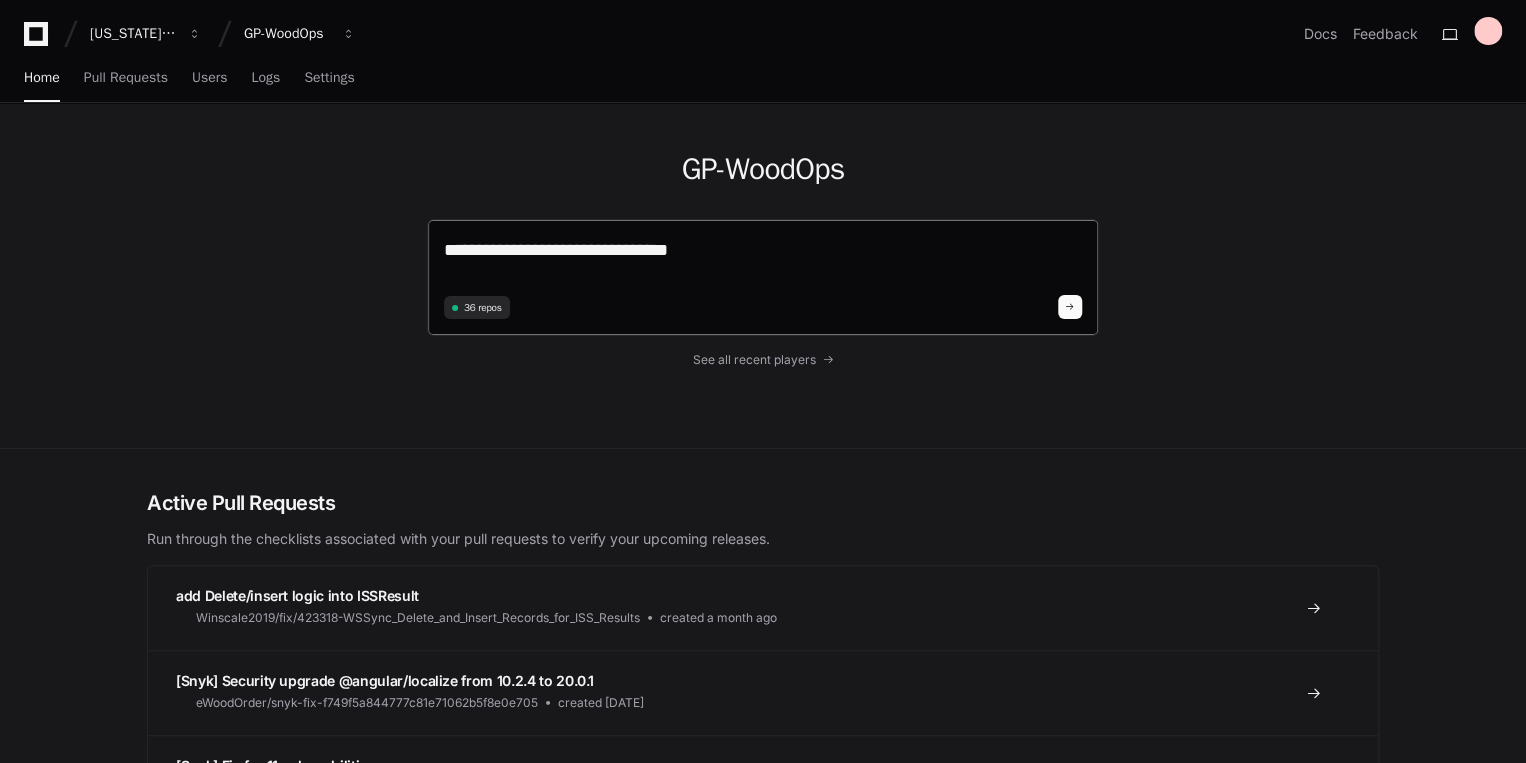 paste on "**********" 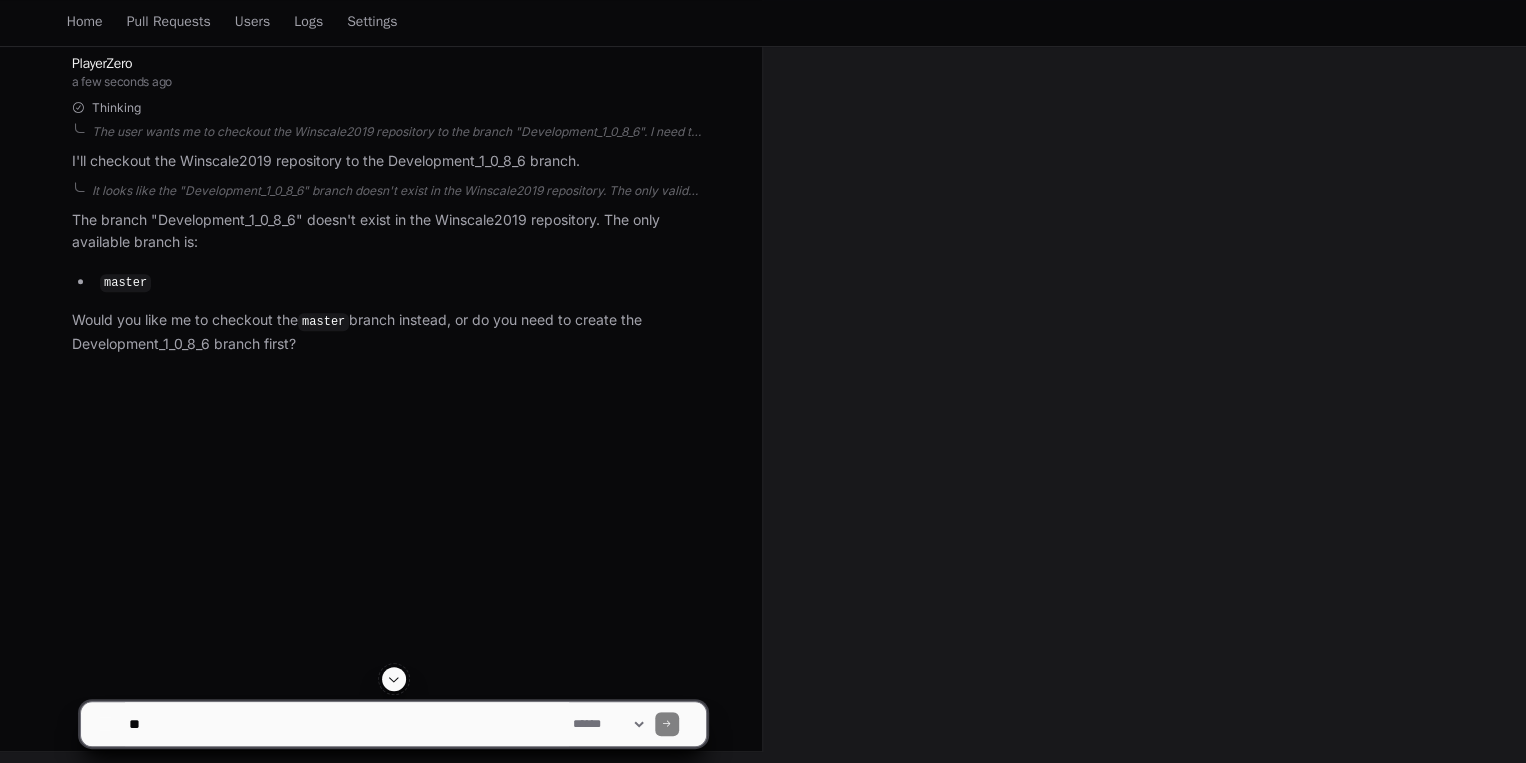 scroll, scrollTop: 160, scrollLeft: 0, axis: vertical 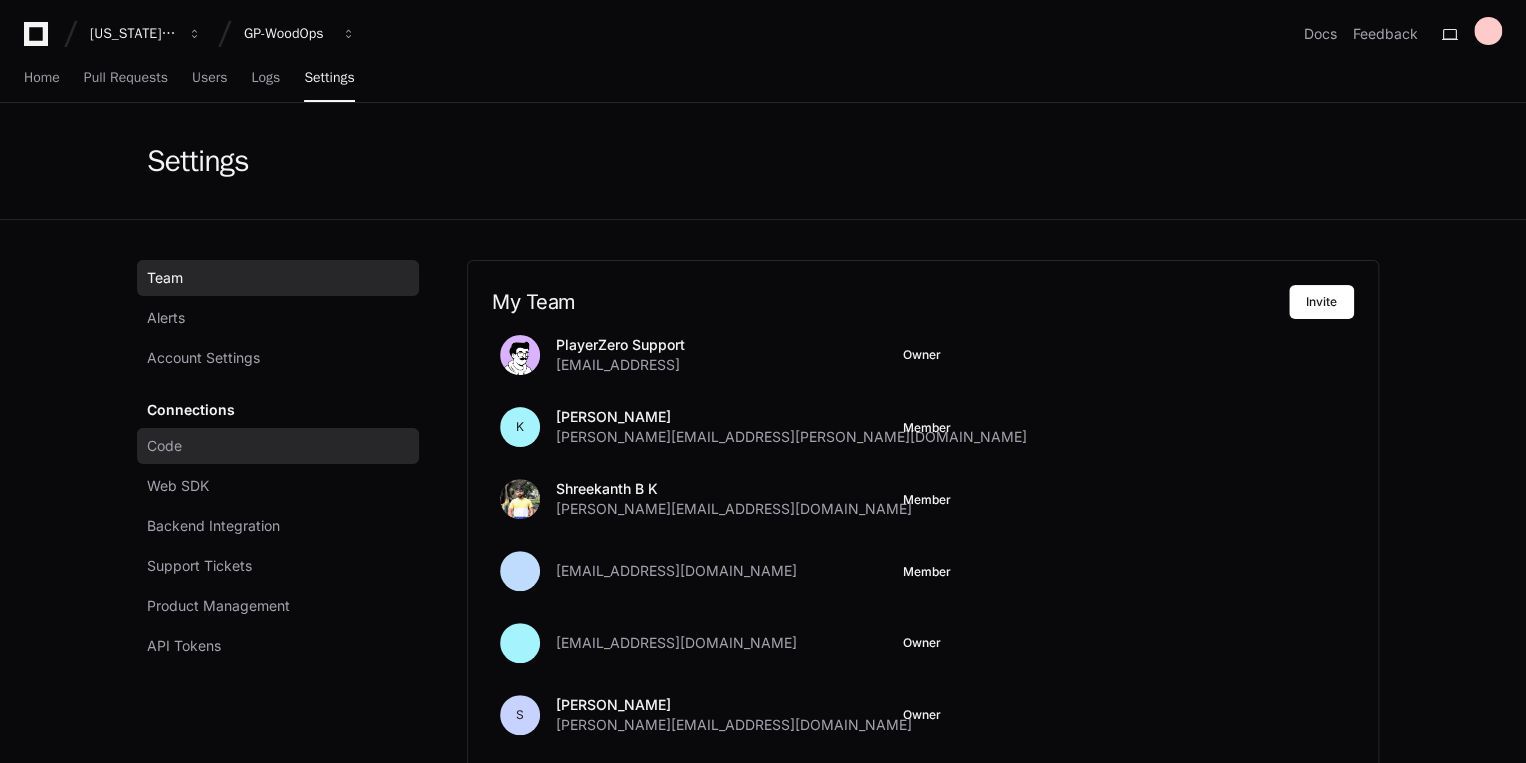 click on "Code" 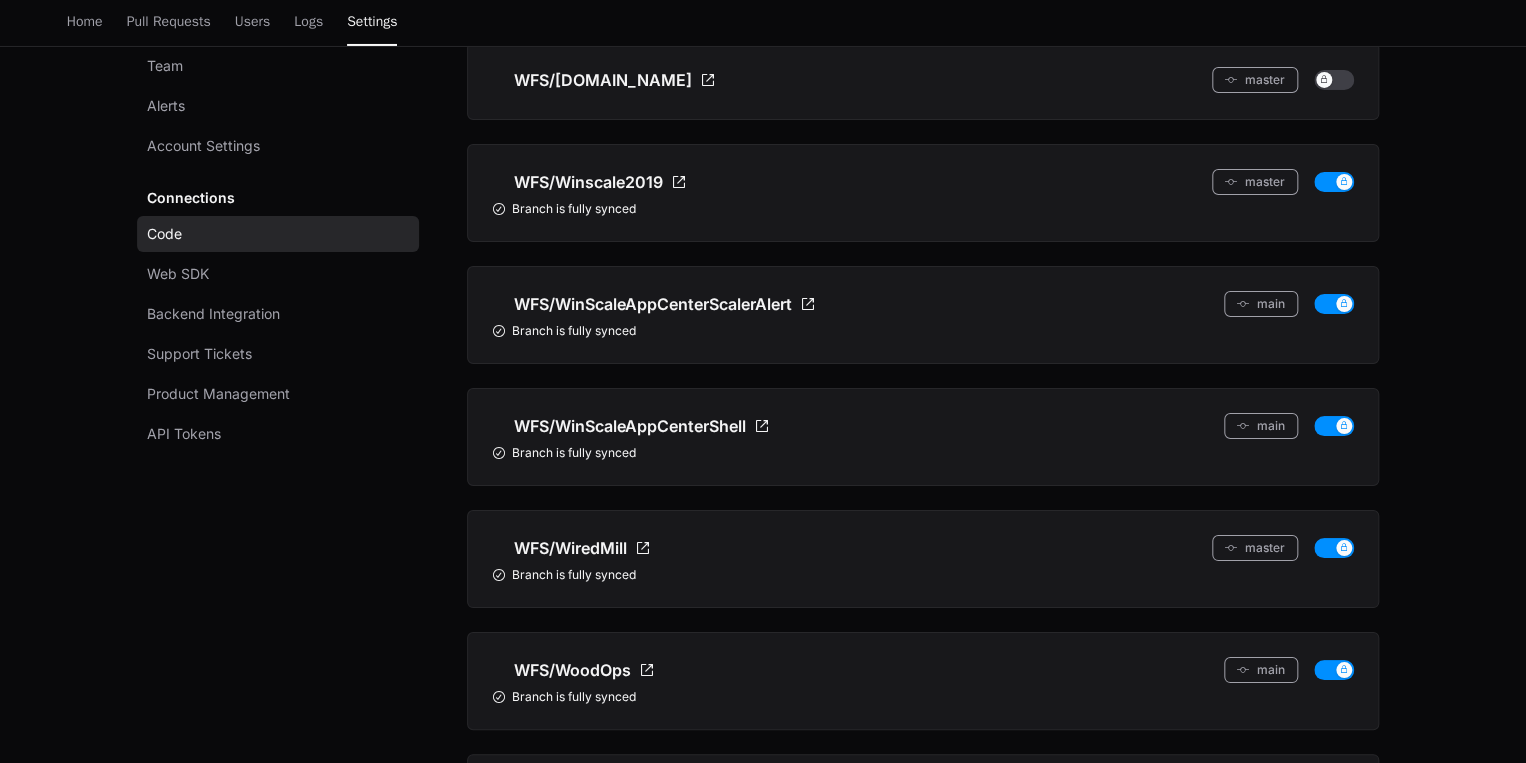 scroll, scrollTop: 3600, scrollLeft: 0, axis: vertical 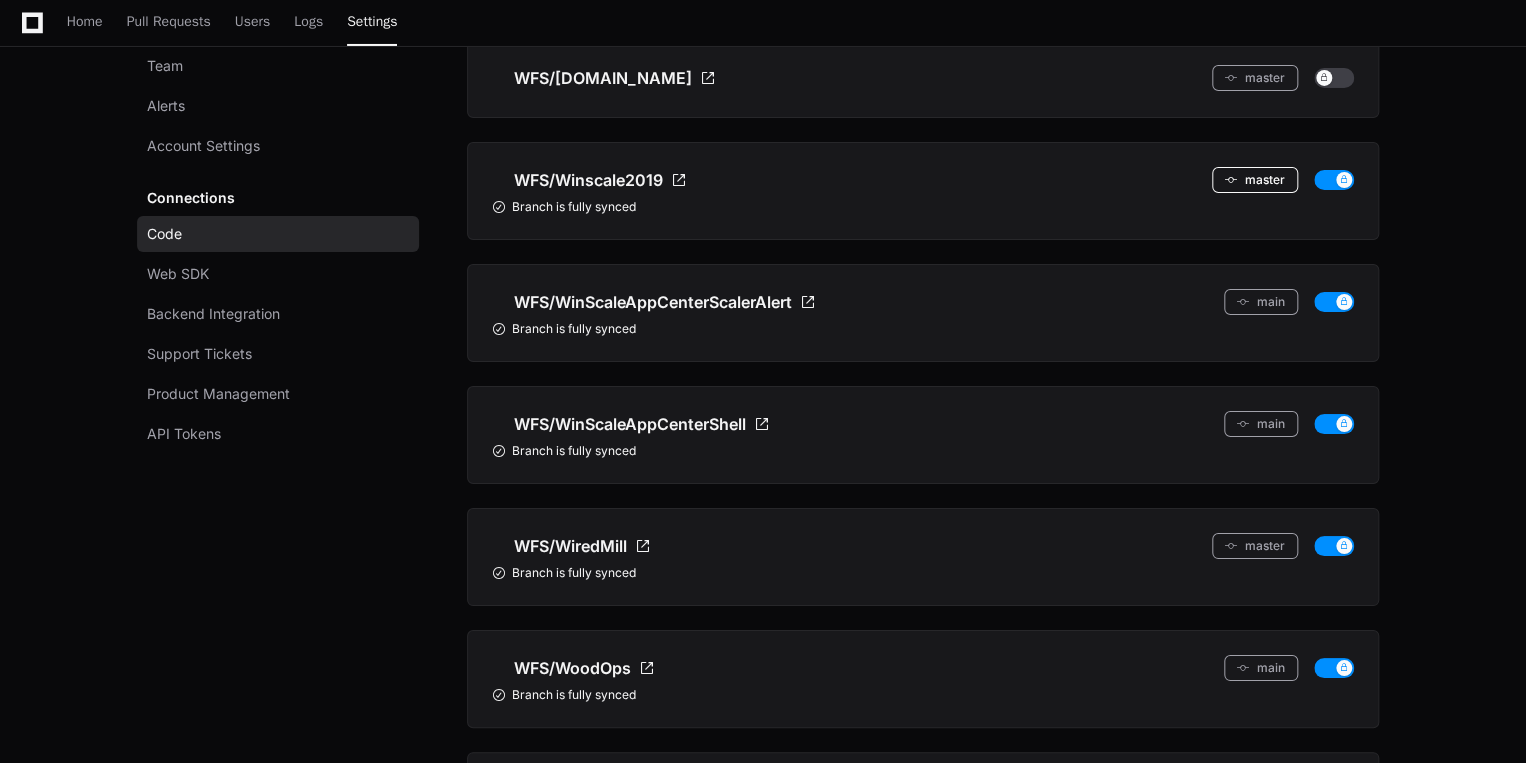 click on "master" 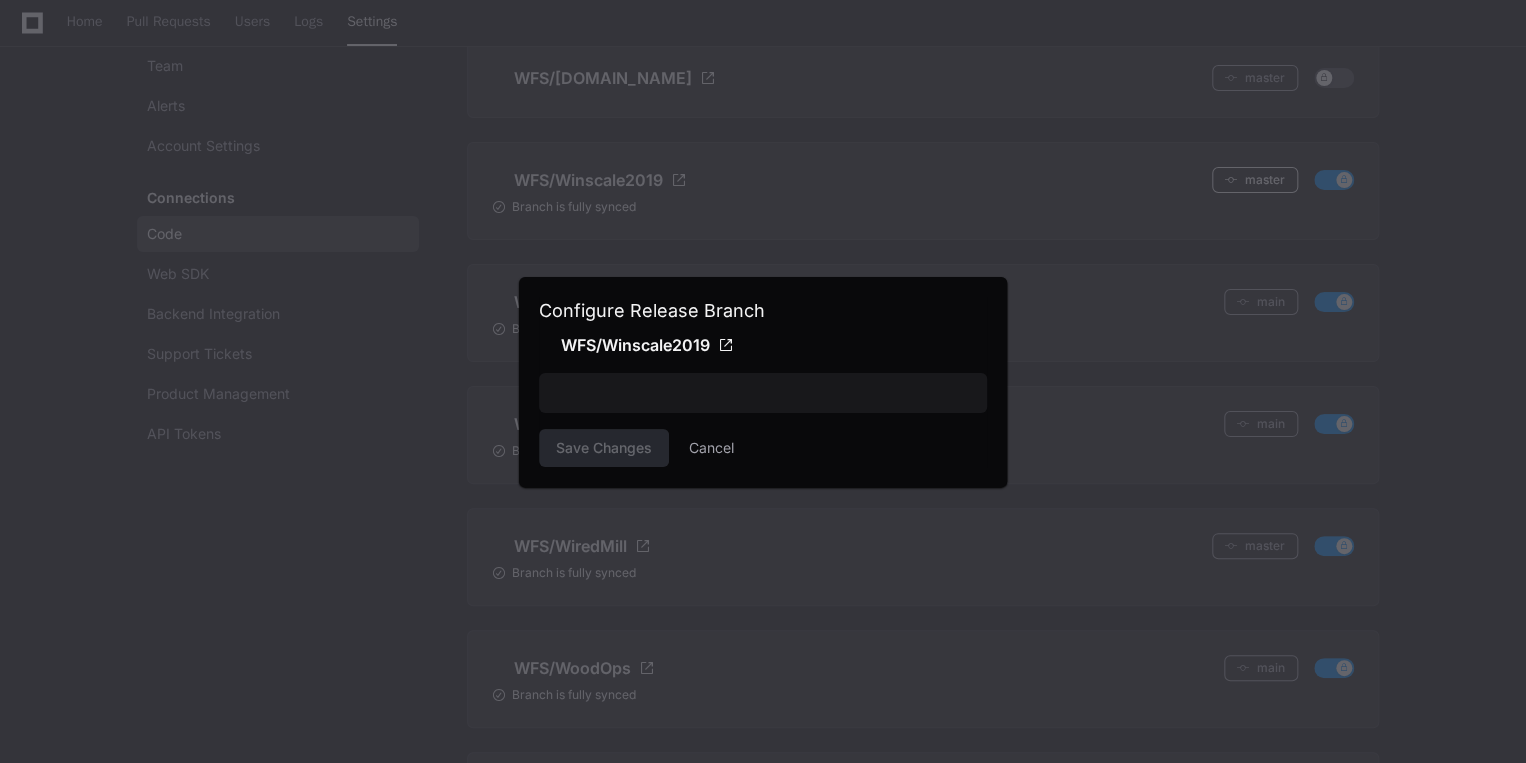 scroll, scrollTop: 0, scrollLeft: 0, axis: both 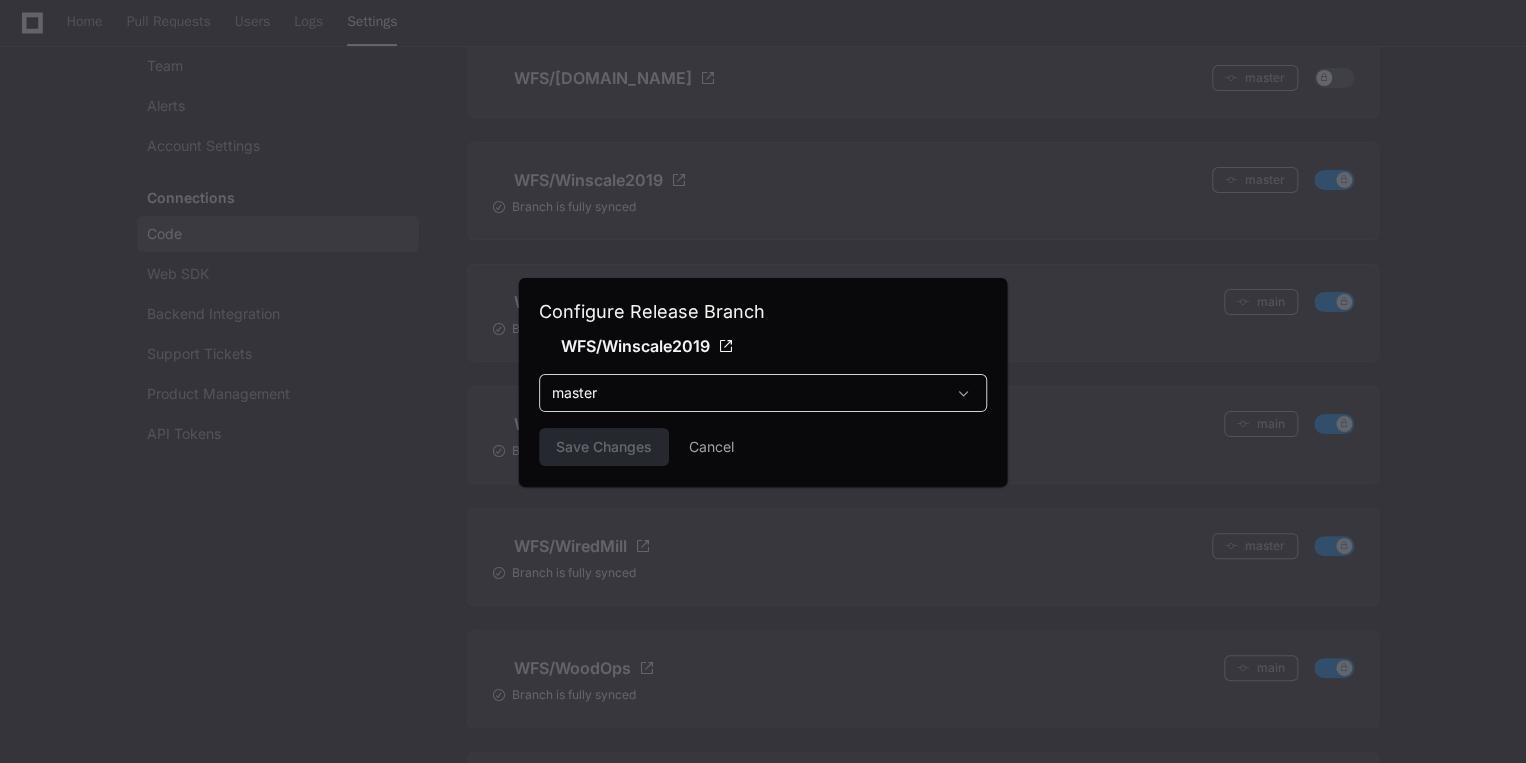click on "master" at bounding box center [749, 393] 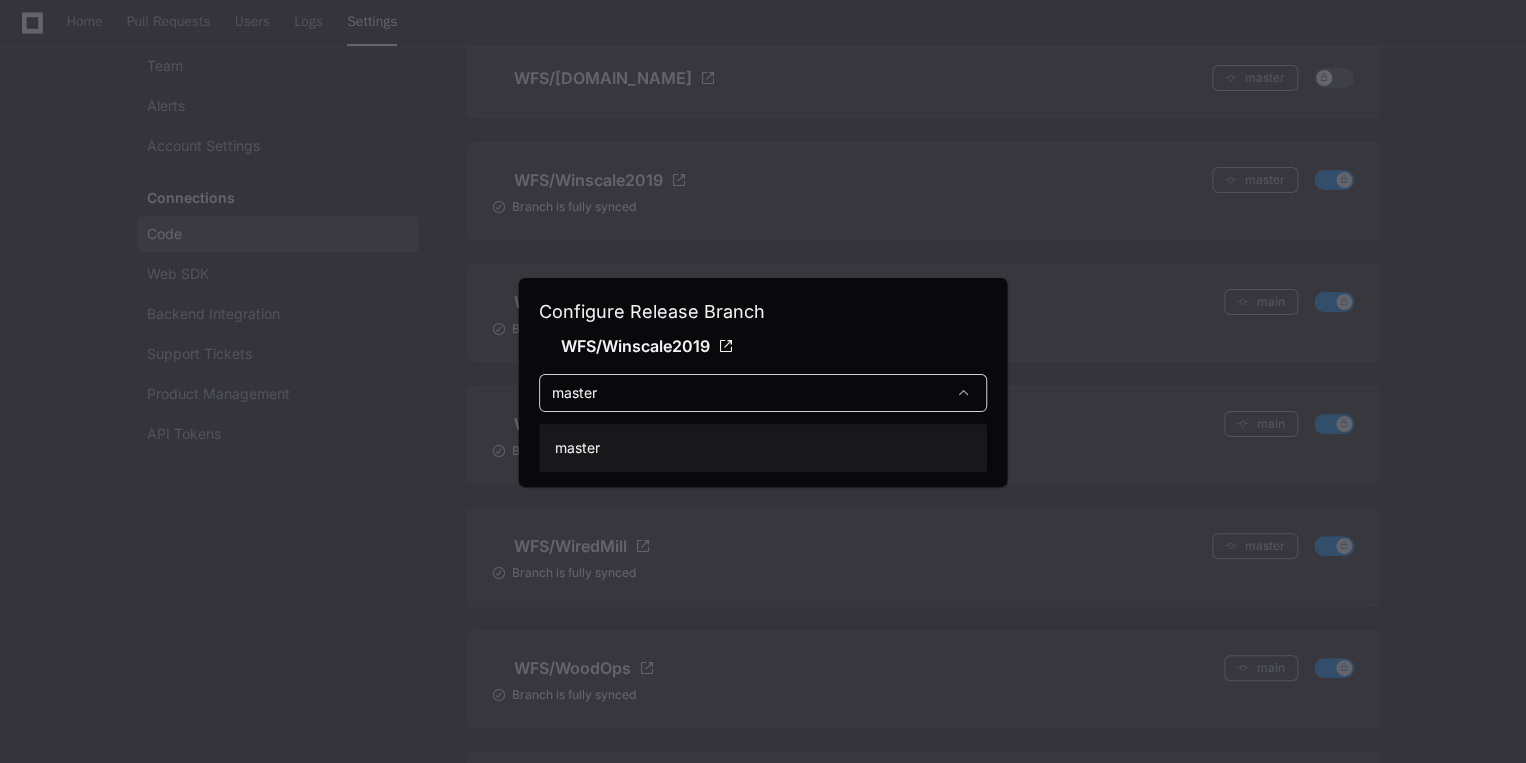 click at bounding box center [763, 381] 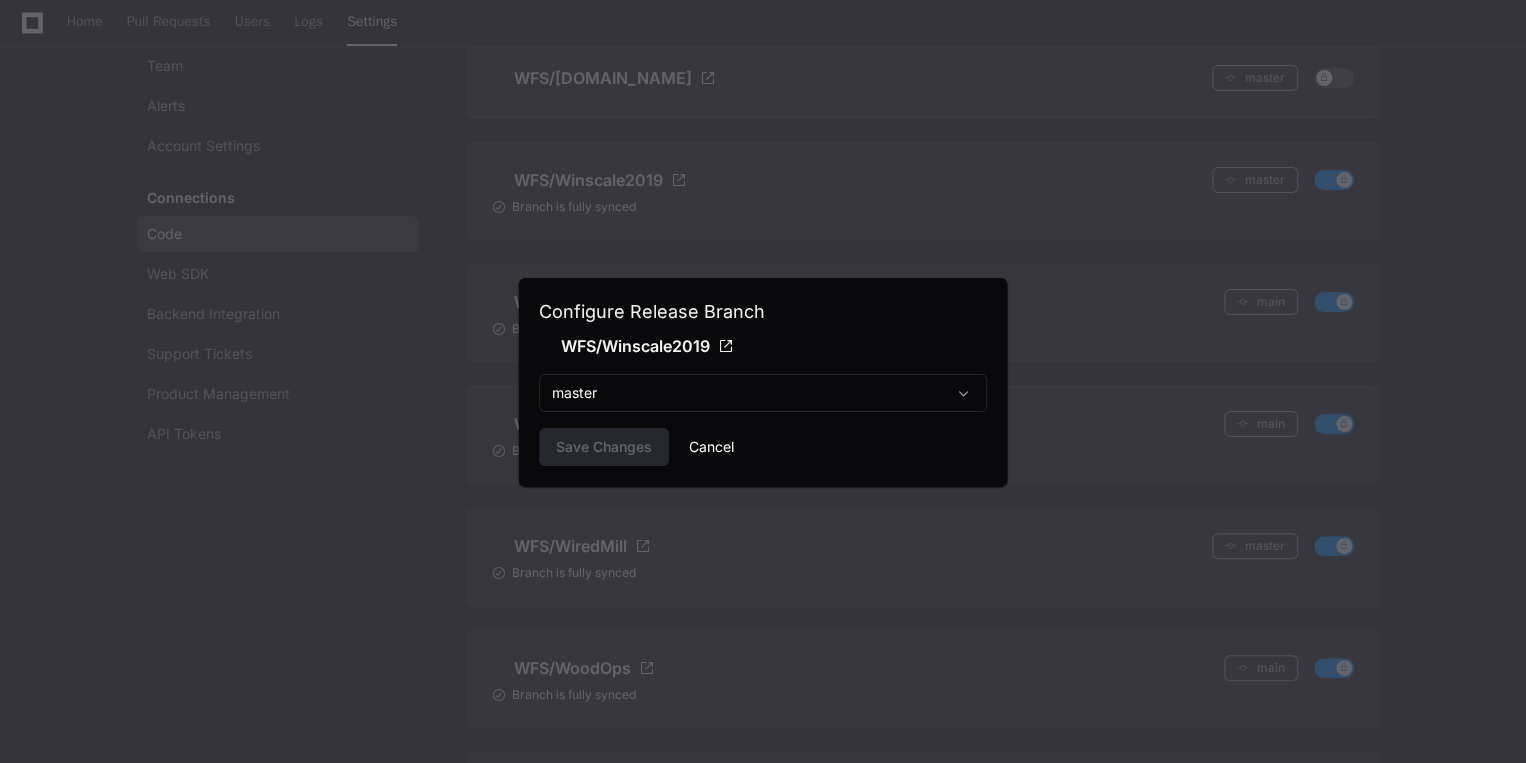 click on "Cancel" at bounding box center [711, 447] 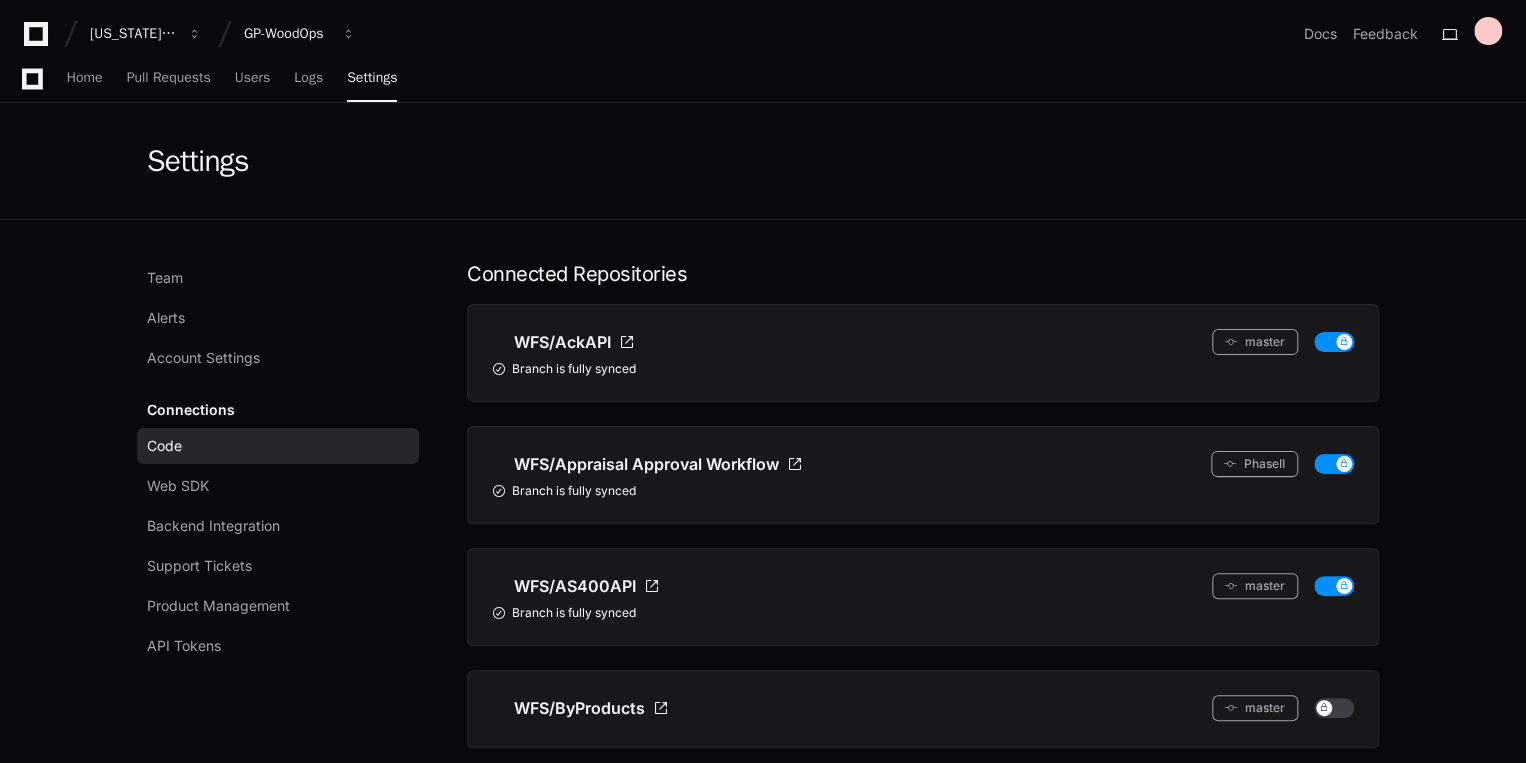scroll, scrollTop: 3600, scrollLeft: 0, axis: vertical 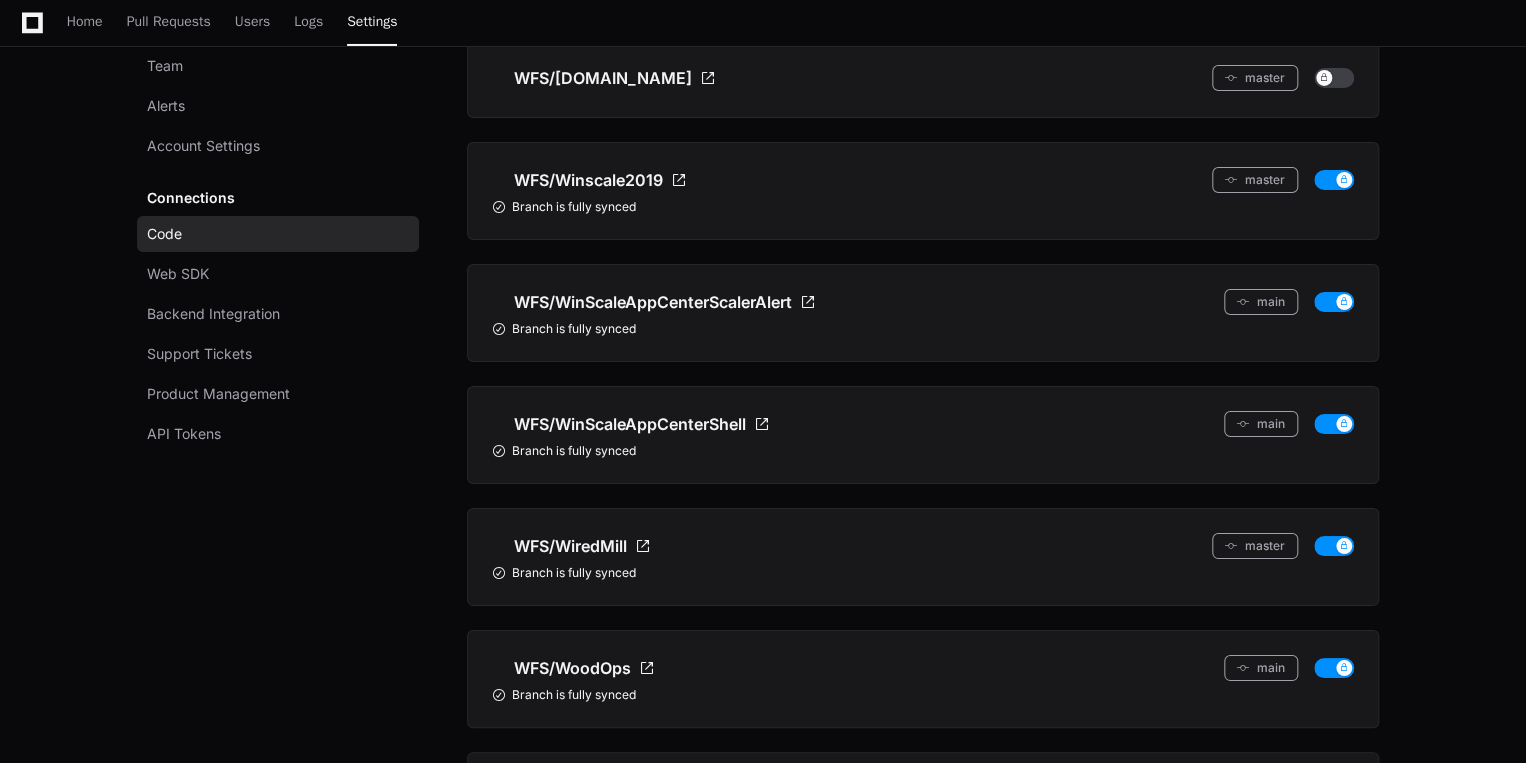 click on "Branch is fully synced" 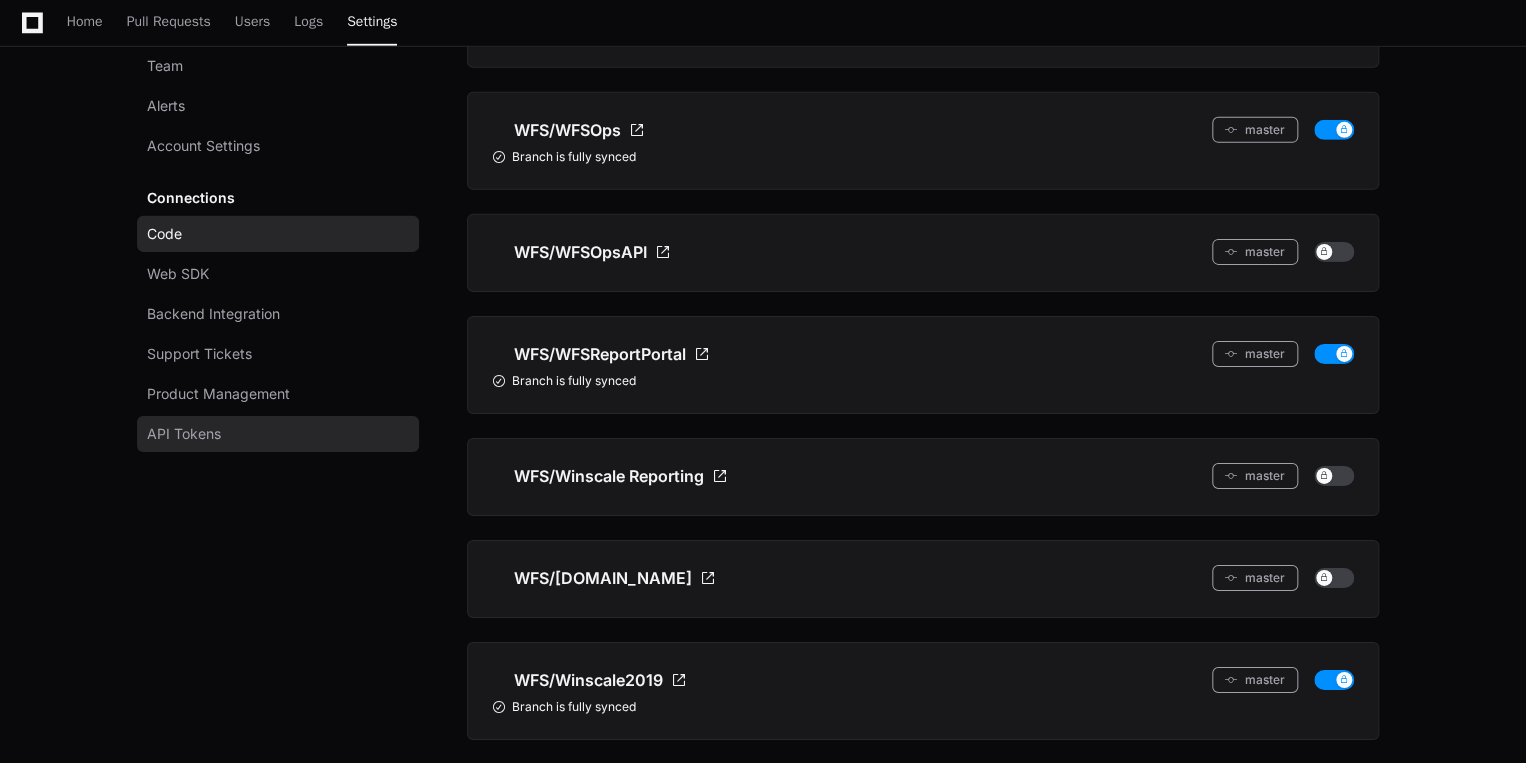 scroll, scrollTop: 3120, scrollLeft: 0, axis: vertical 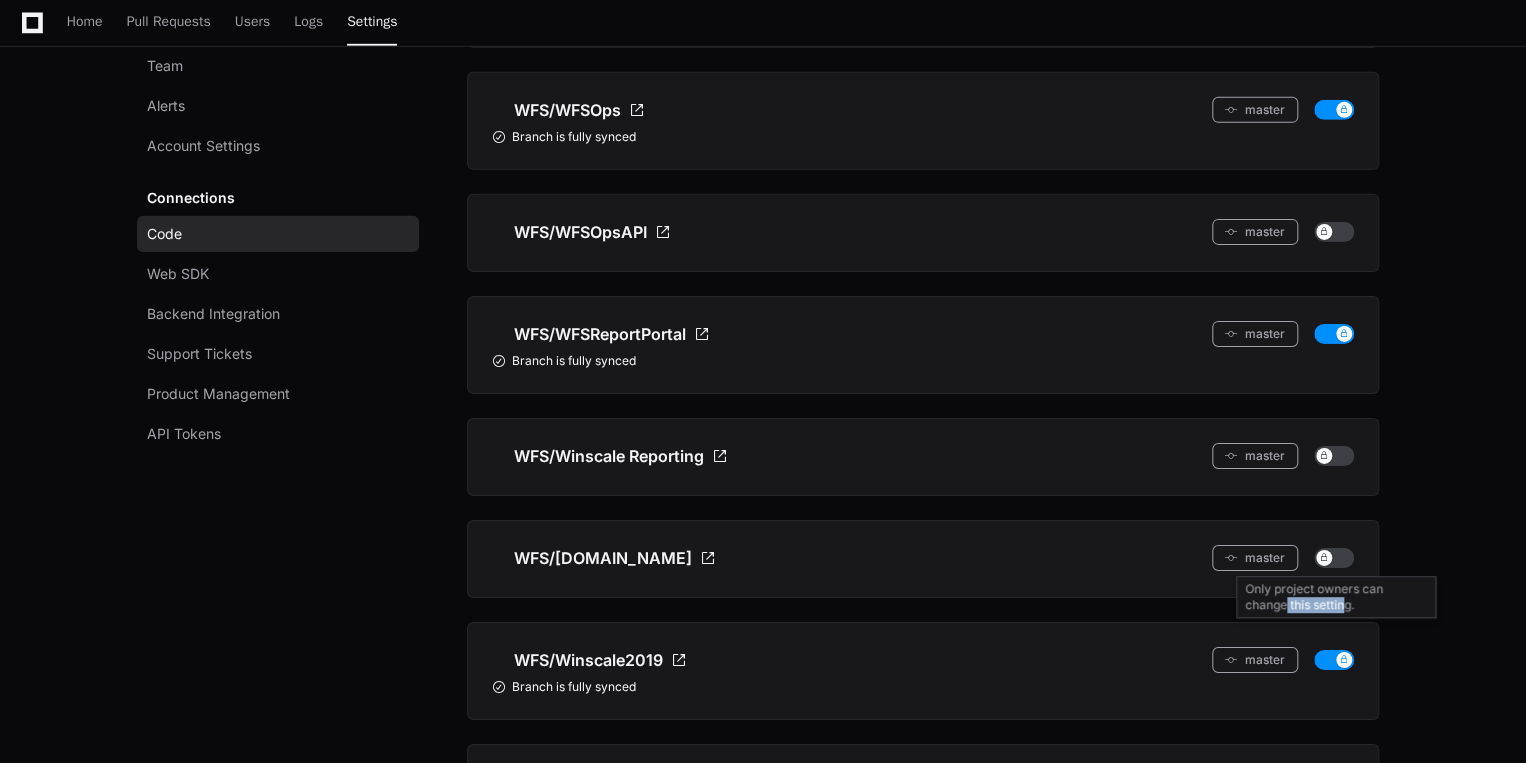 drag, startPoint x: 1286, startPoint y: 608, endPoint x: 1351, endPoint y: 610, distance: 65.03076 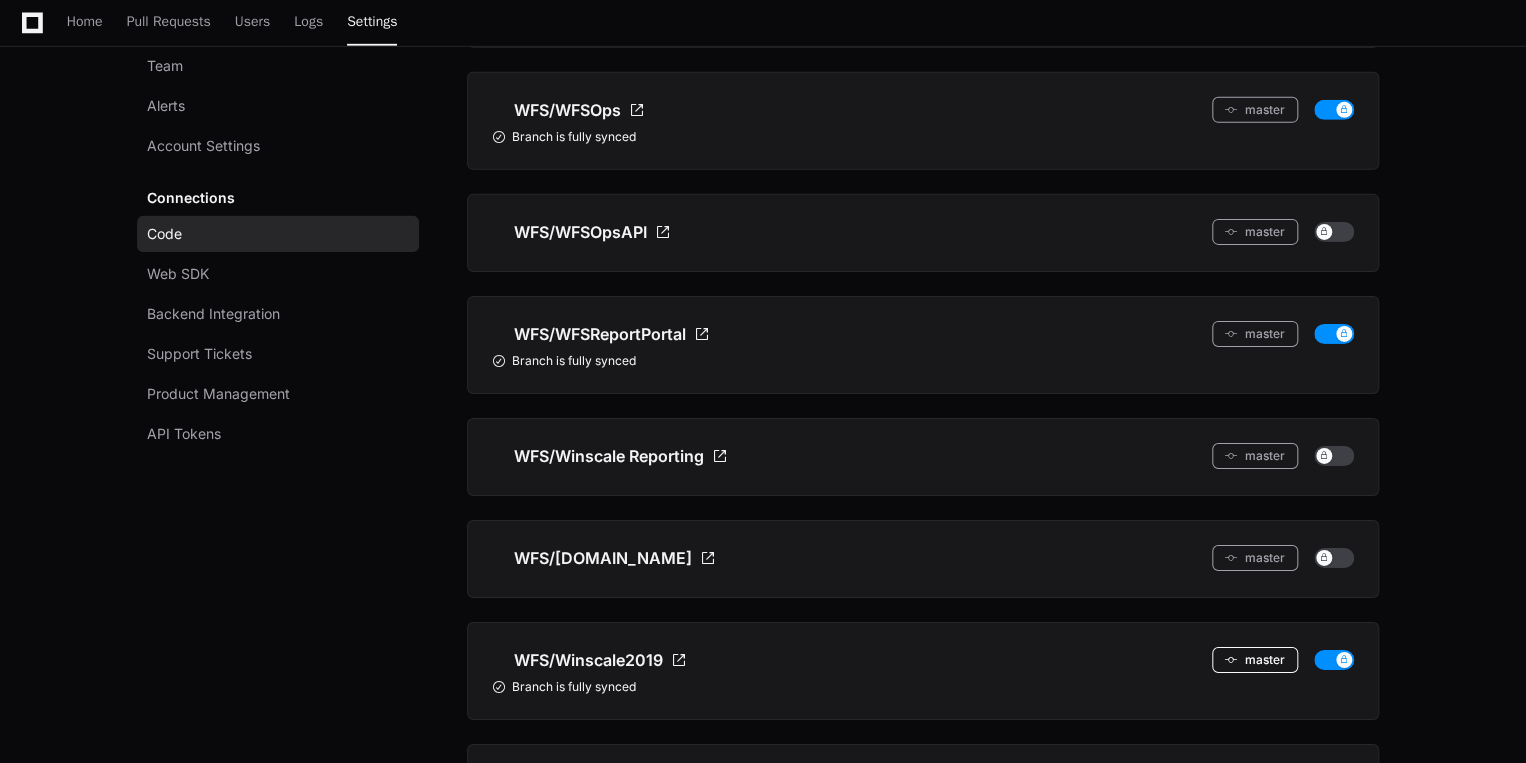 click on "master" 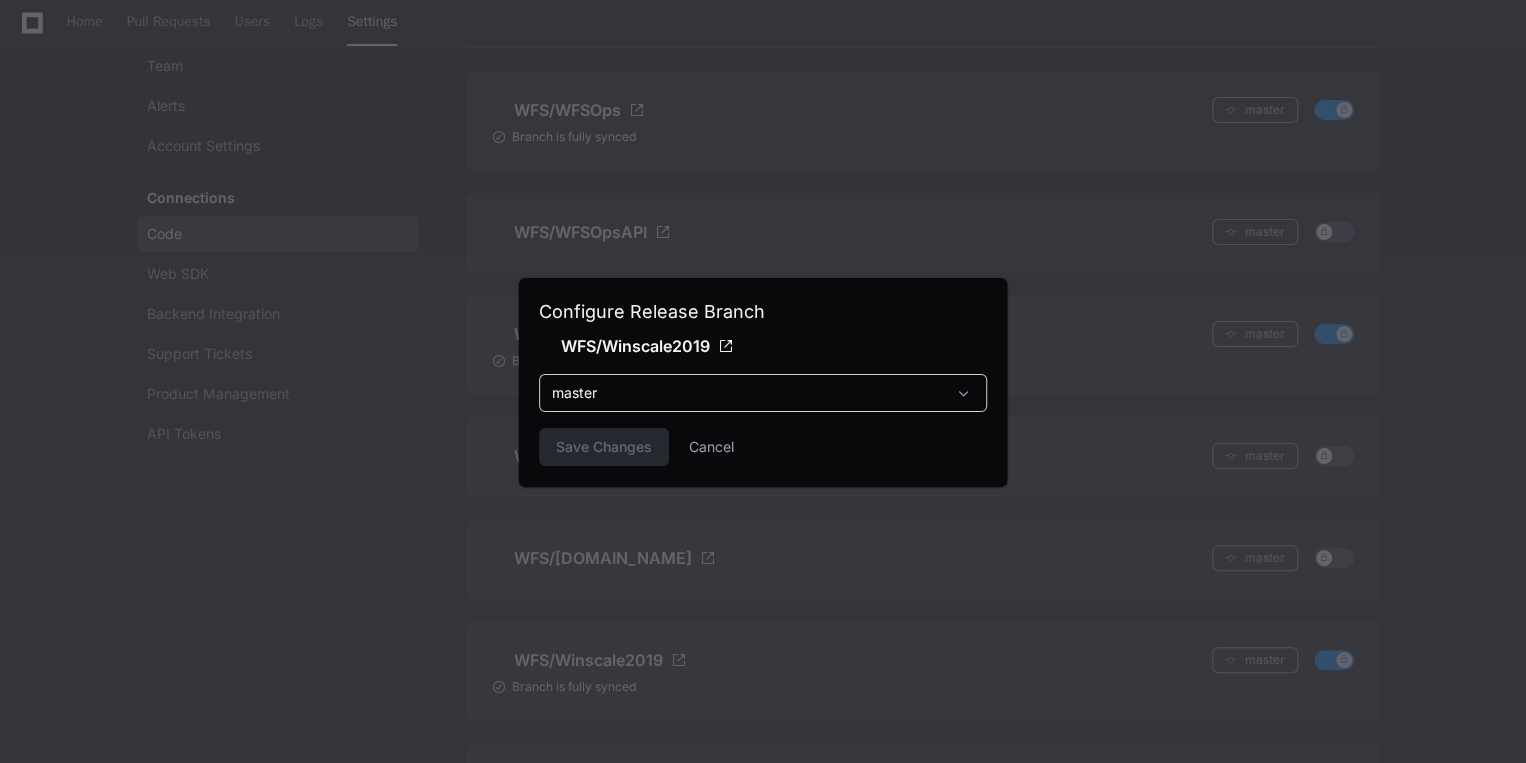 click on "master" at bounding box center (749, 393) 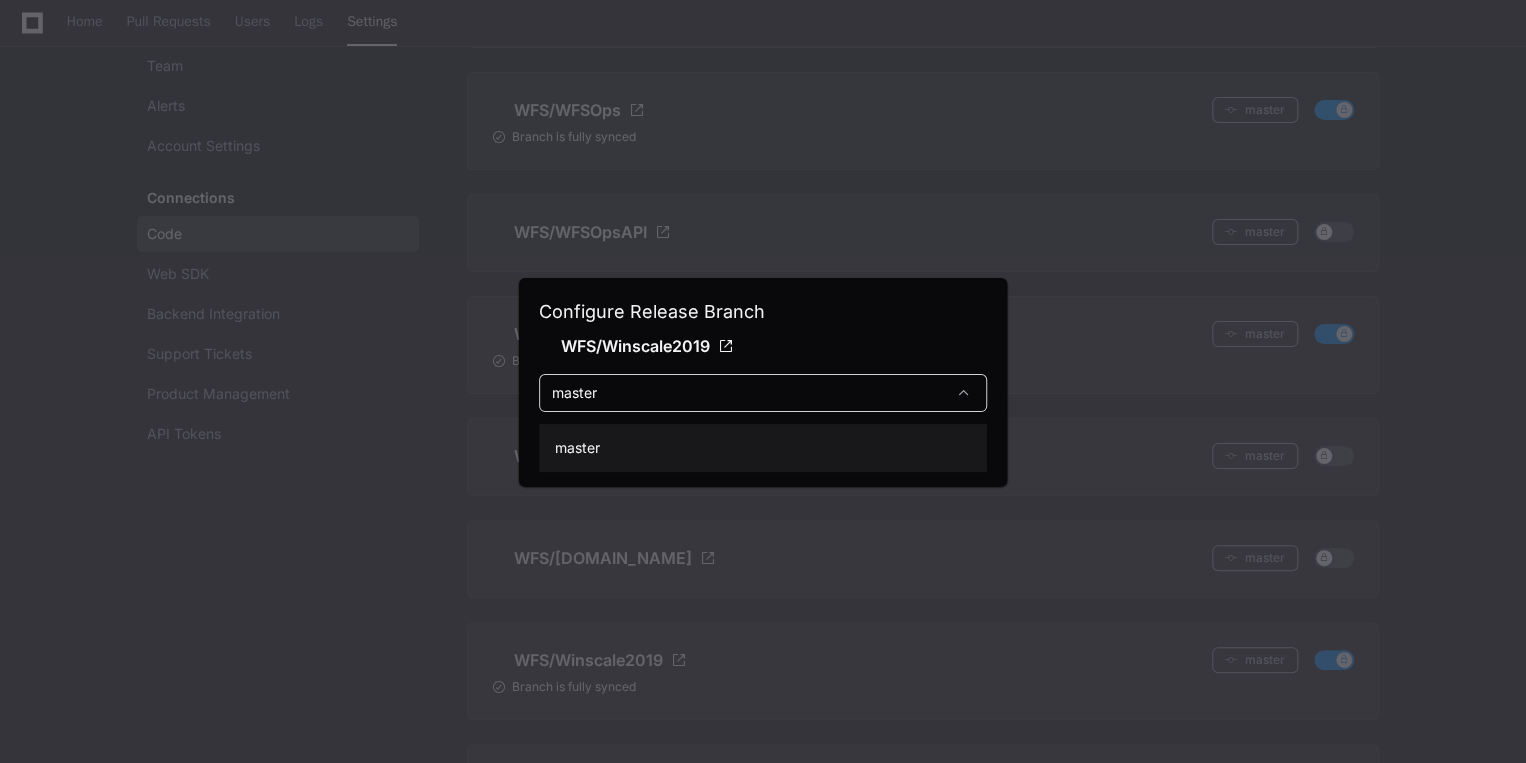 click at bounding box center (763, 381) 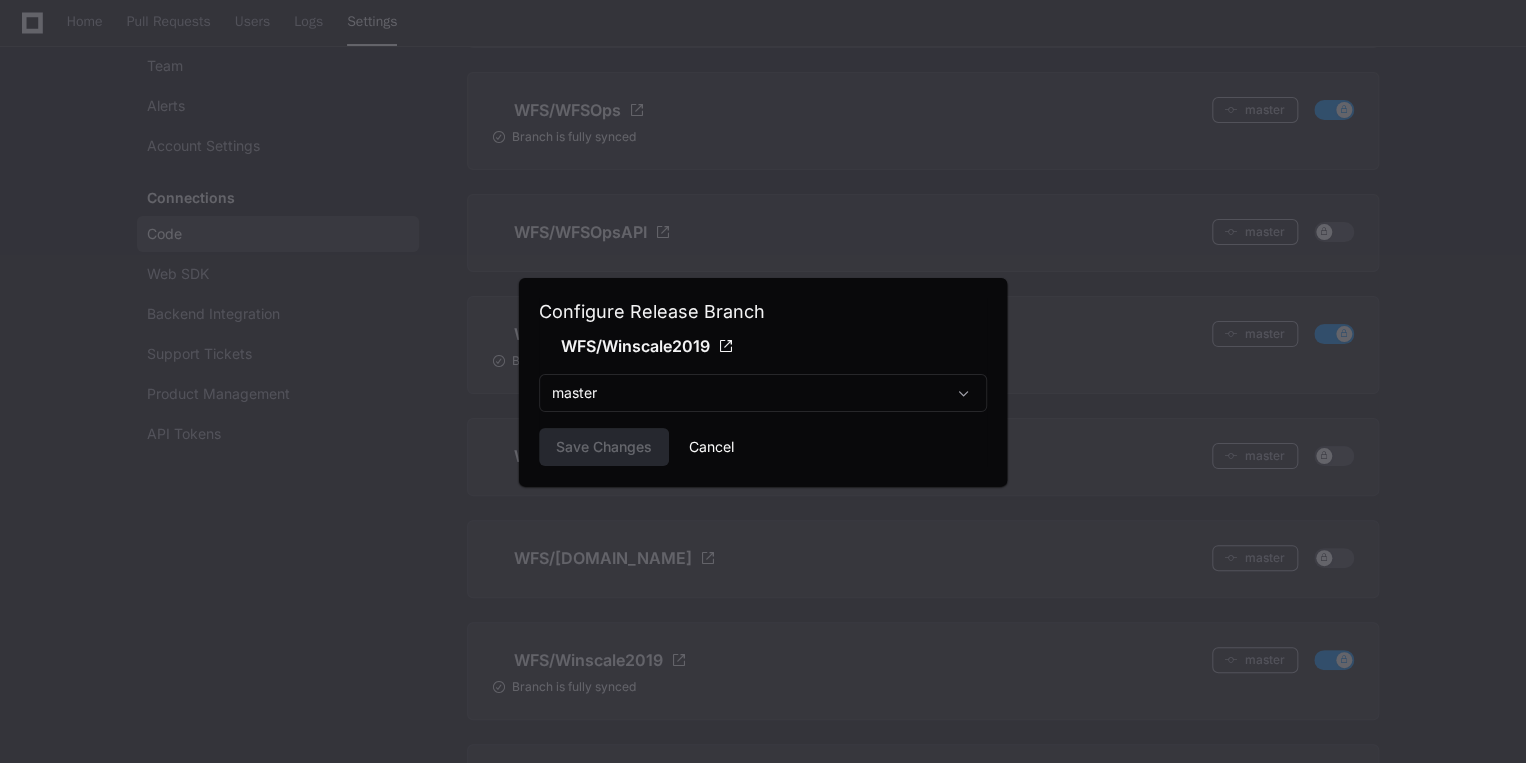 click on "Cancel" at bounding box center (711, 447) 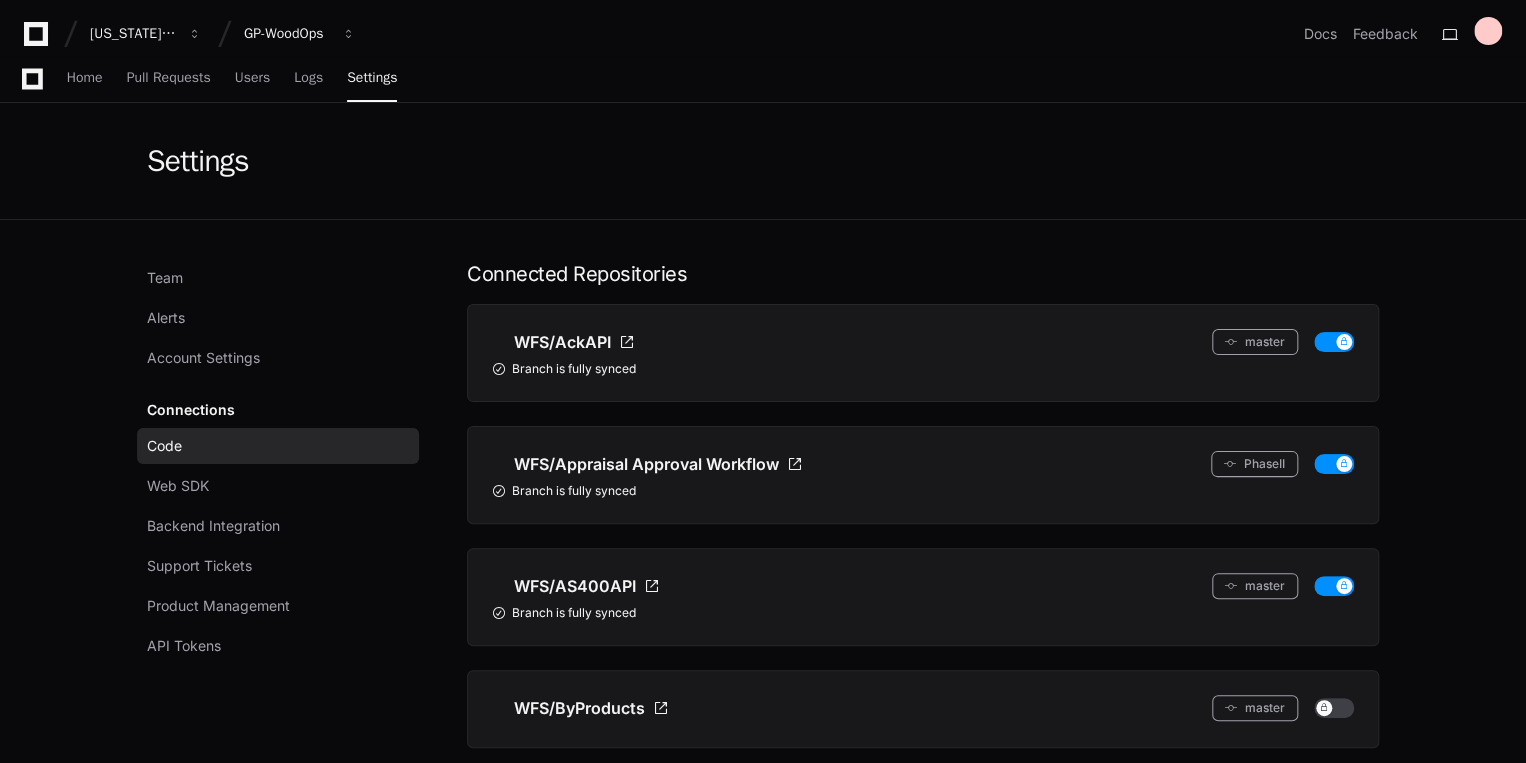 scroll, scrollTop: 3120, scrollLeft: 0, axis: vertical 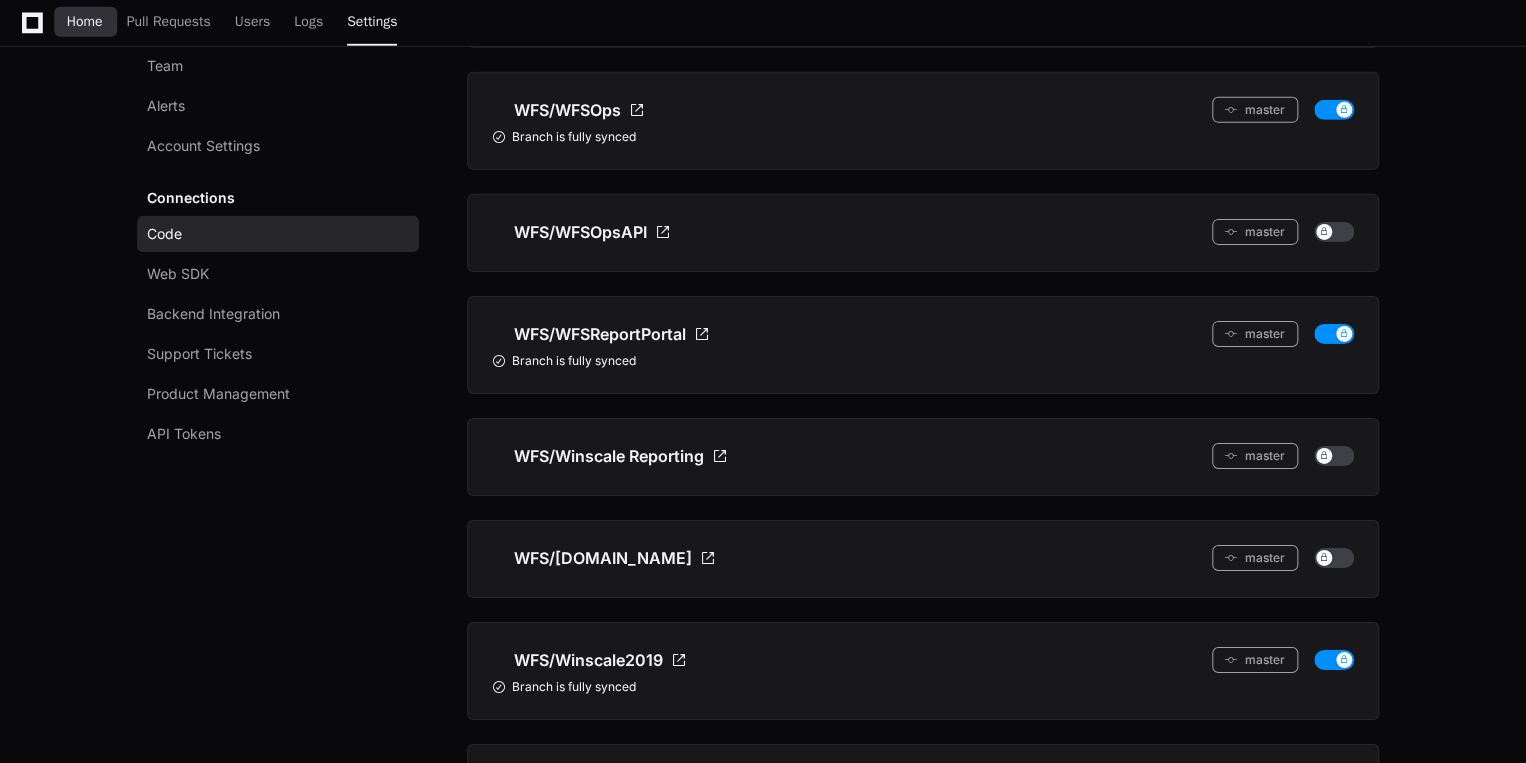 click on "Home" at bounding box center [85, 22] 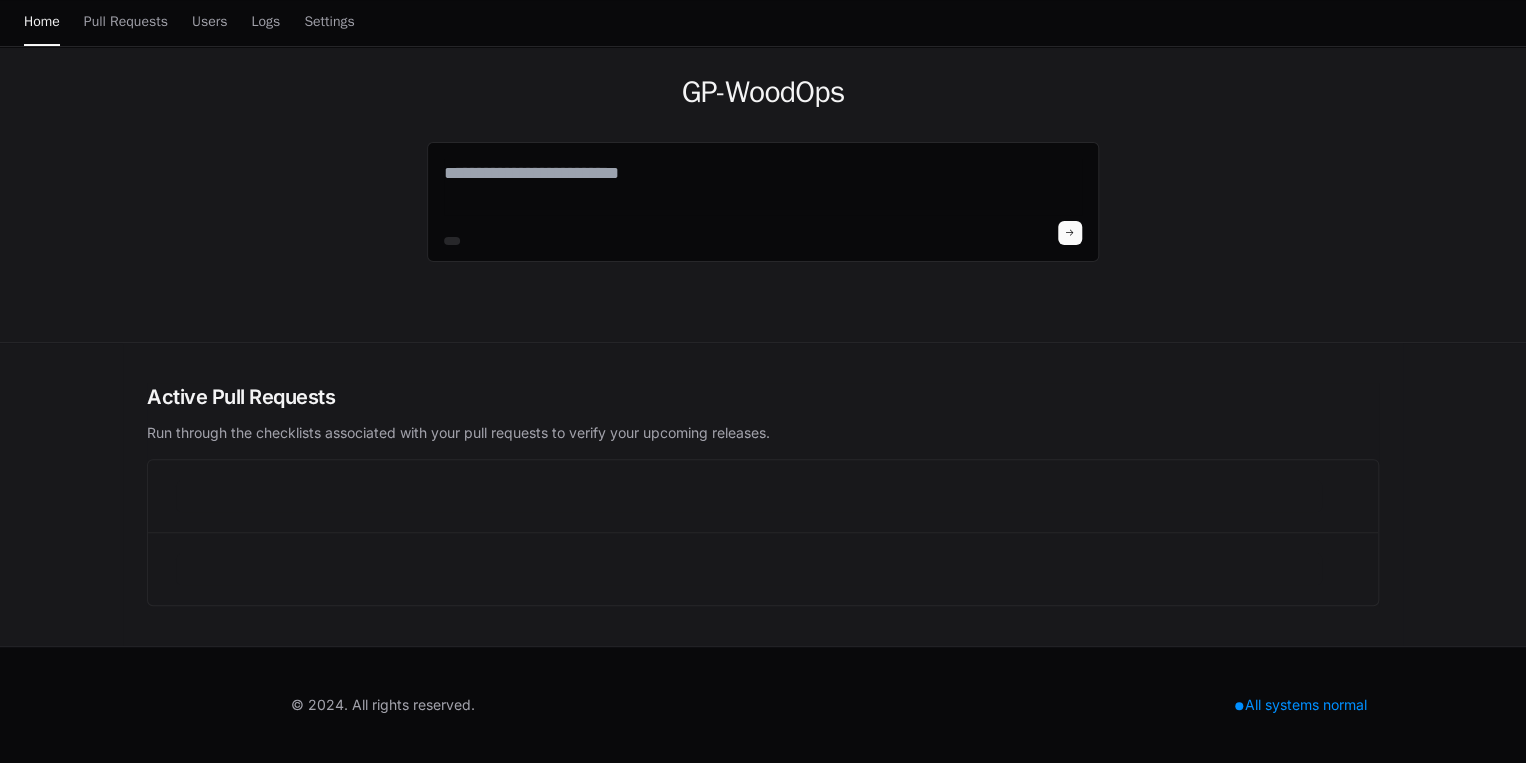 scroll, scrollTop: 0, scrollLeft: 0, axis: both 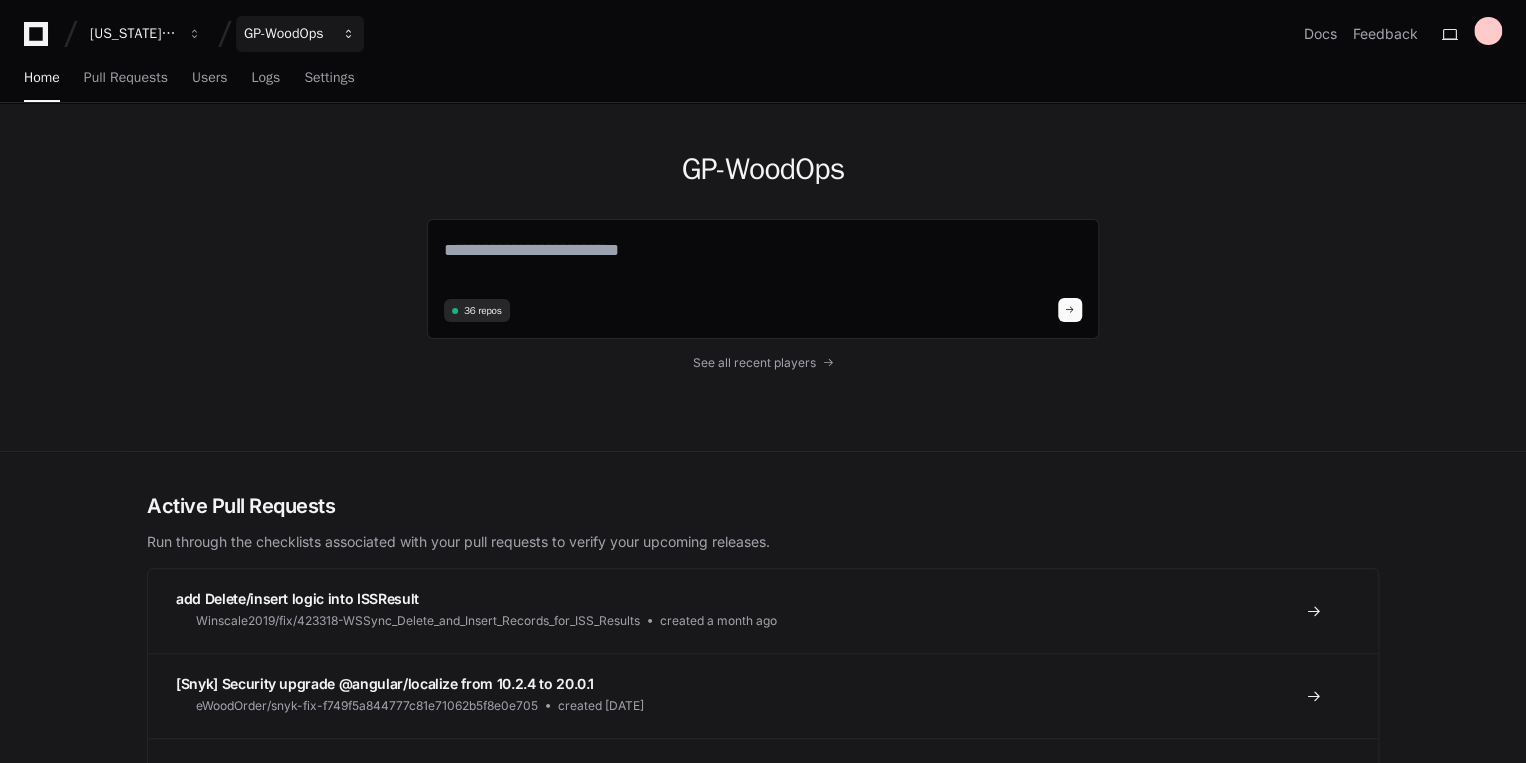 click on "GP-WoodOps" at bounding box center (133, 34) 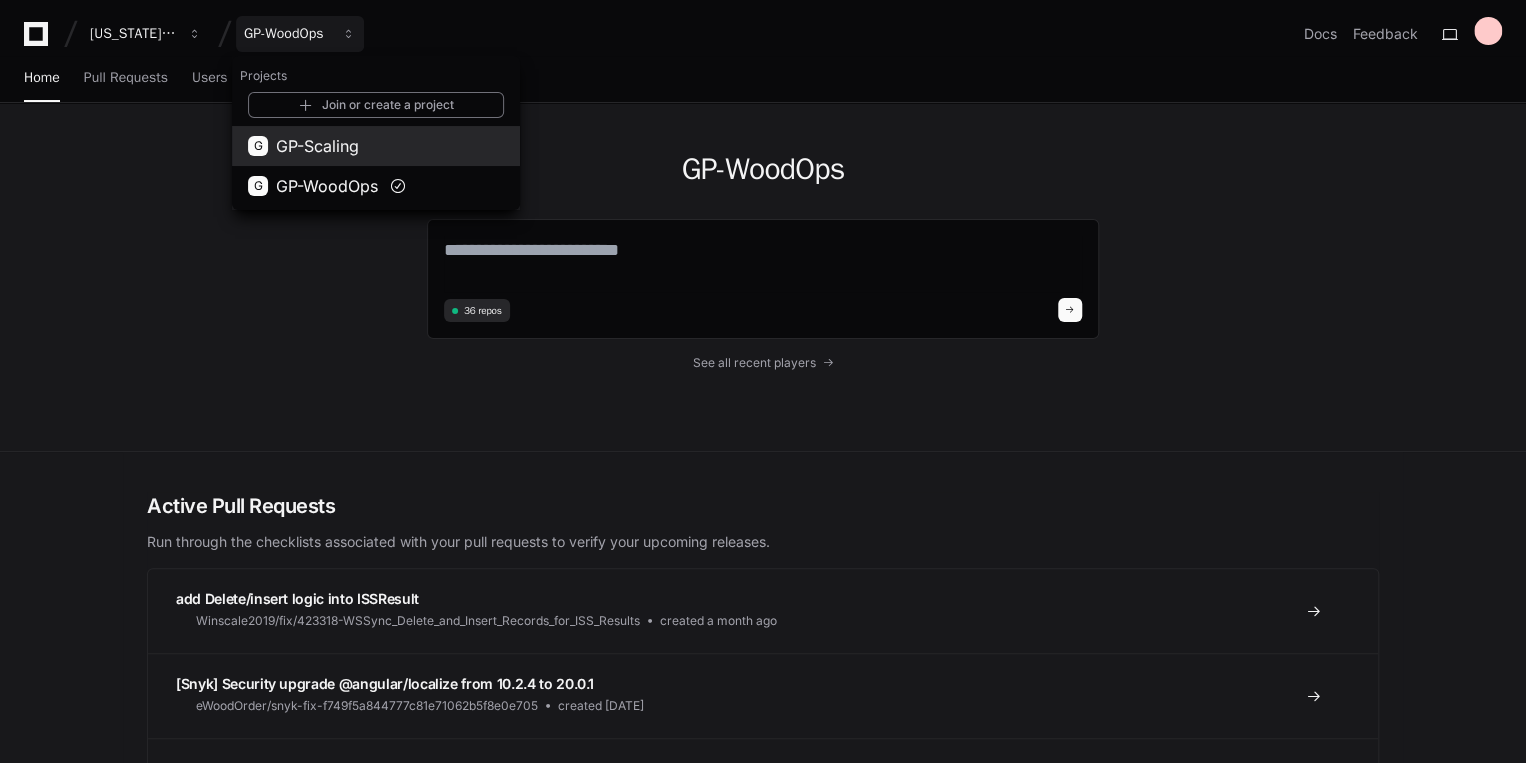 click on "GP-Scaling" at bounding box center (317, 146) 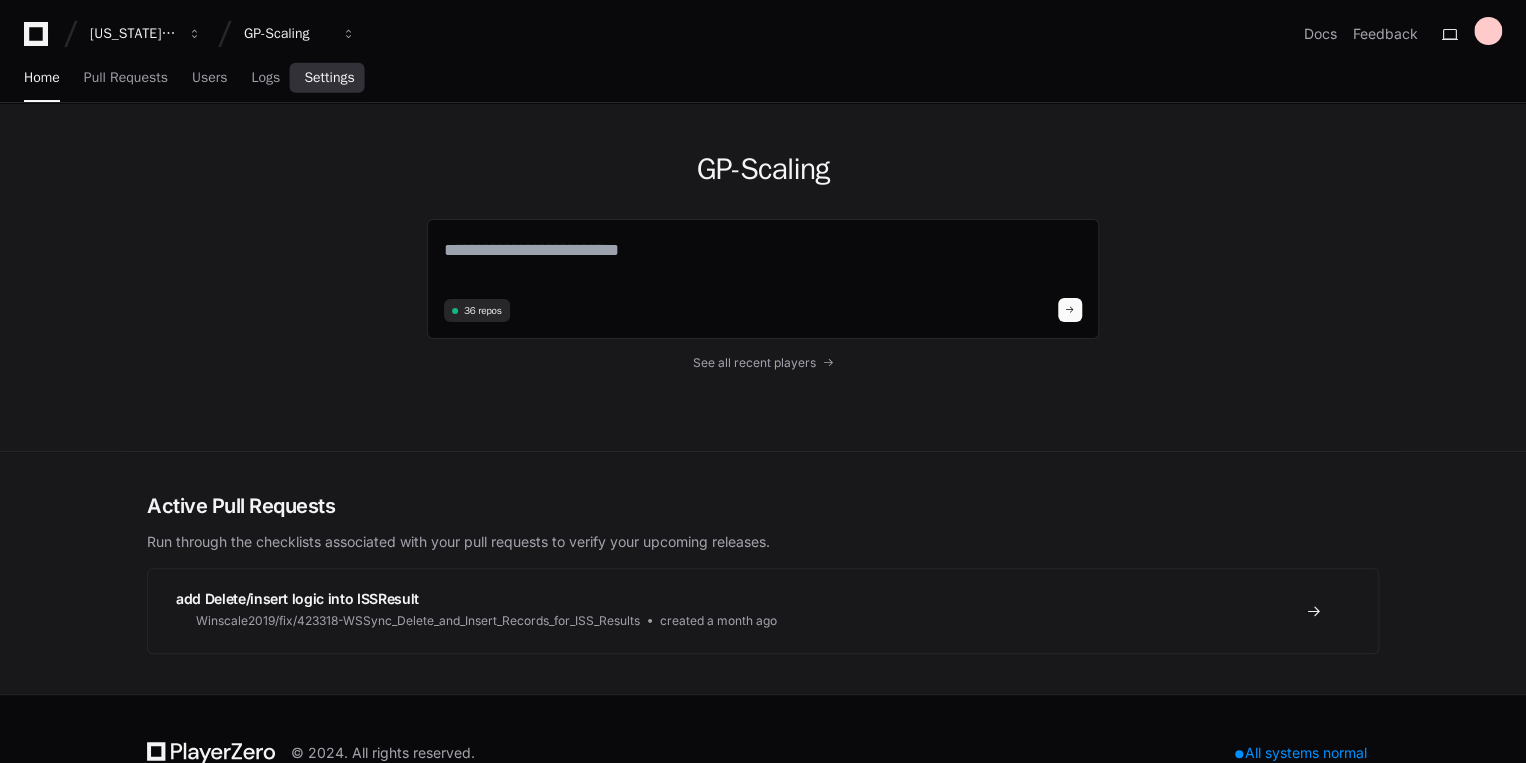 click on "Settings" at bounding box center [329, 78] 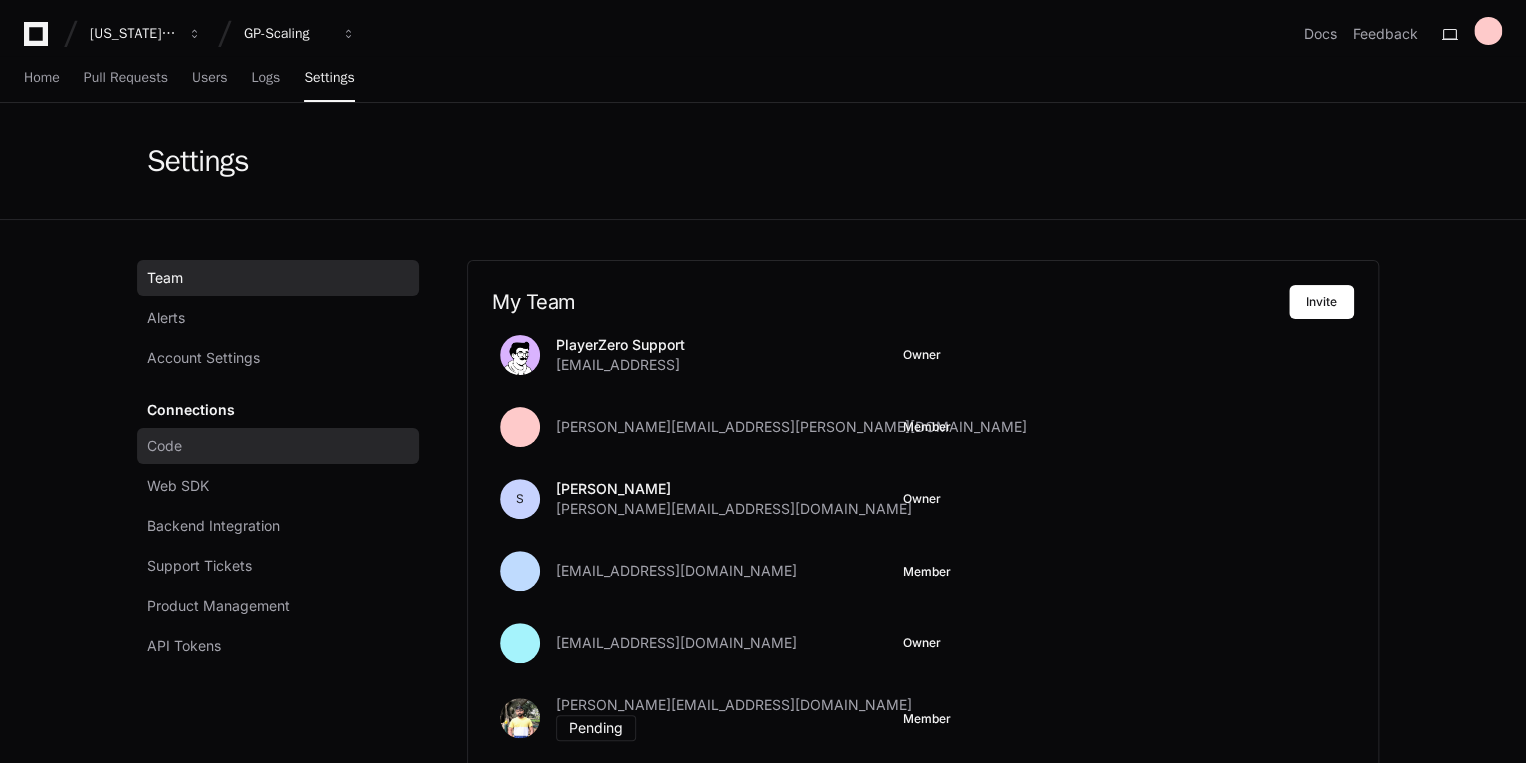 click on "Code" 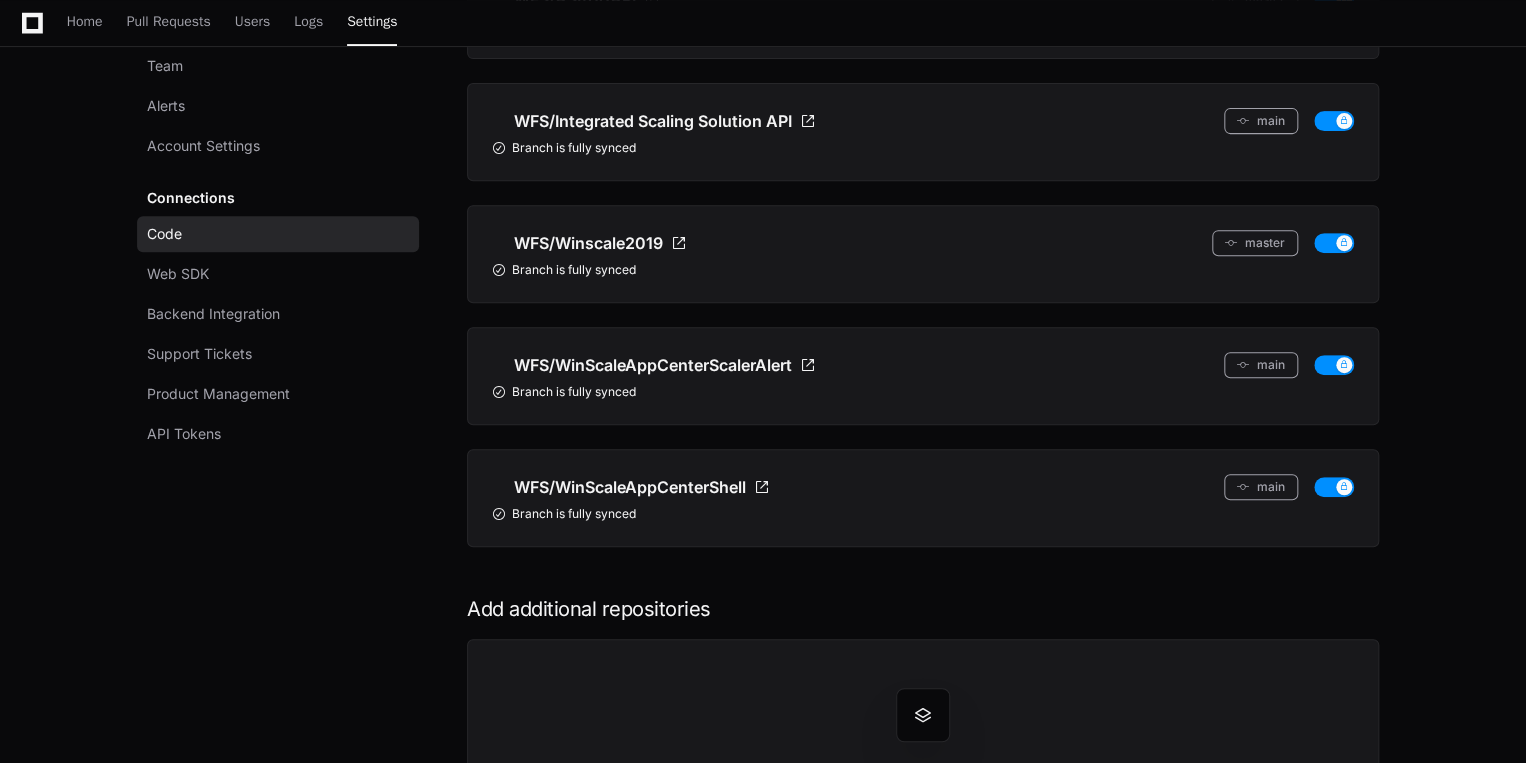 scroll, scrollTop: 320, scrollLeft: 0, axis: vertical 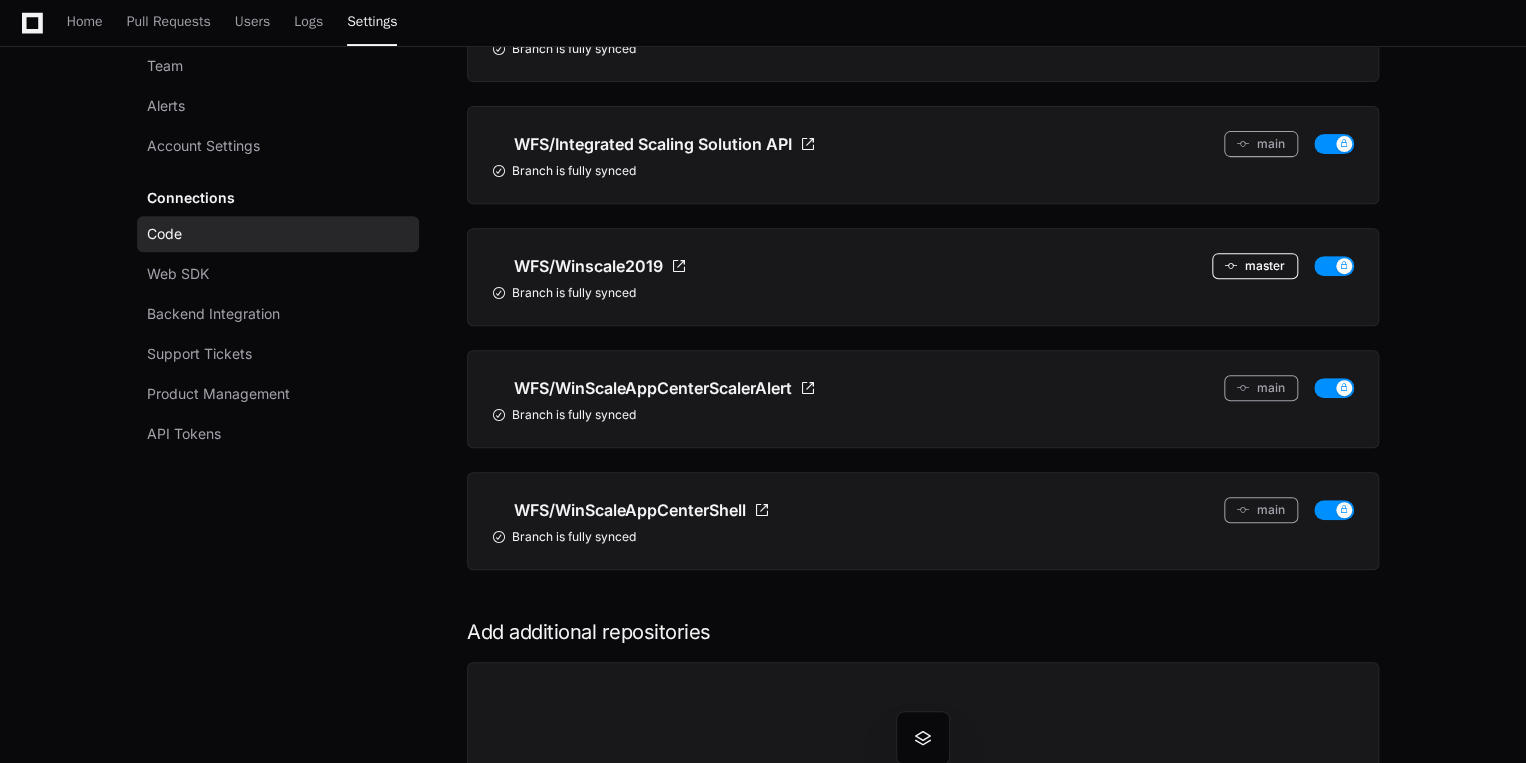 click on "master" 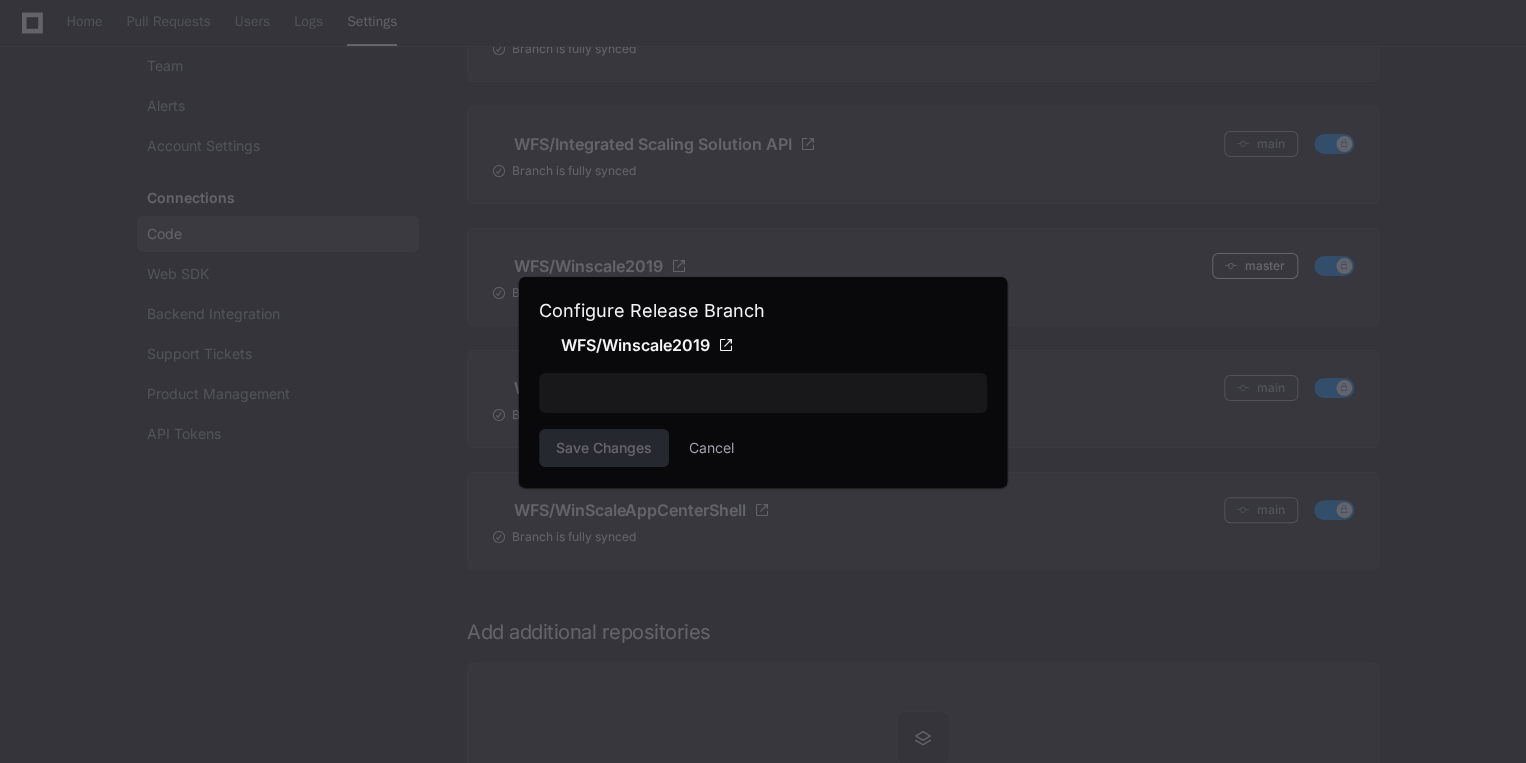 scroll, scrollTop: 0, scrollLeft: 0, axis: both 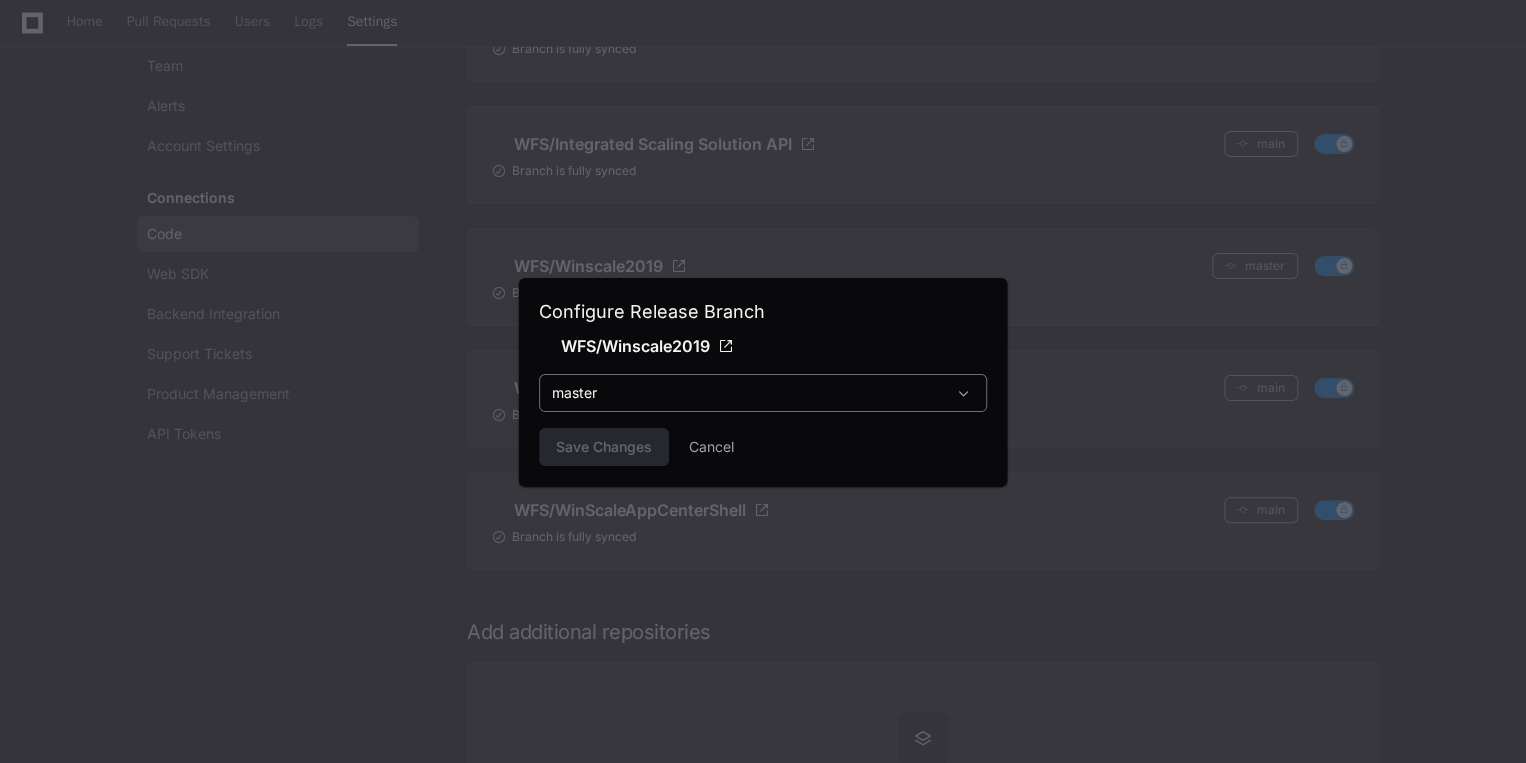 click on "master" at bounding box center [749, 393] 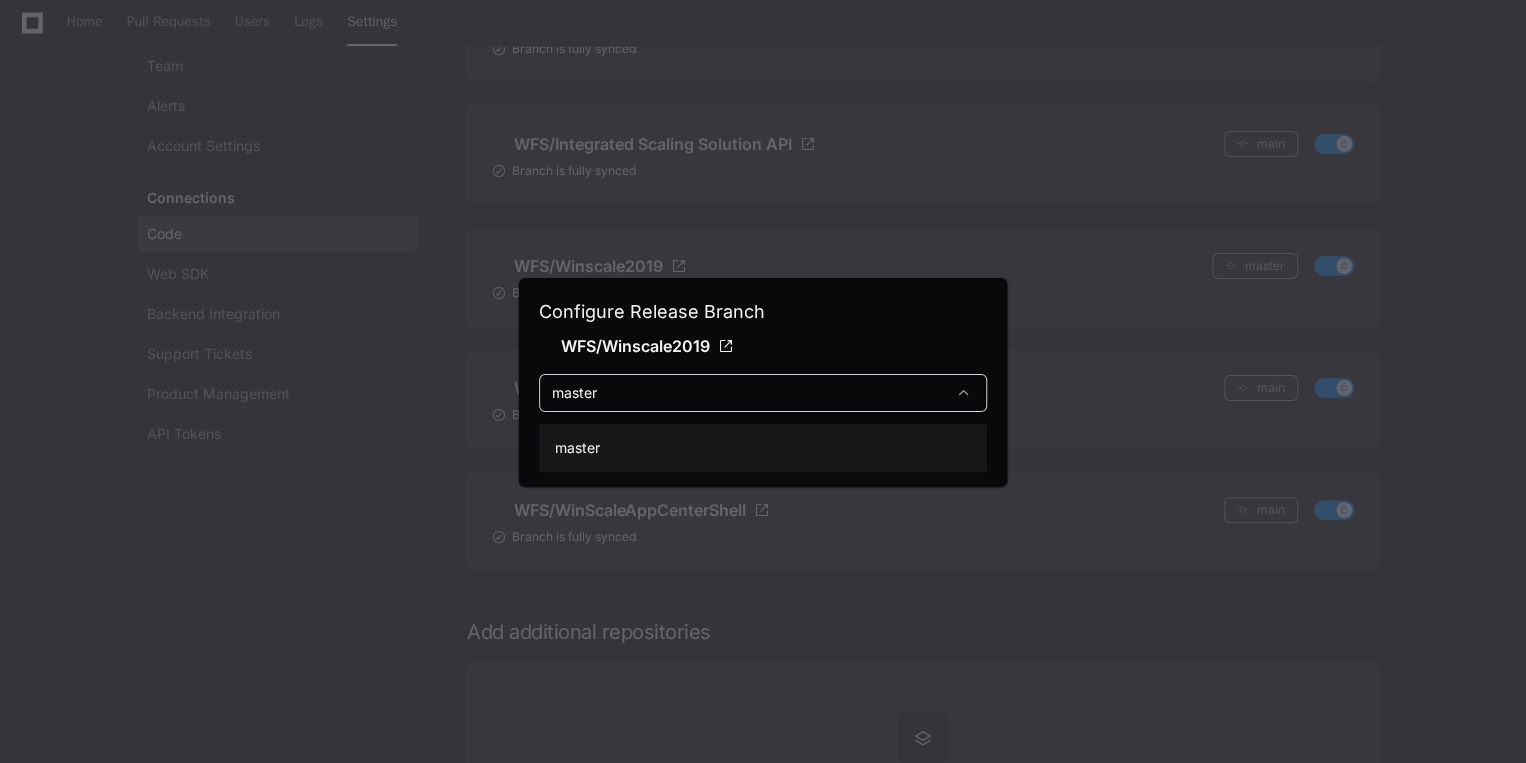 click at bounding box center (763, 381) 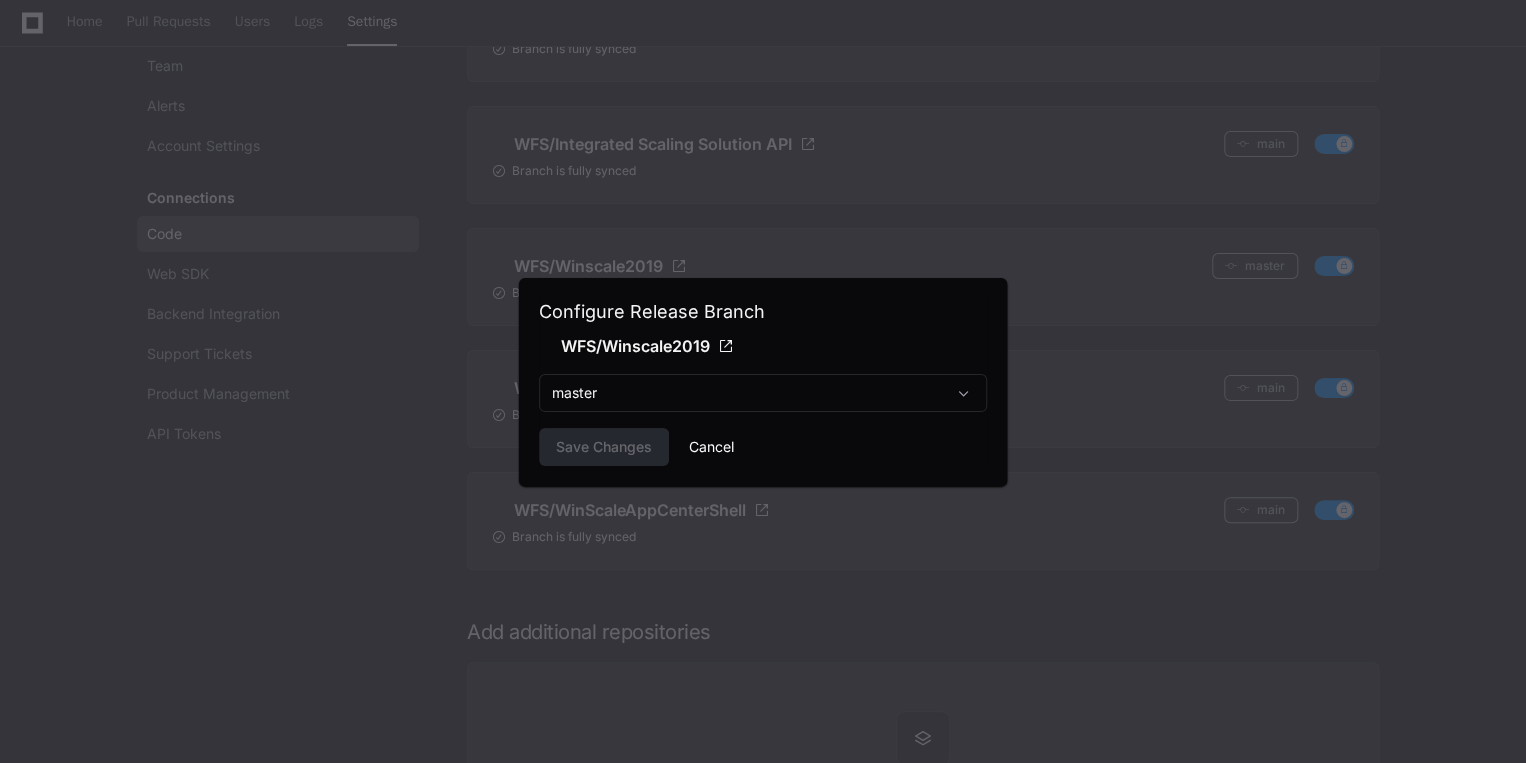 click on "Cancel" at bounding box center (711, 447) 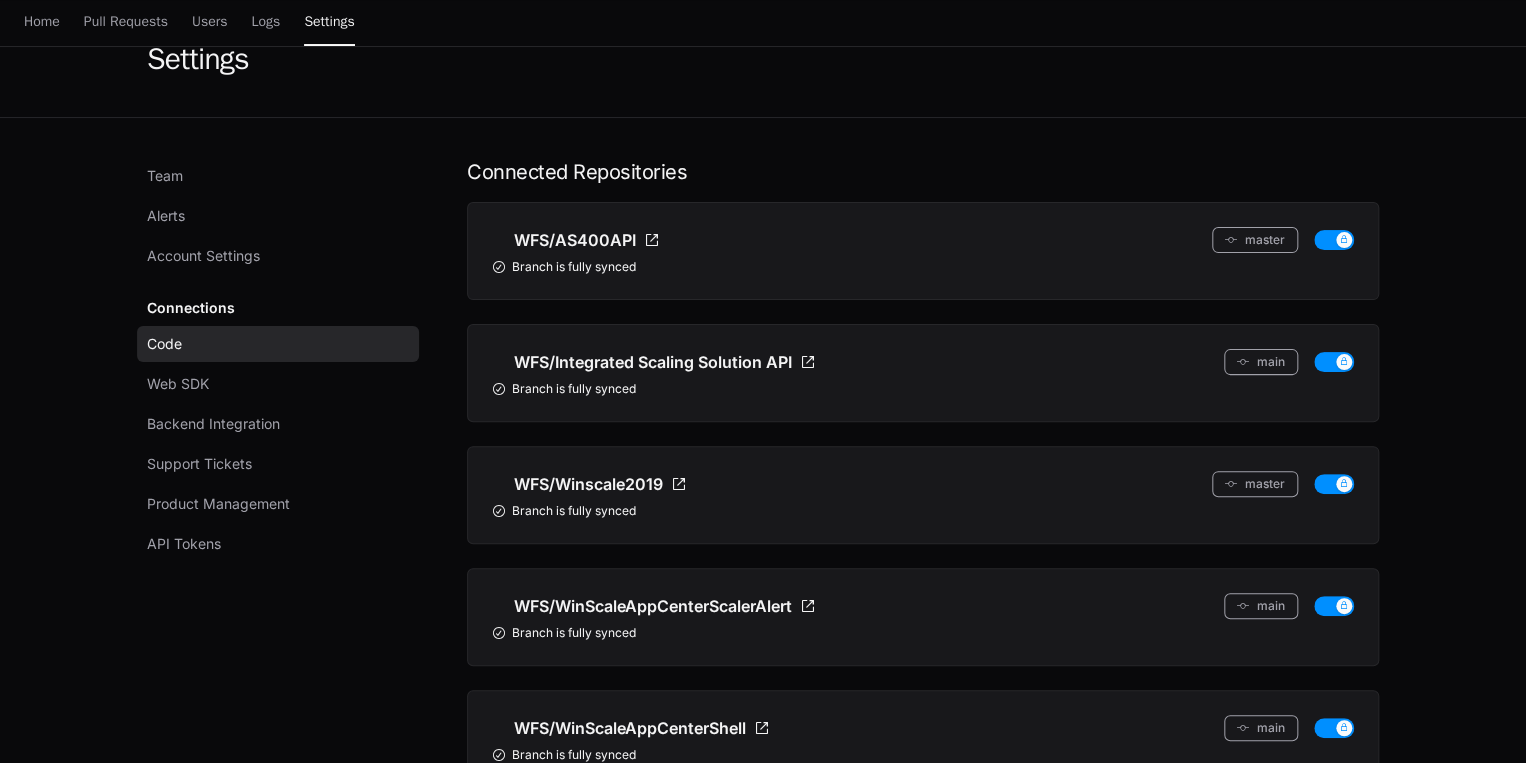 scroll, scrollTop: 480, scrollLeft: 0, axis: vertical 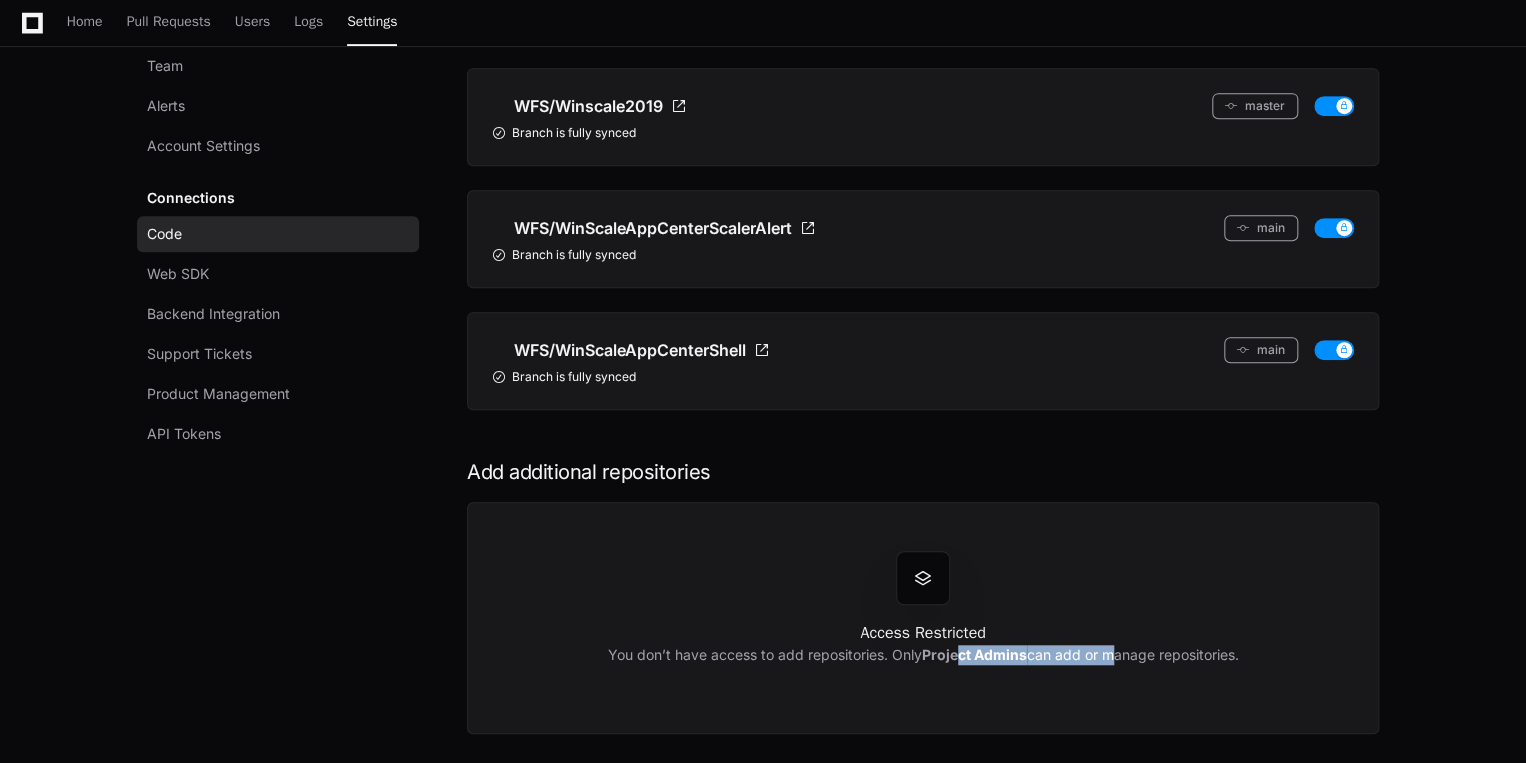 drag, startPoint x: 956, startPoint y: 649, endPoint x: 1121, endPoint y: 649, distance: 165 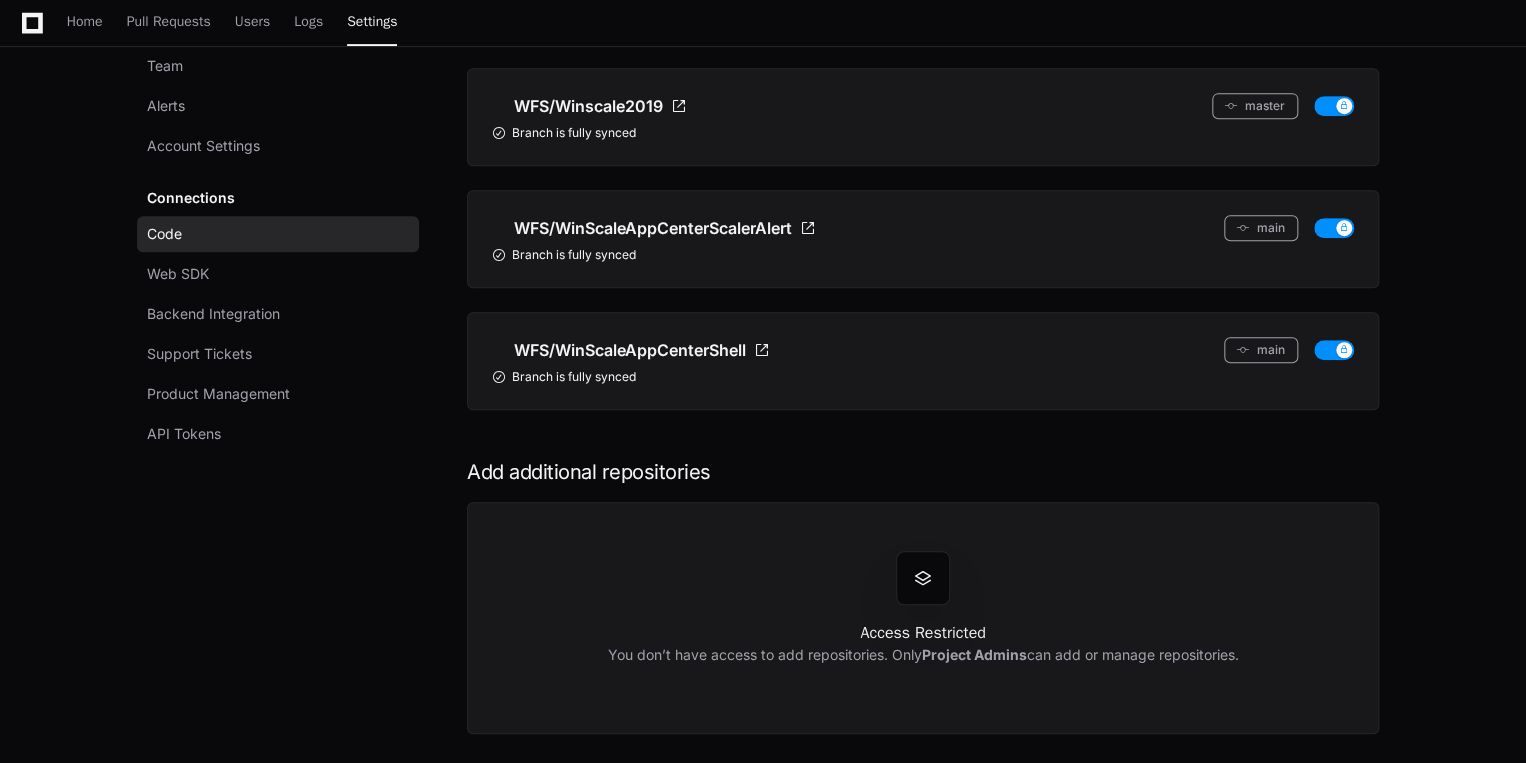 drag, startPoint x: 1121, startPoint y: 649, endPoint x: 1231, endPoint y: 653, distance: 110.0727 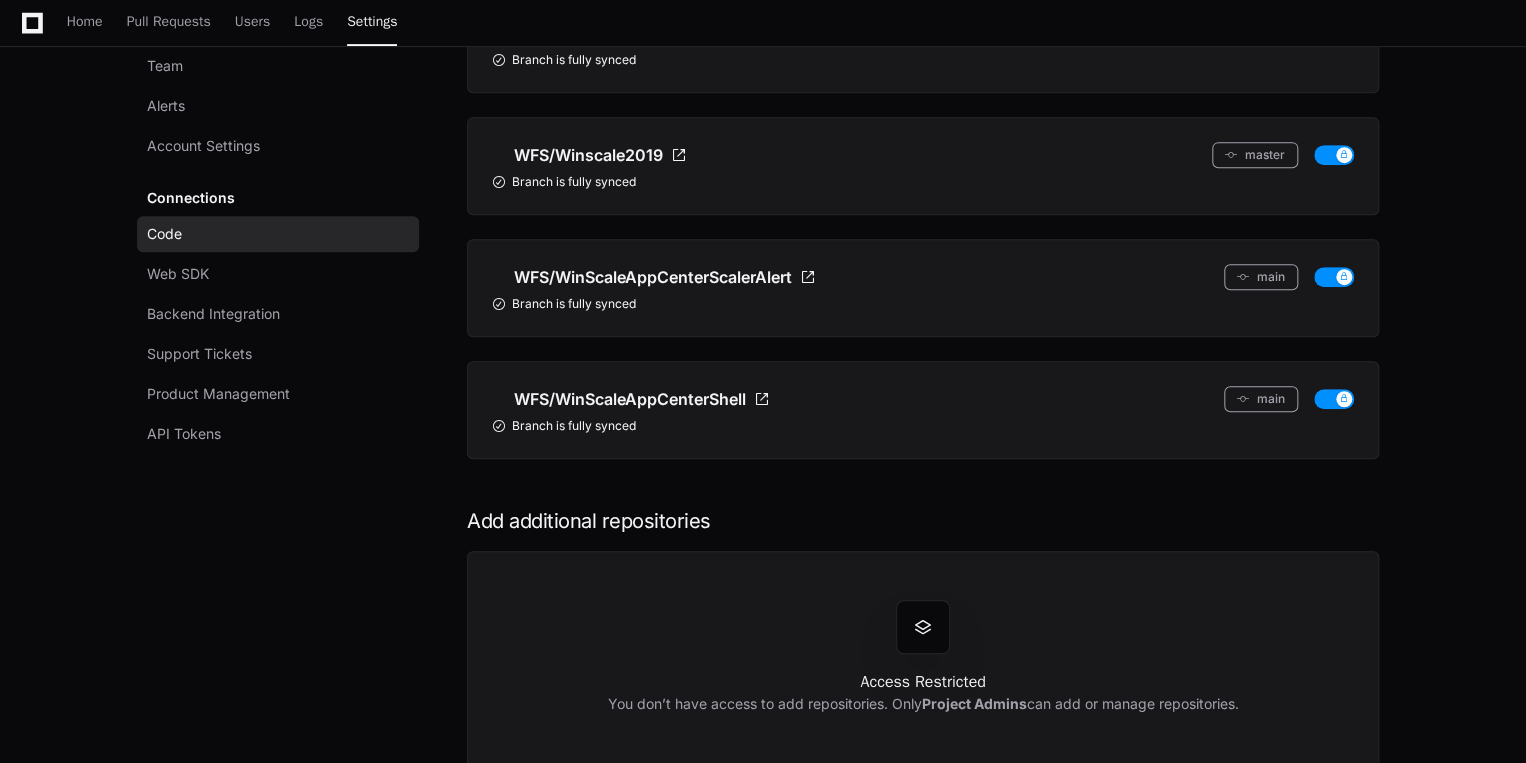 scroll, scrollTop: 0, scrollLeft: 0, axis: both 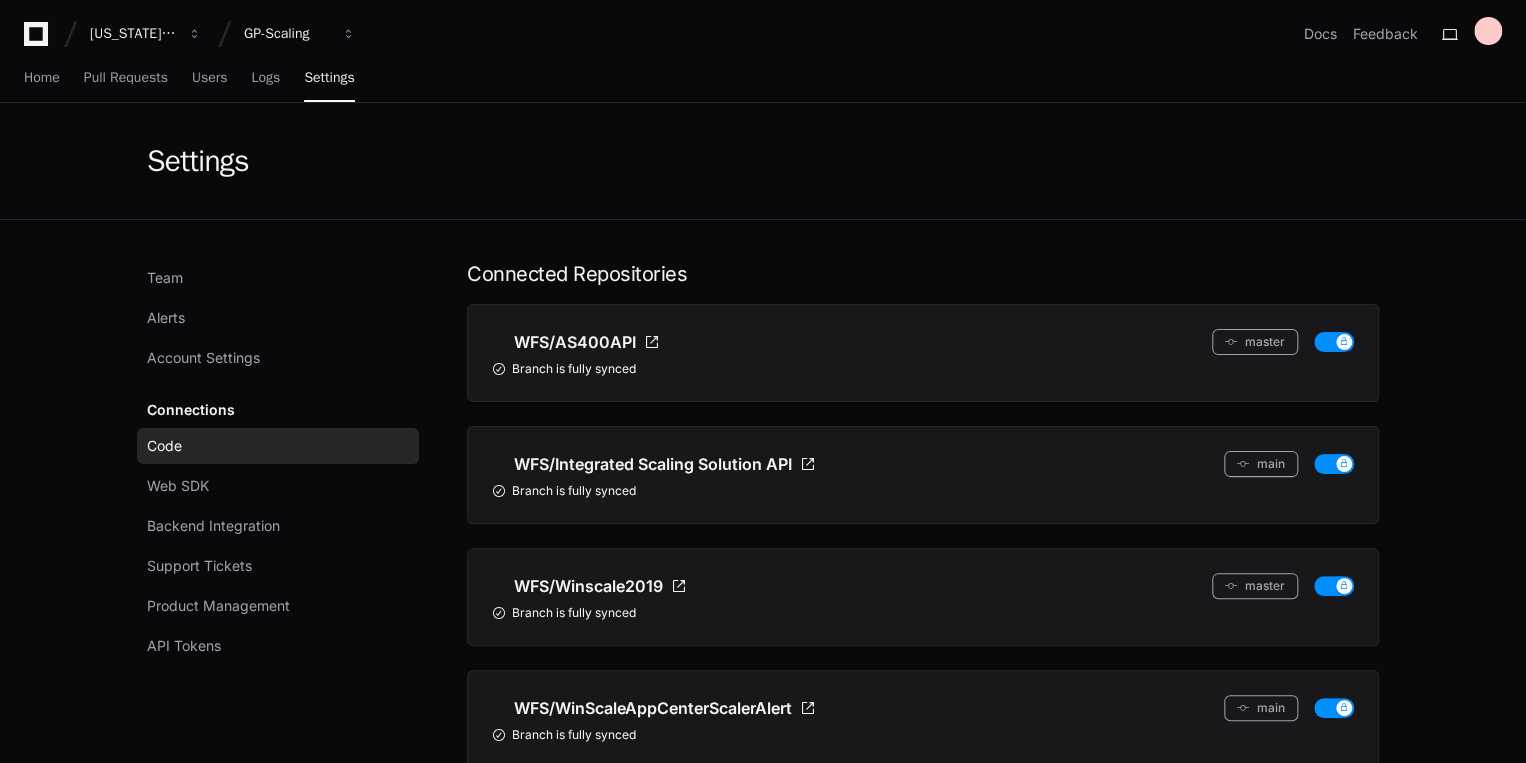 click on "Georgia Pacific GP-Scaling  Docs  Feedback" at bounding box center [763, 26] 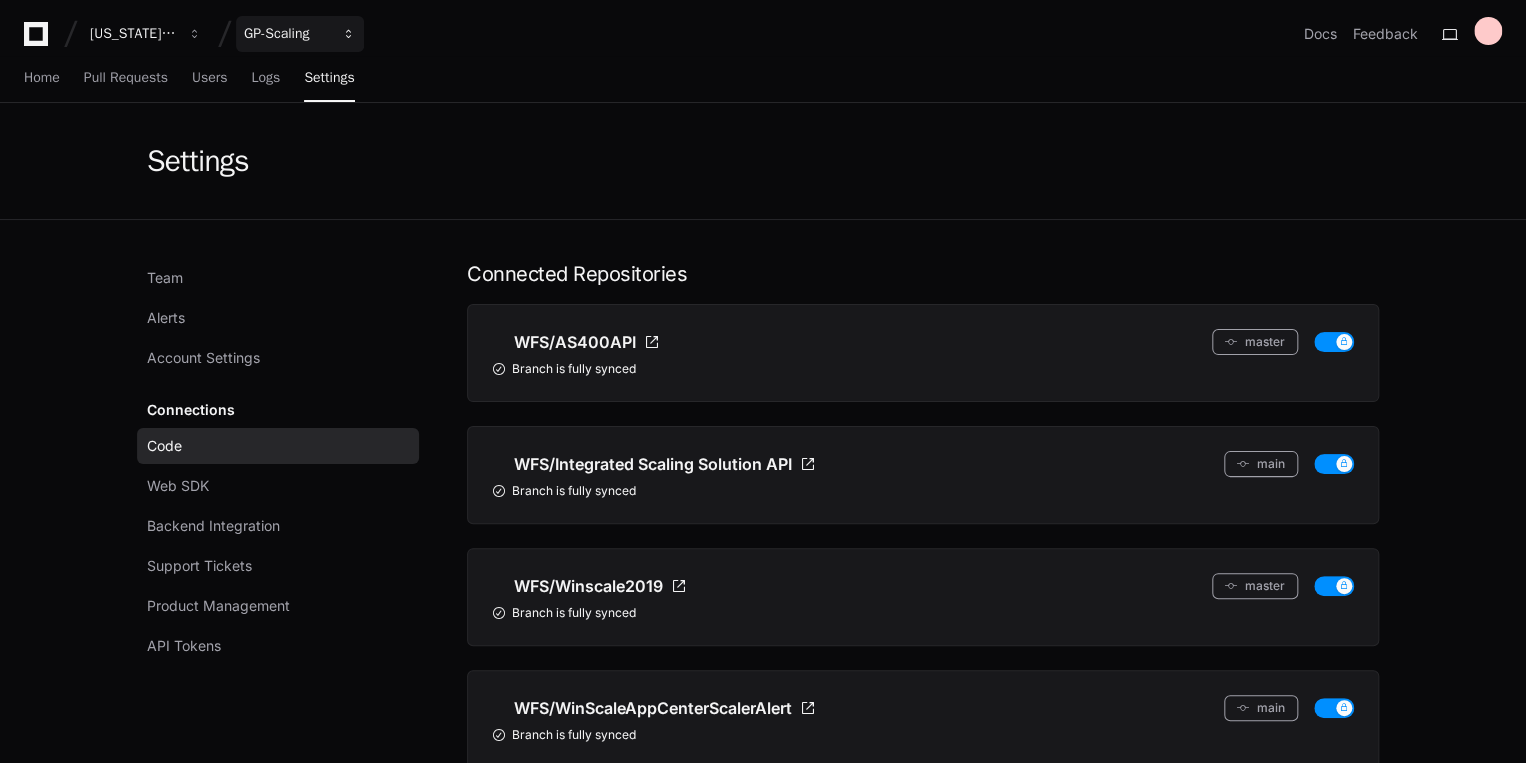 click on "GP-Scaling" at bounding box center [133, 34] 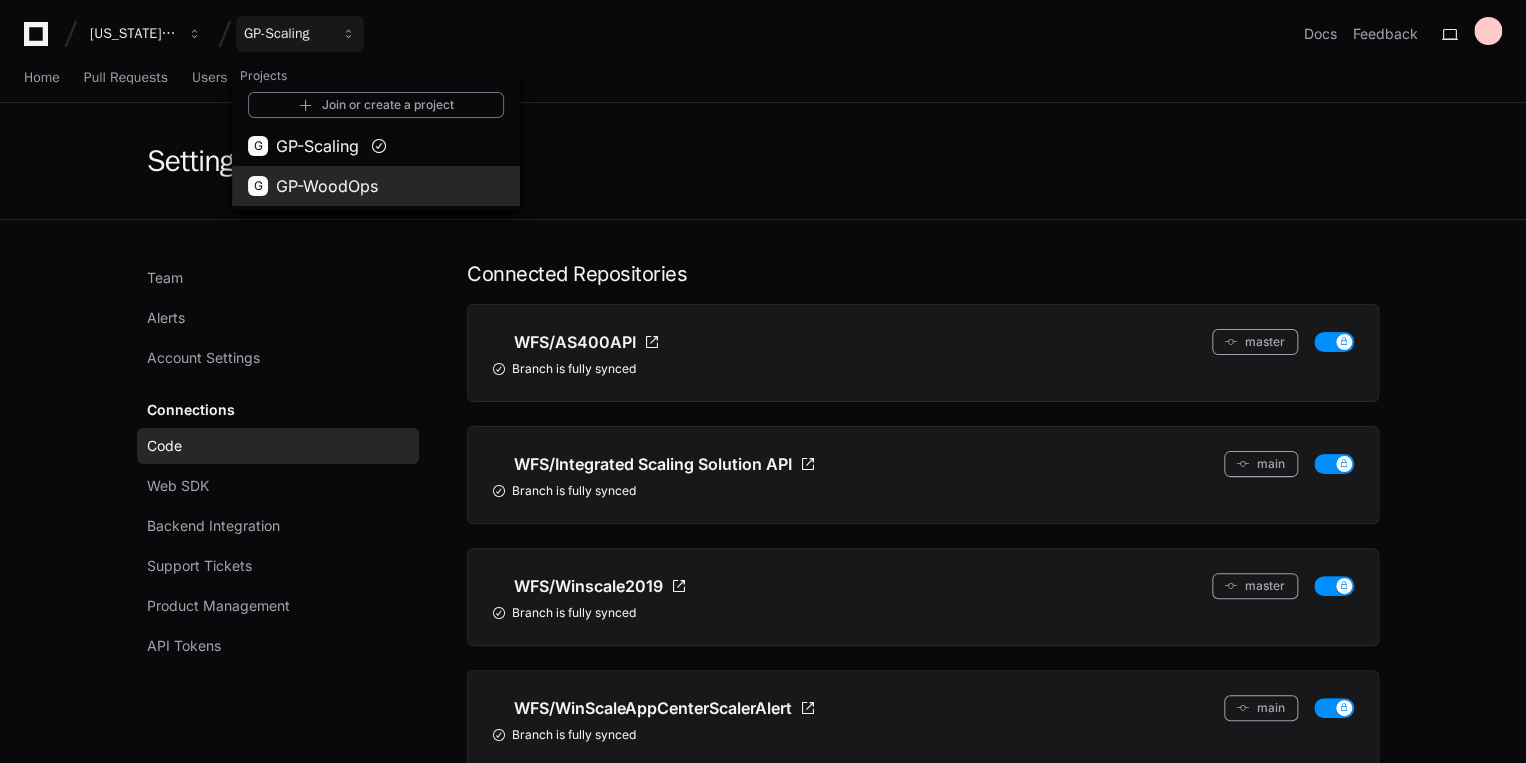 click on "GP-WoodOps" at bounding box center (327, 186) 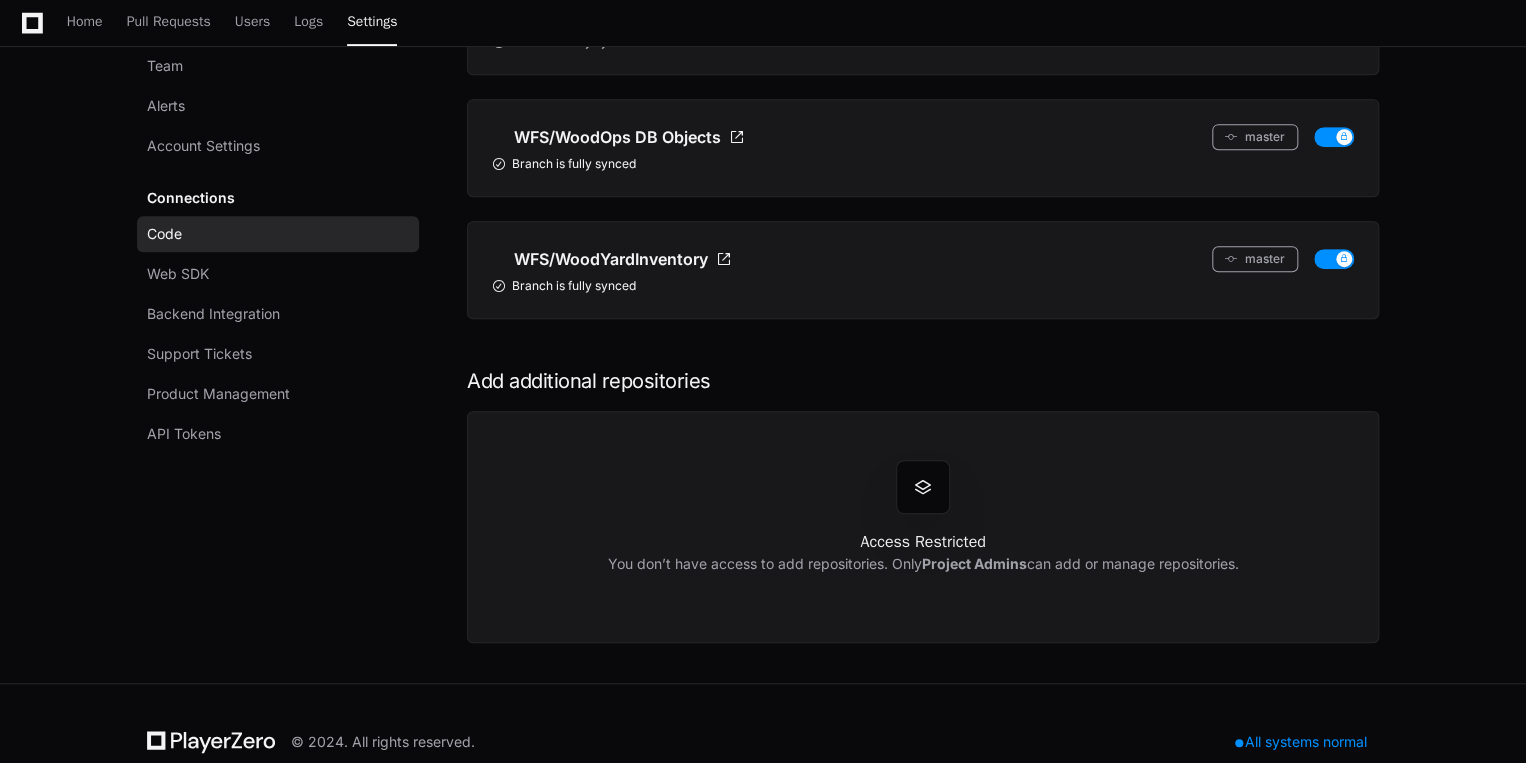 scroll, scrollTop: 4260, scrollLeft: 0, axis: vertical 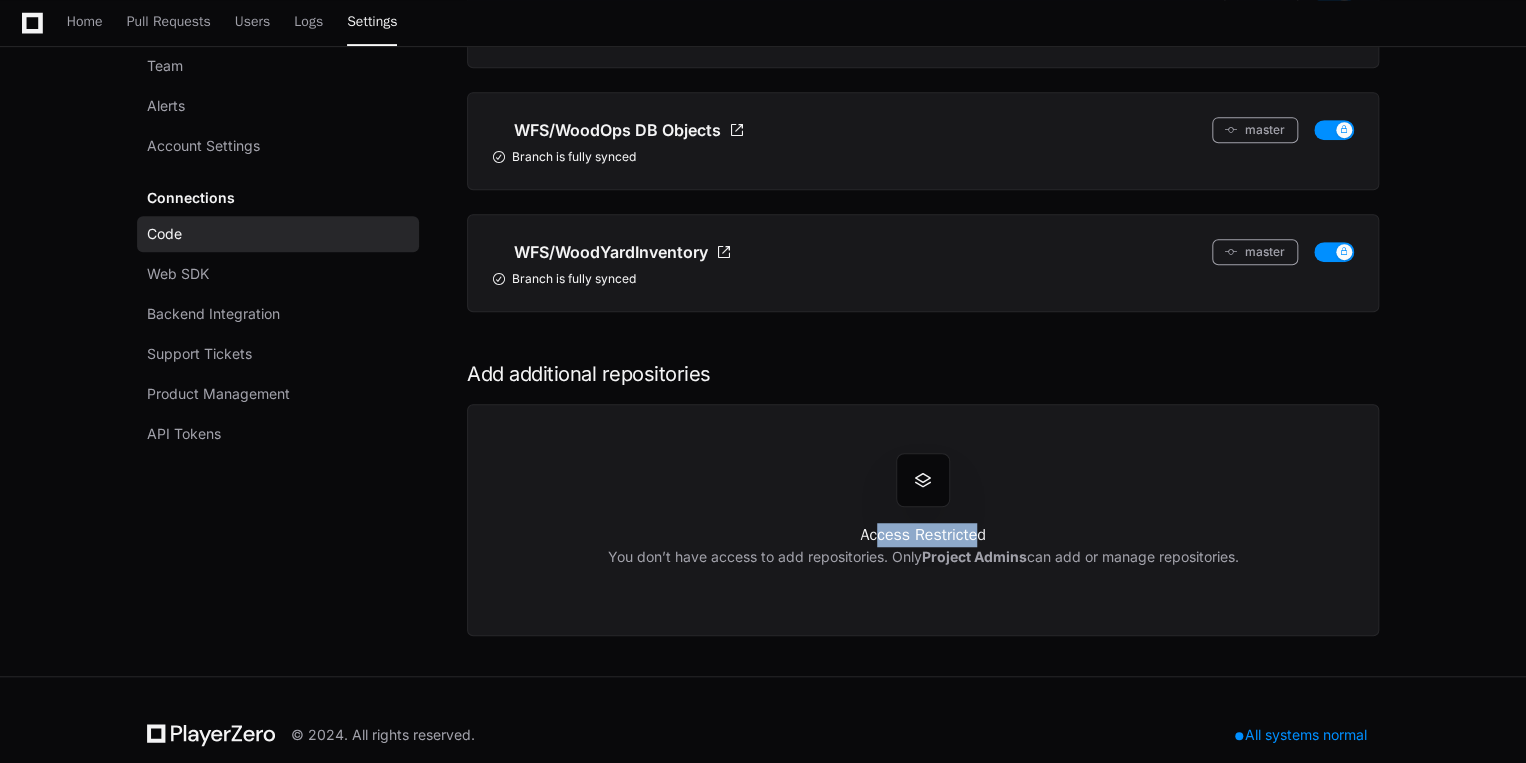 drag, startPoint x: 876, startPoint y: 508, endPoint x: 1078, endPoint y: 511, distance: 202.02228 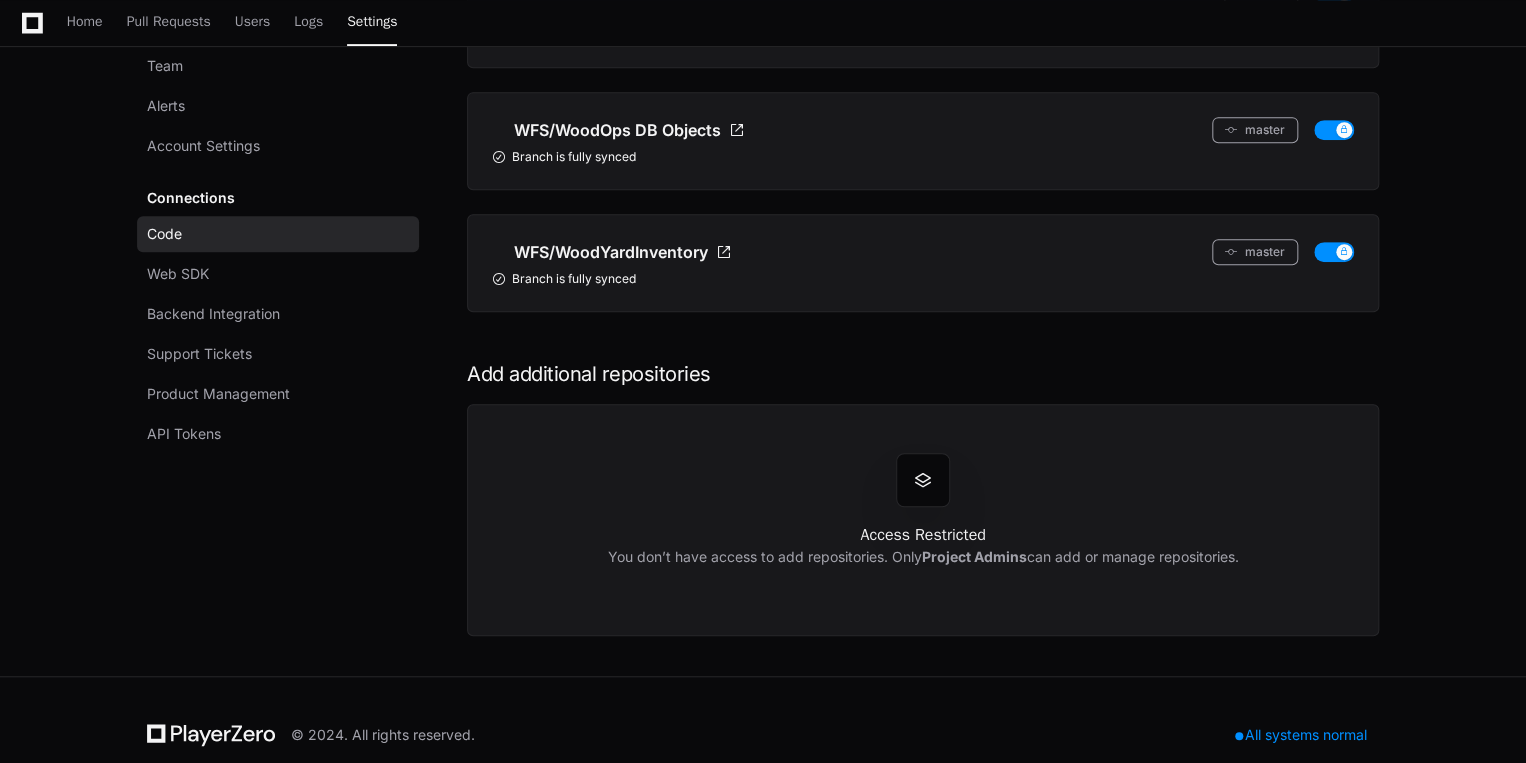 drag, startPoint x: 1078, startPoint y: 511, endPoint x: 1226, endPoint y: 508, distance: 148.0304 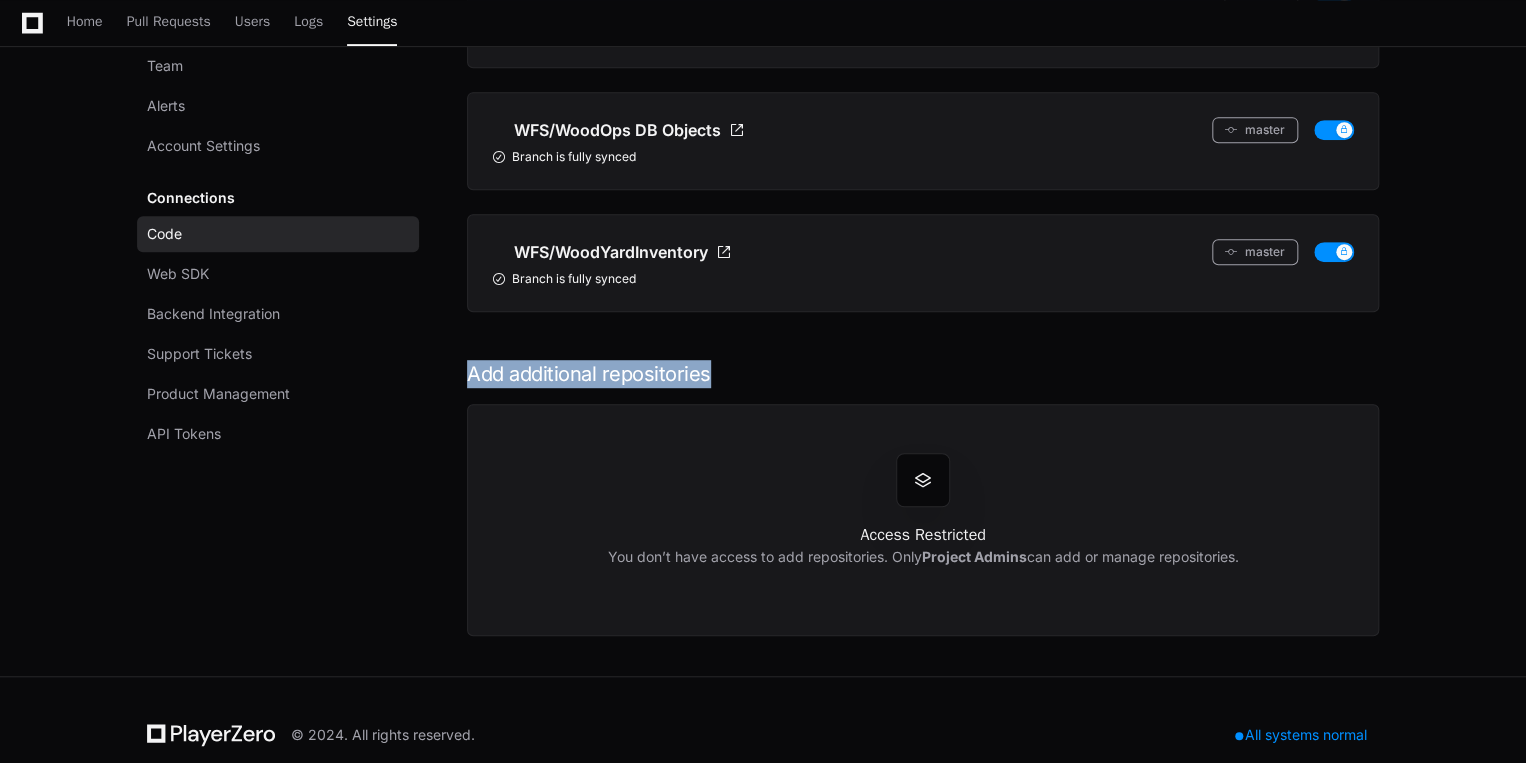 drag, startPoint x: 520, startPoint y: 344, endPoint x: 851, endPoint y: 351, distance: 331.074 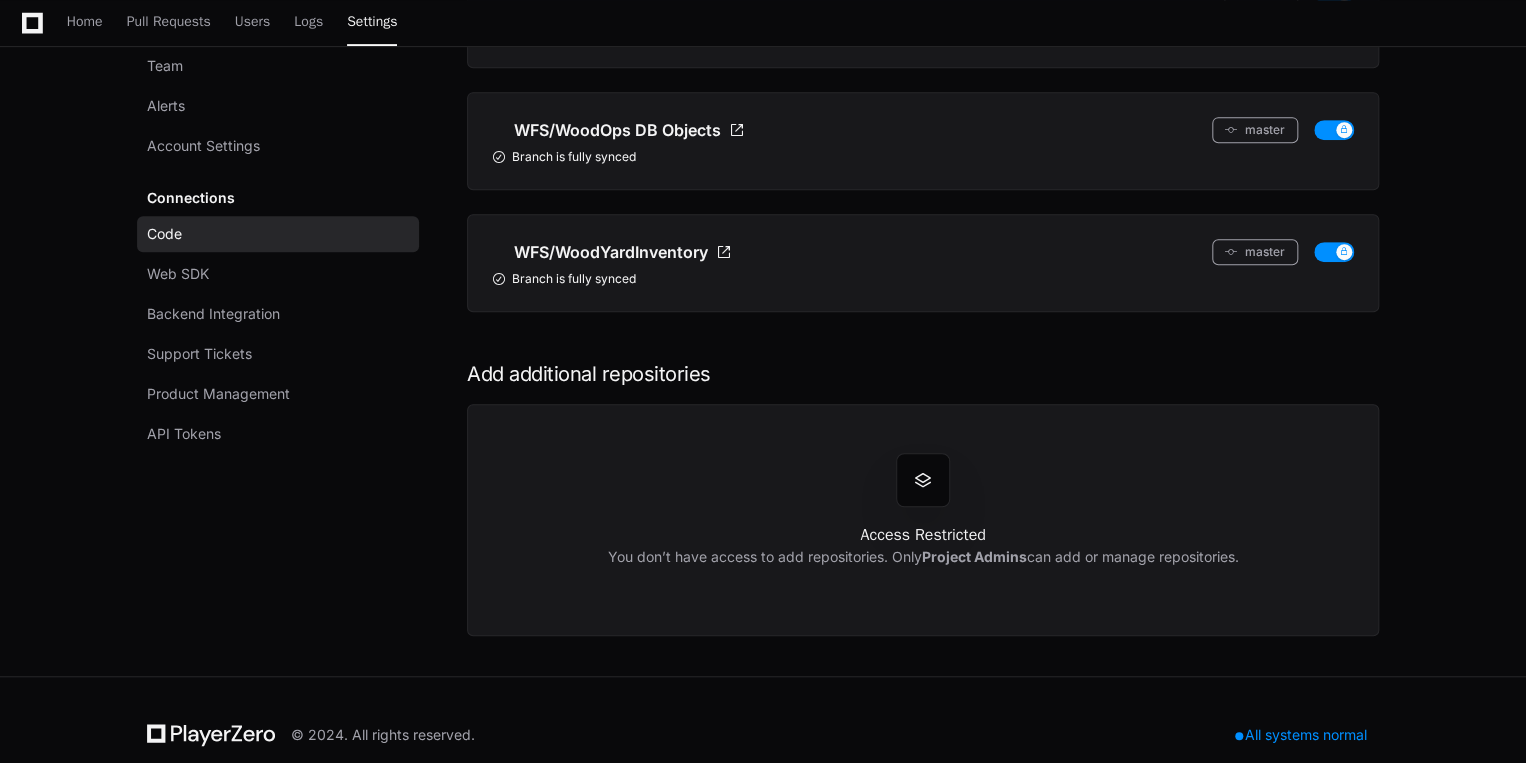 click on "Access Restricted   You don’t have access to add repositories. Only  Project Admins  can add or manage repositories." 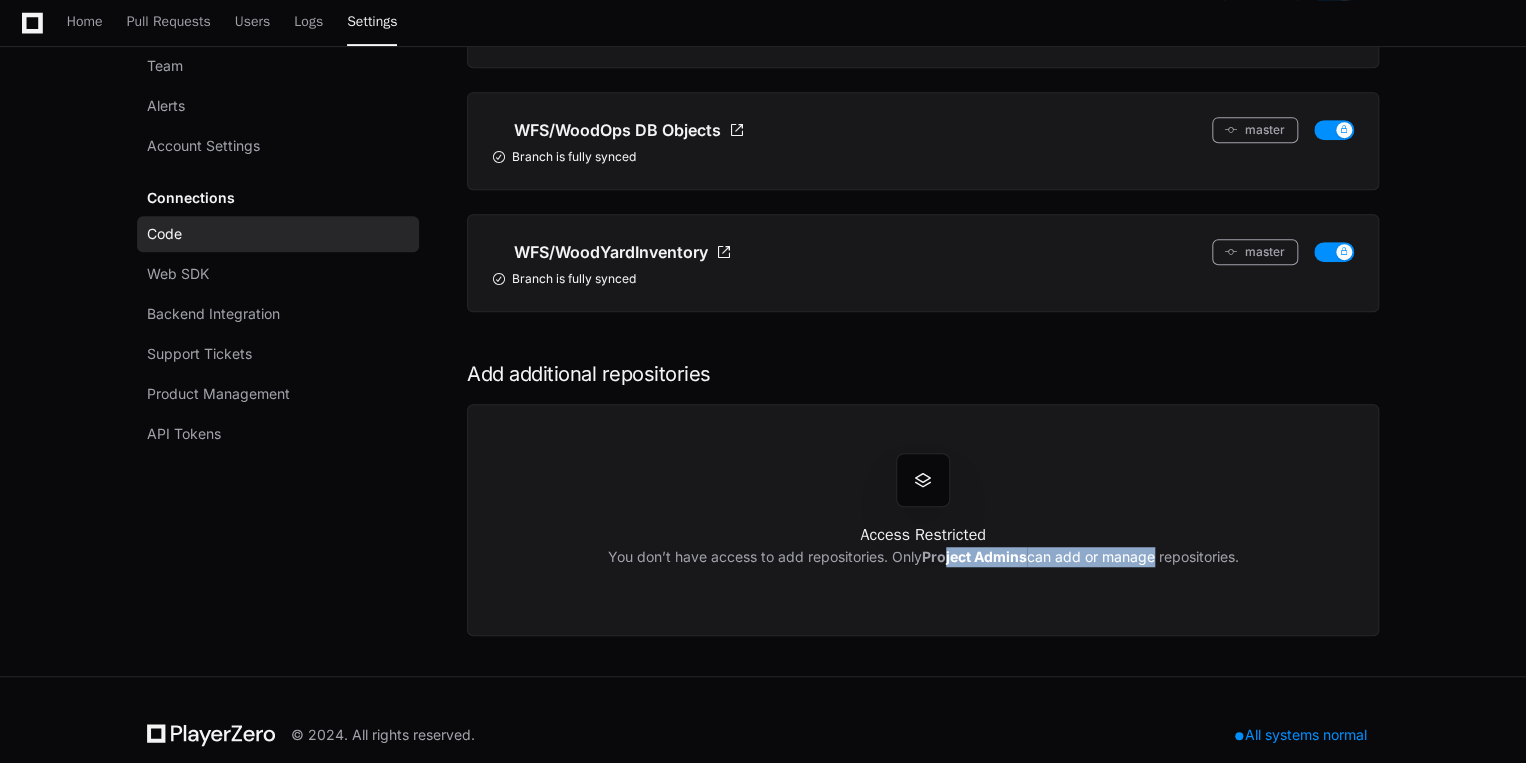 drag, startPoint x: 956, startPoint y: 529, endPoint x: 1181, endPoint y: 536, distance: 225.10886 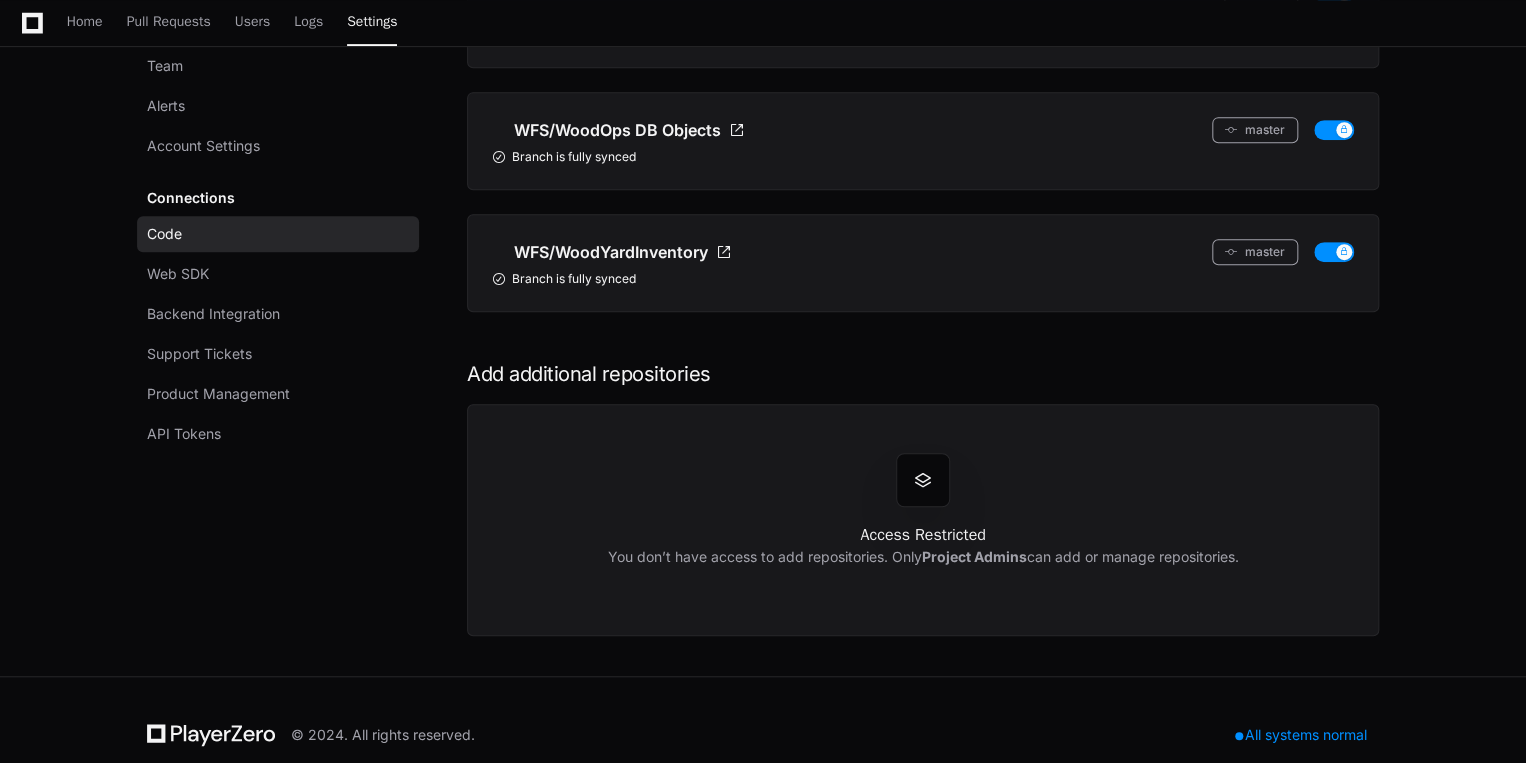 drag, startPoint x: 1181, startPoint y: 536, endPoint x: 1311, endPoint y: 536, distance: 130 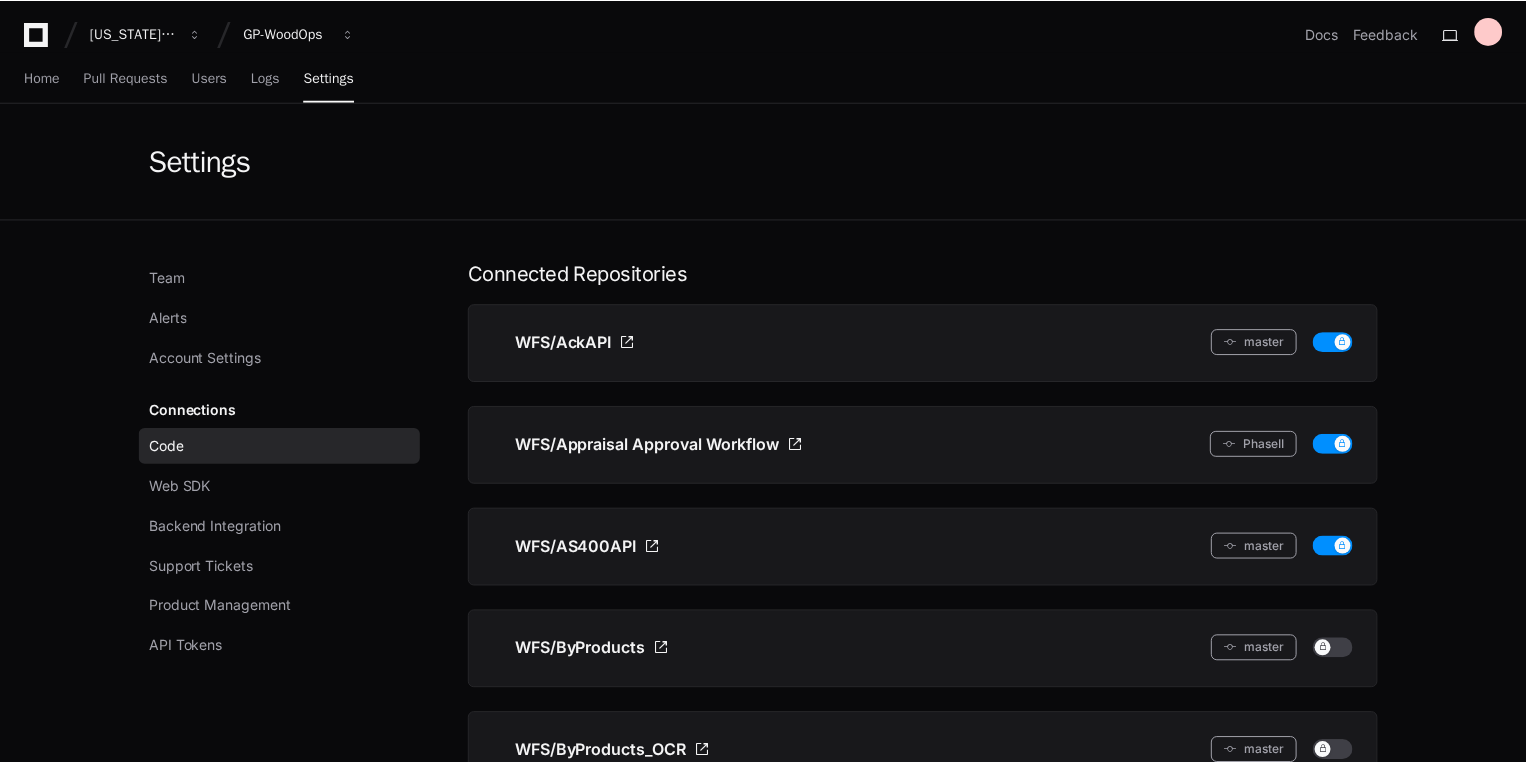 scroll, scrollTop: 0, scrollLeft: 0, axis: both 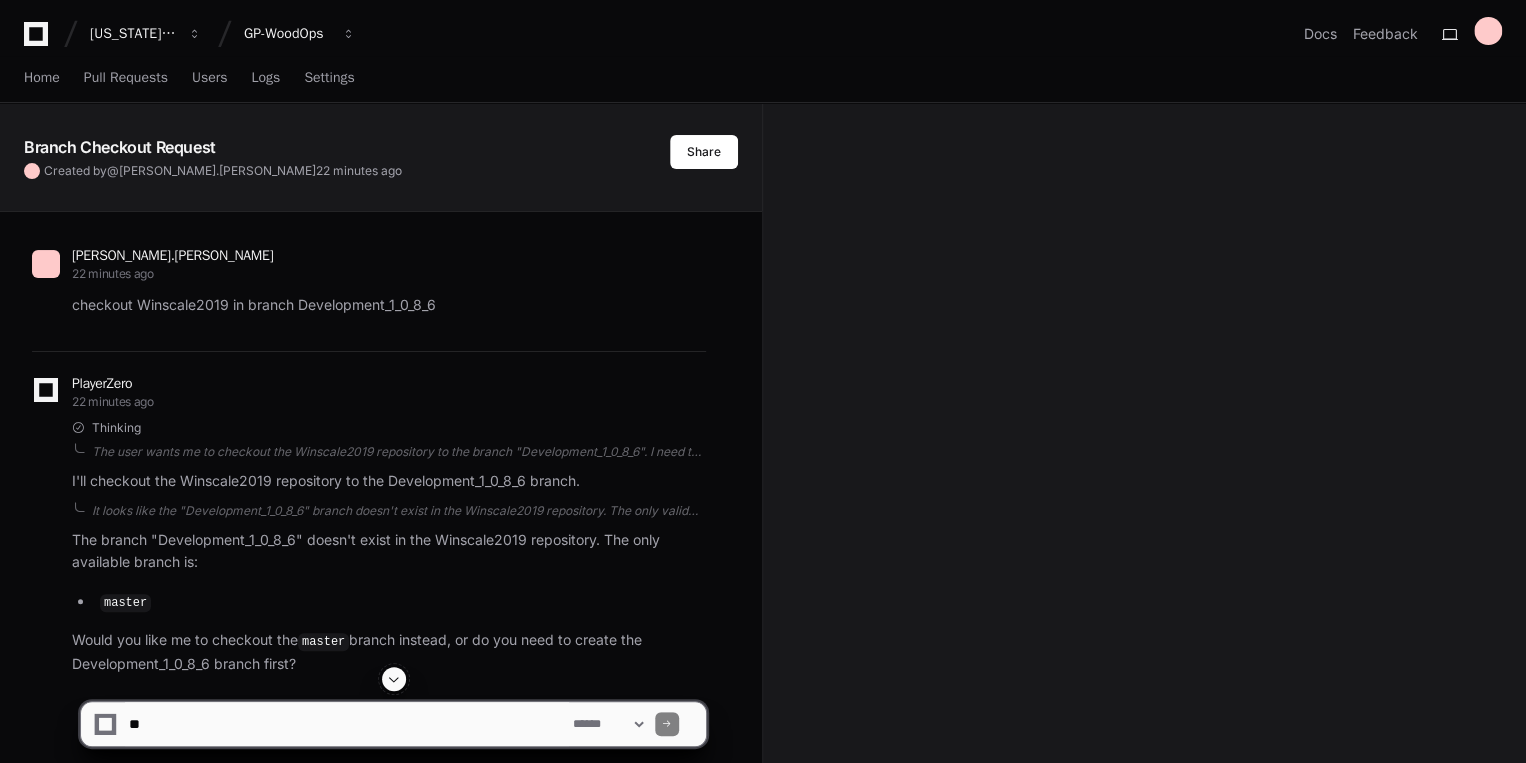 click 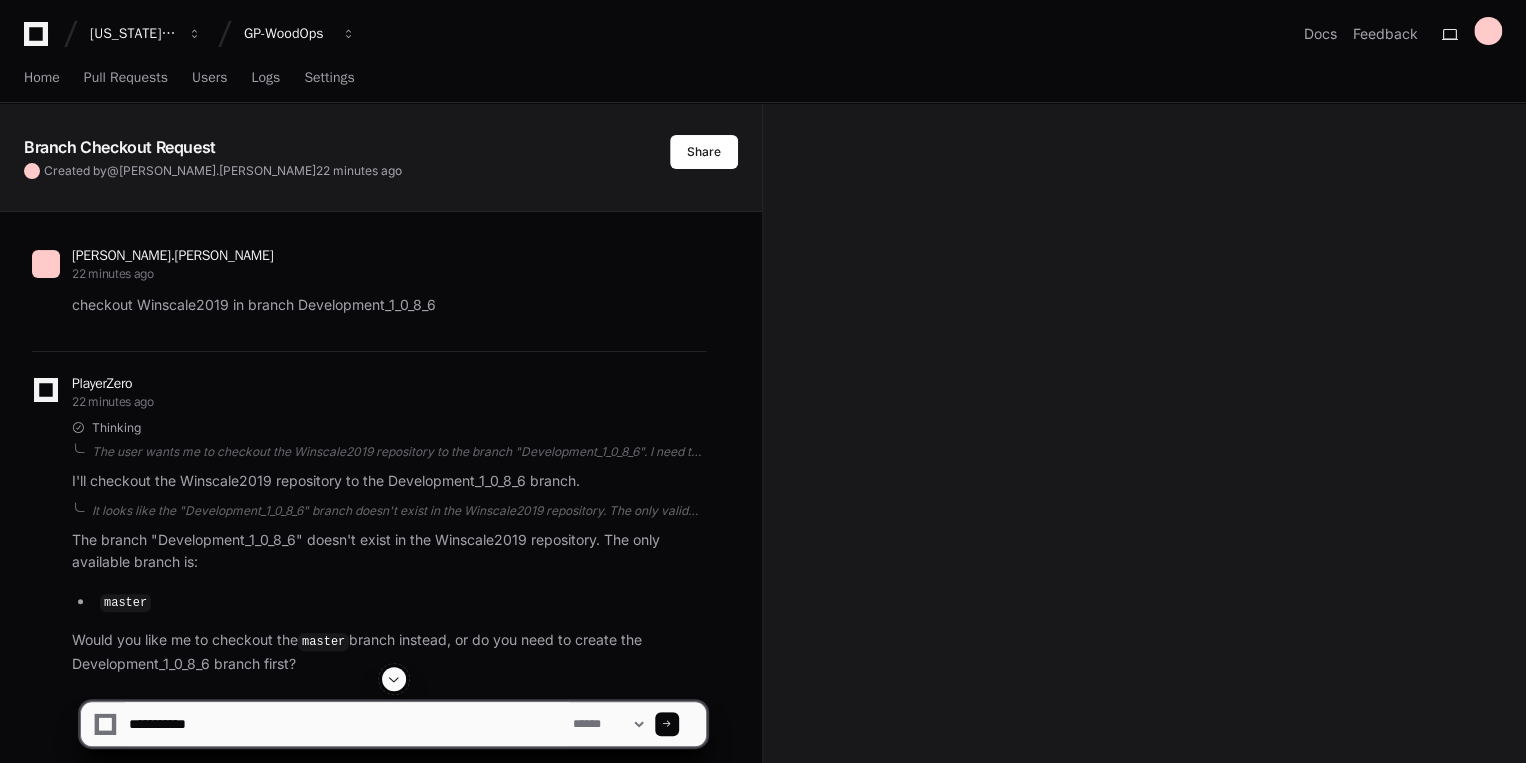 type on "**********" 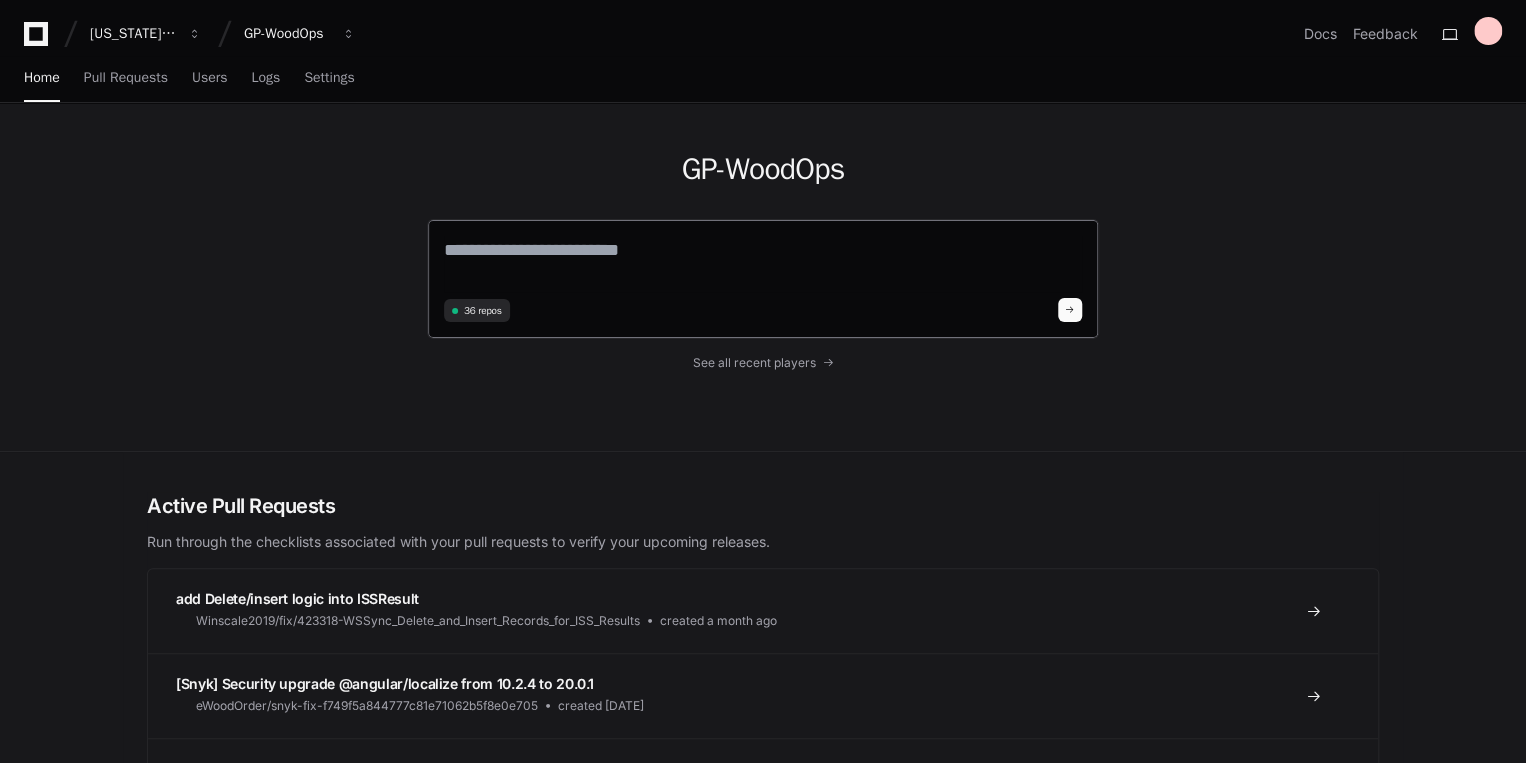 click 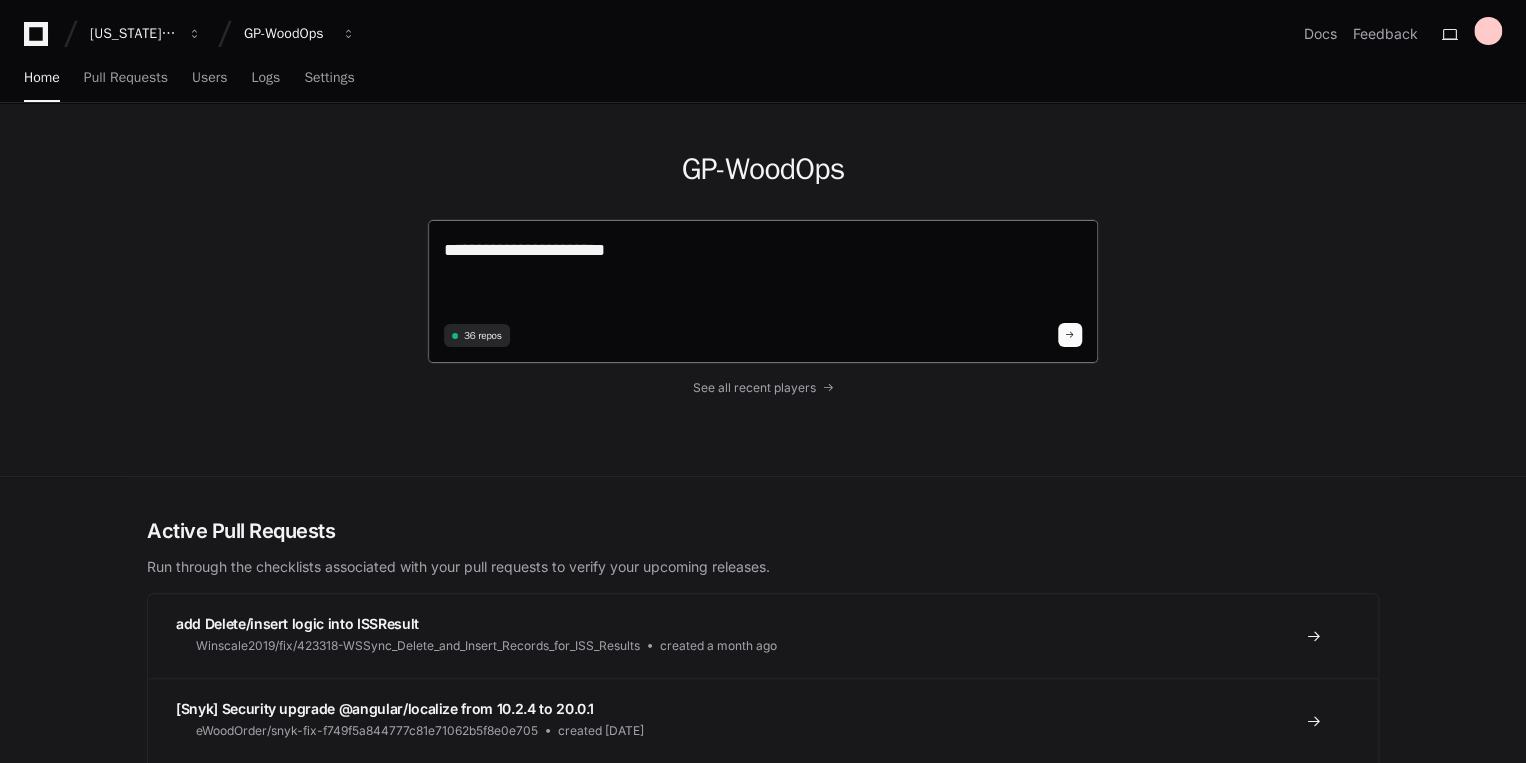 paste on "**********" 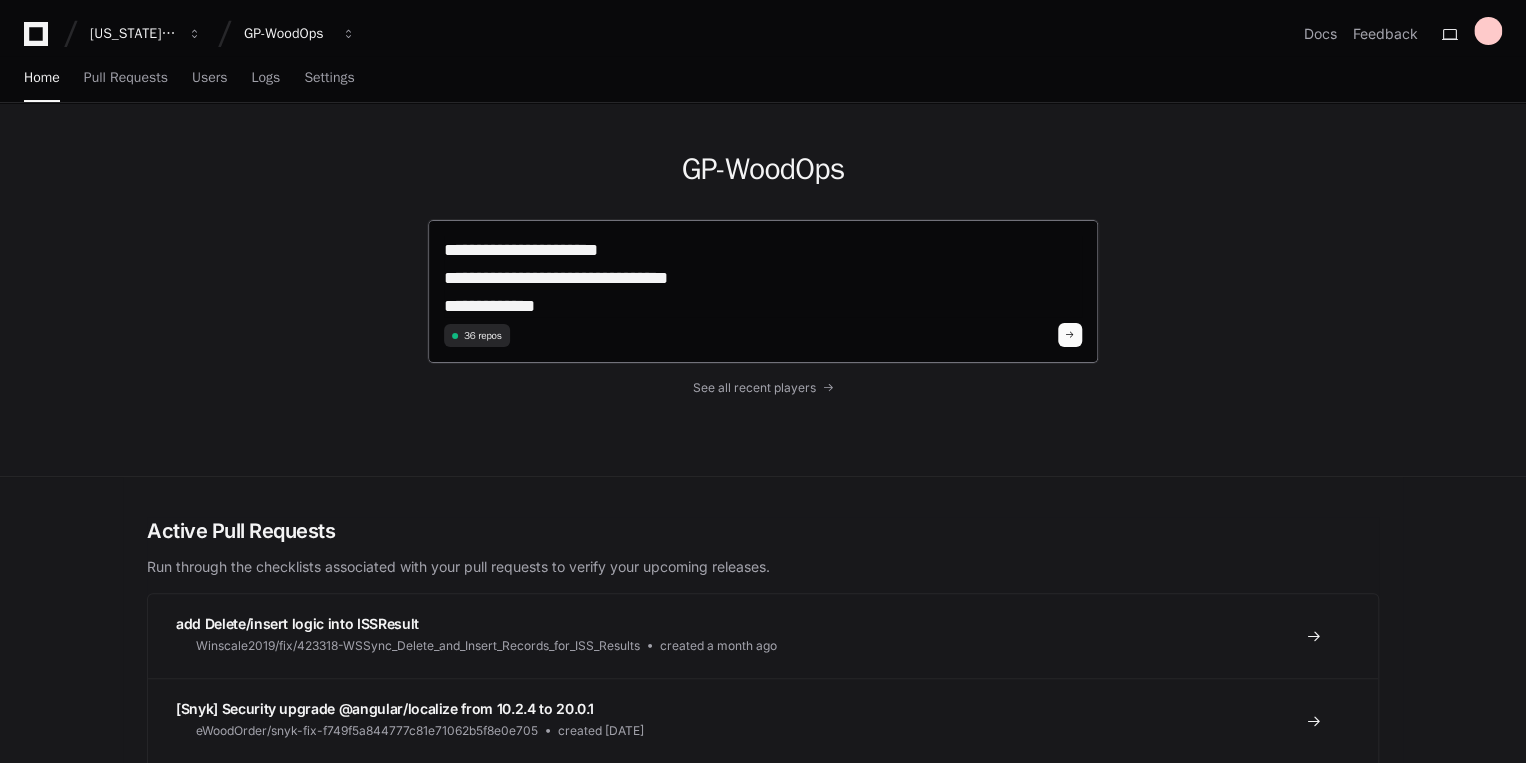 scroll, scrollTop: 0, scrollLeft: 0, axis: both 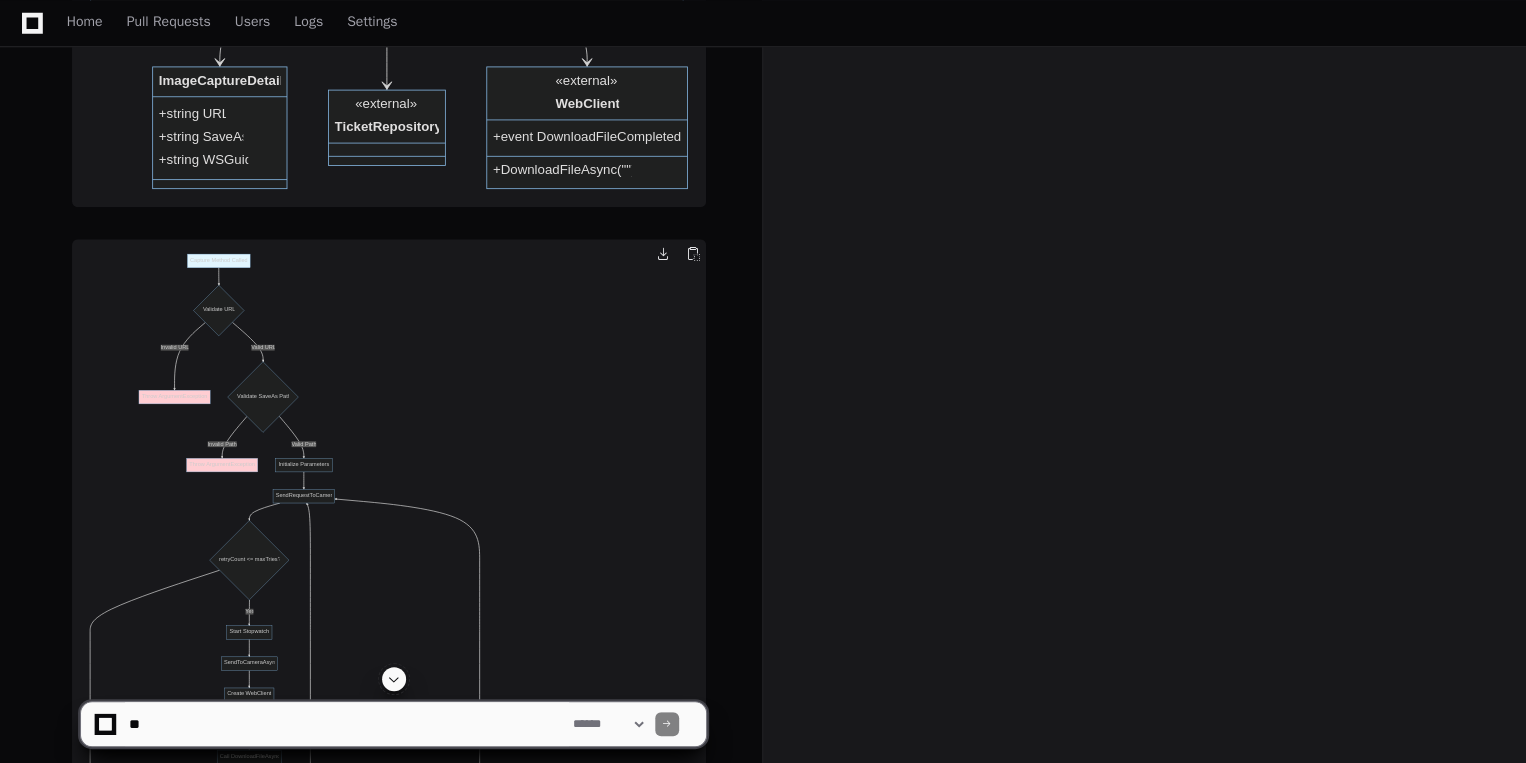 click 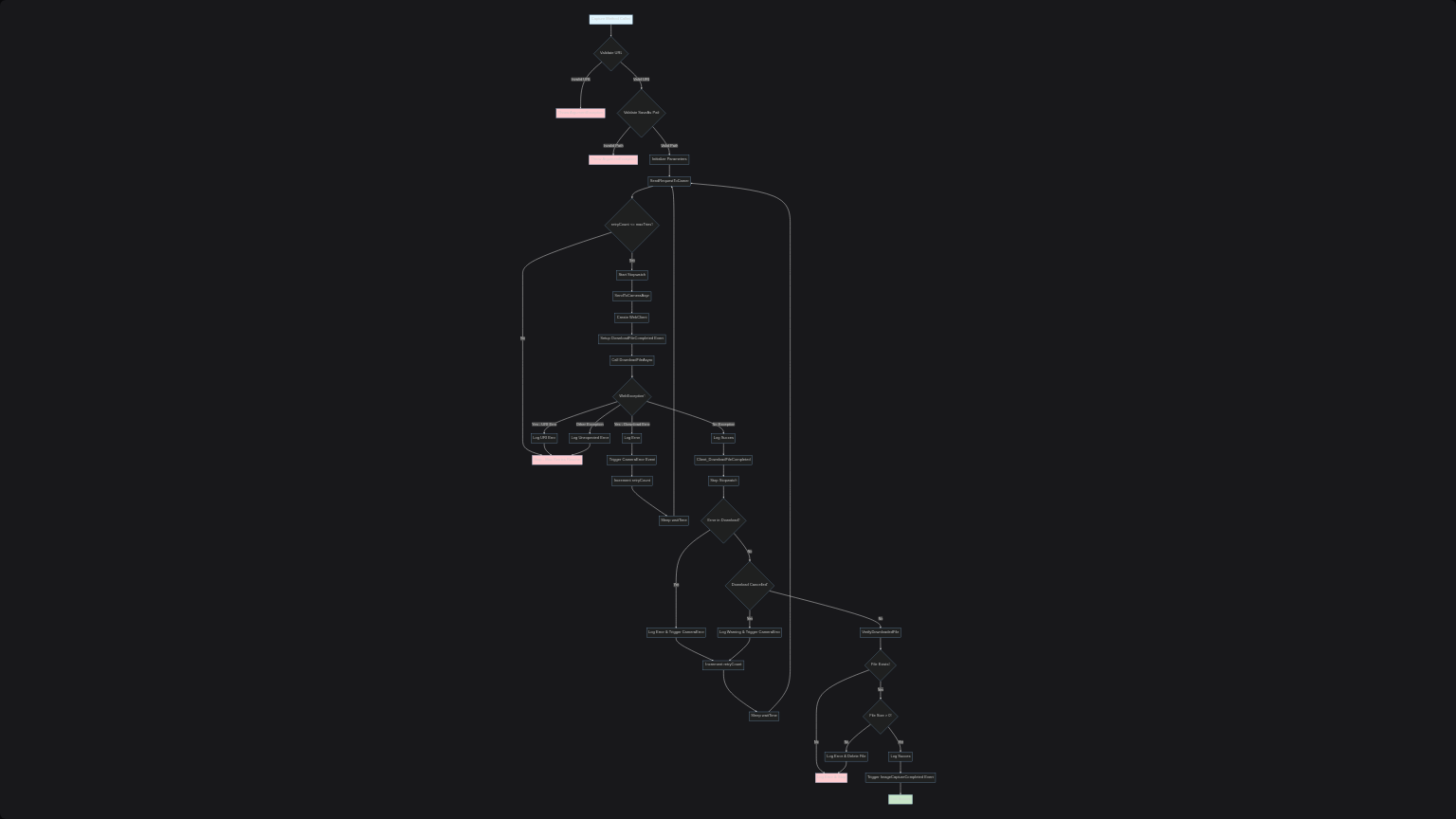 click 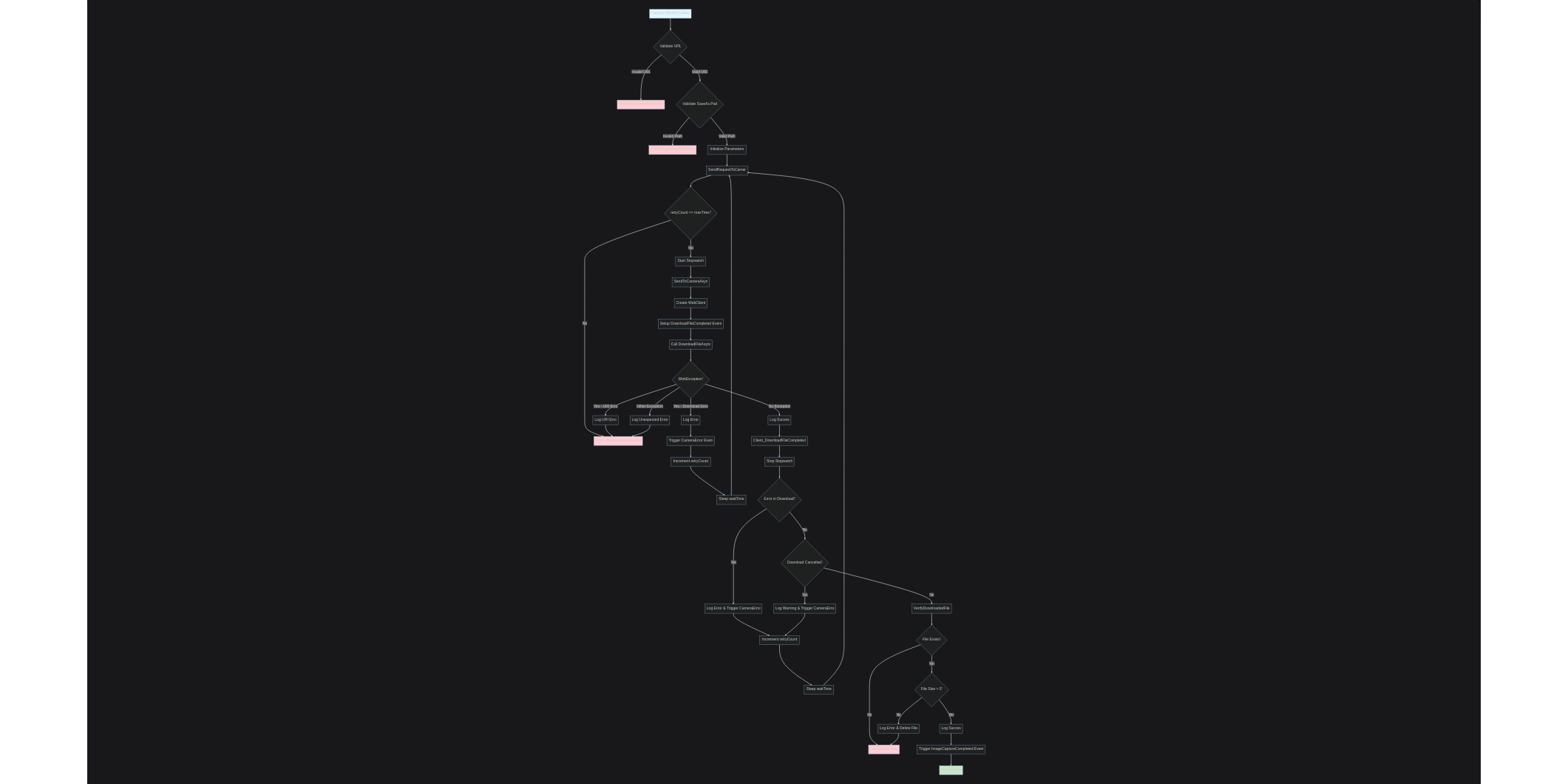 scroll, scrollTop: 2663, scrollLeft: 0, axis: vertical 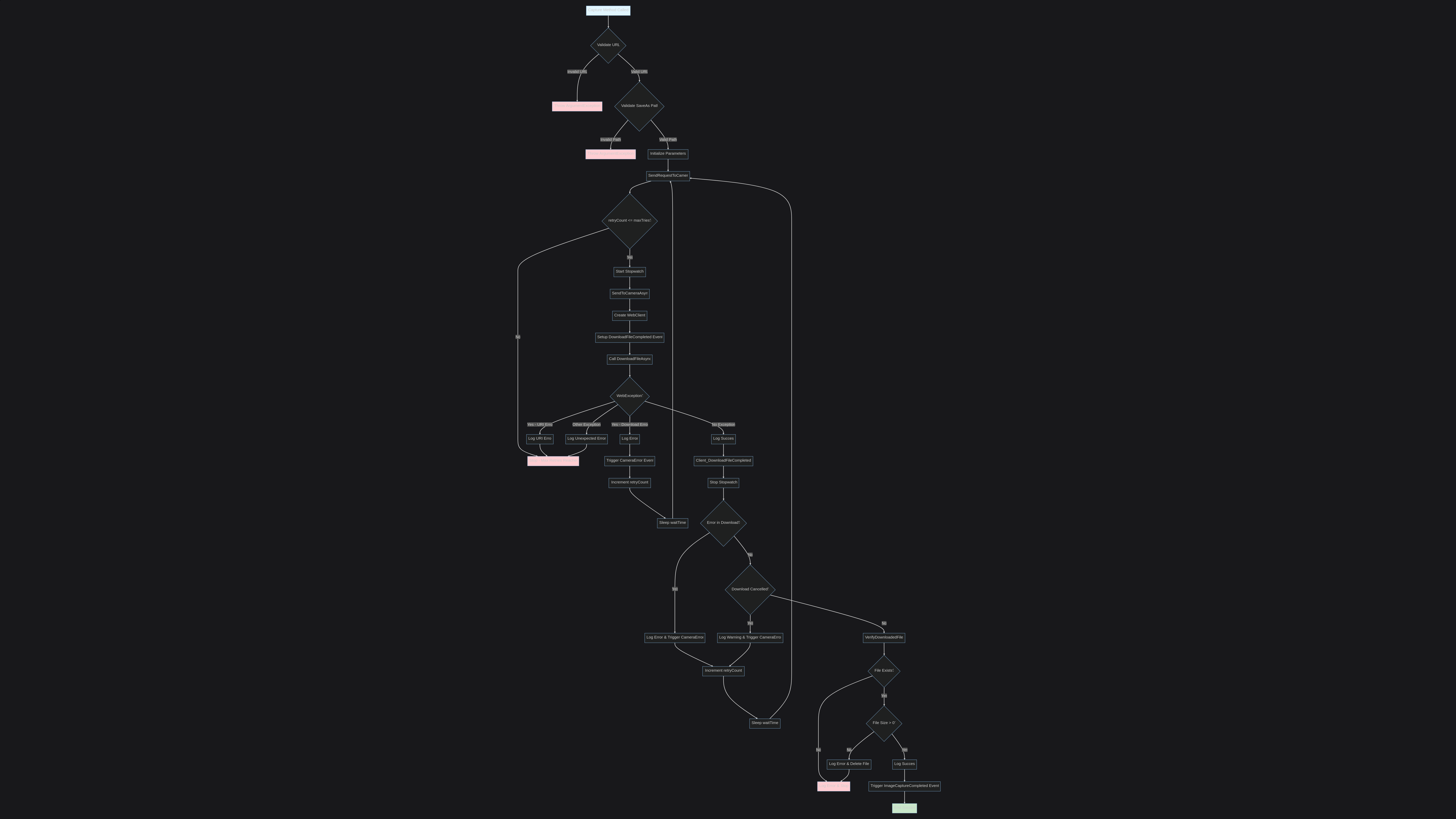 click 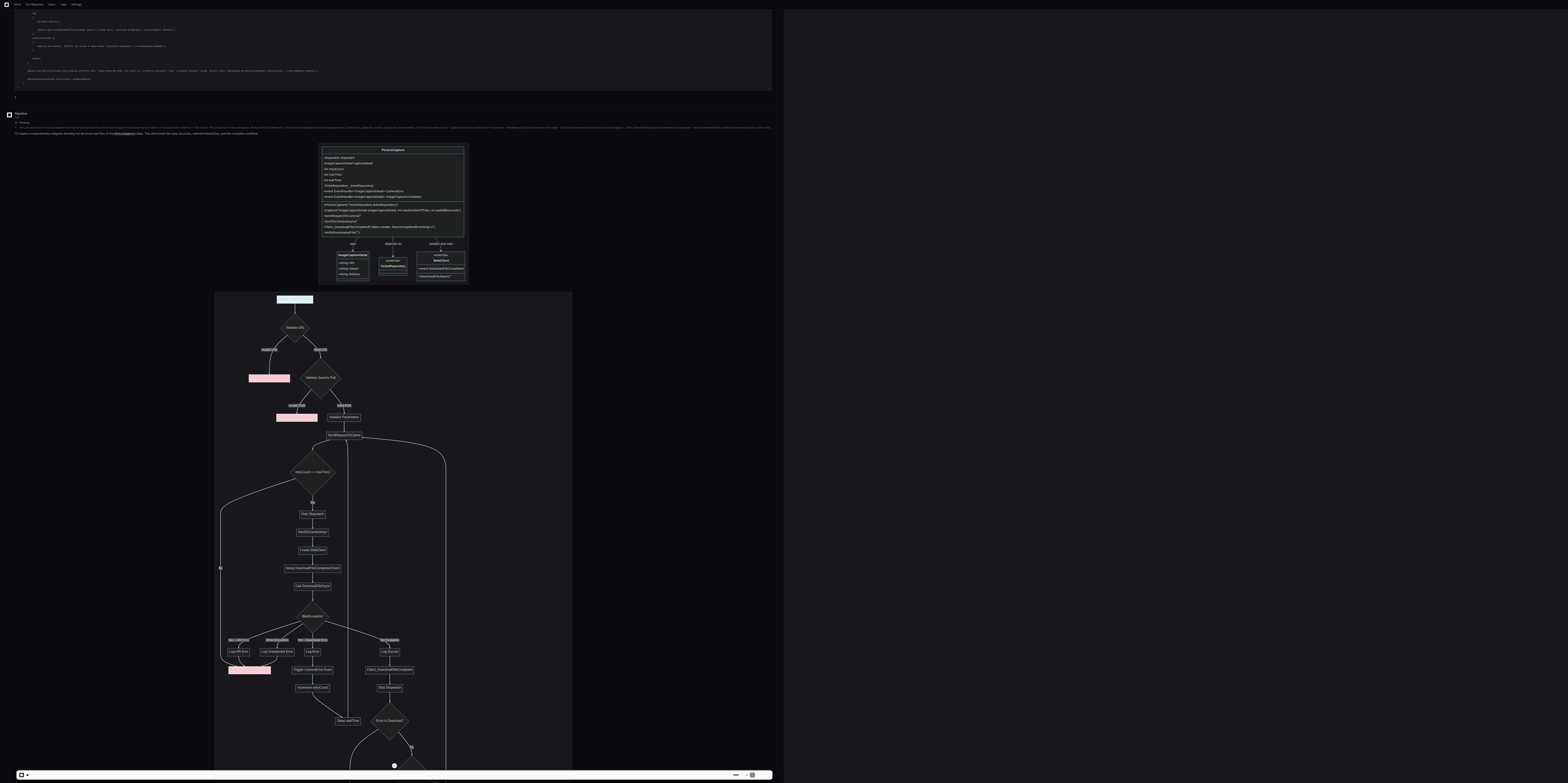 click on "I'll create a comprehensive diagram showing the structure and flow of the  PictureCapture  class. This will include the class structure, method interactions, and the complete workflow.
Key Components:
Class Structure
Fields : Manages retry logic, timing, and capture details
Events :  CameraError  and  ImageCaptureCompleted  for external notifications
Dependencies : Uses  TicketRepository  and creates  WebClient  instances
Main Workflow
Validation : Checks URL and file path parameters
Retry Logic : Attempts up to  maxTries  with  waitTime  delays
Async Download : Uses  WebClient.DownloadFileAsync()
Error Handling : Comprehensive exception handling with logging
File Verification : Ensures downloaded file exists and has content
Error Recovery
Automatically retries on download errors, cancellations, or network issues
Cleans up zero-byte files
Provides detailed logging at each step
Triggers events to notify calling code of success/failure" 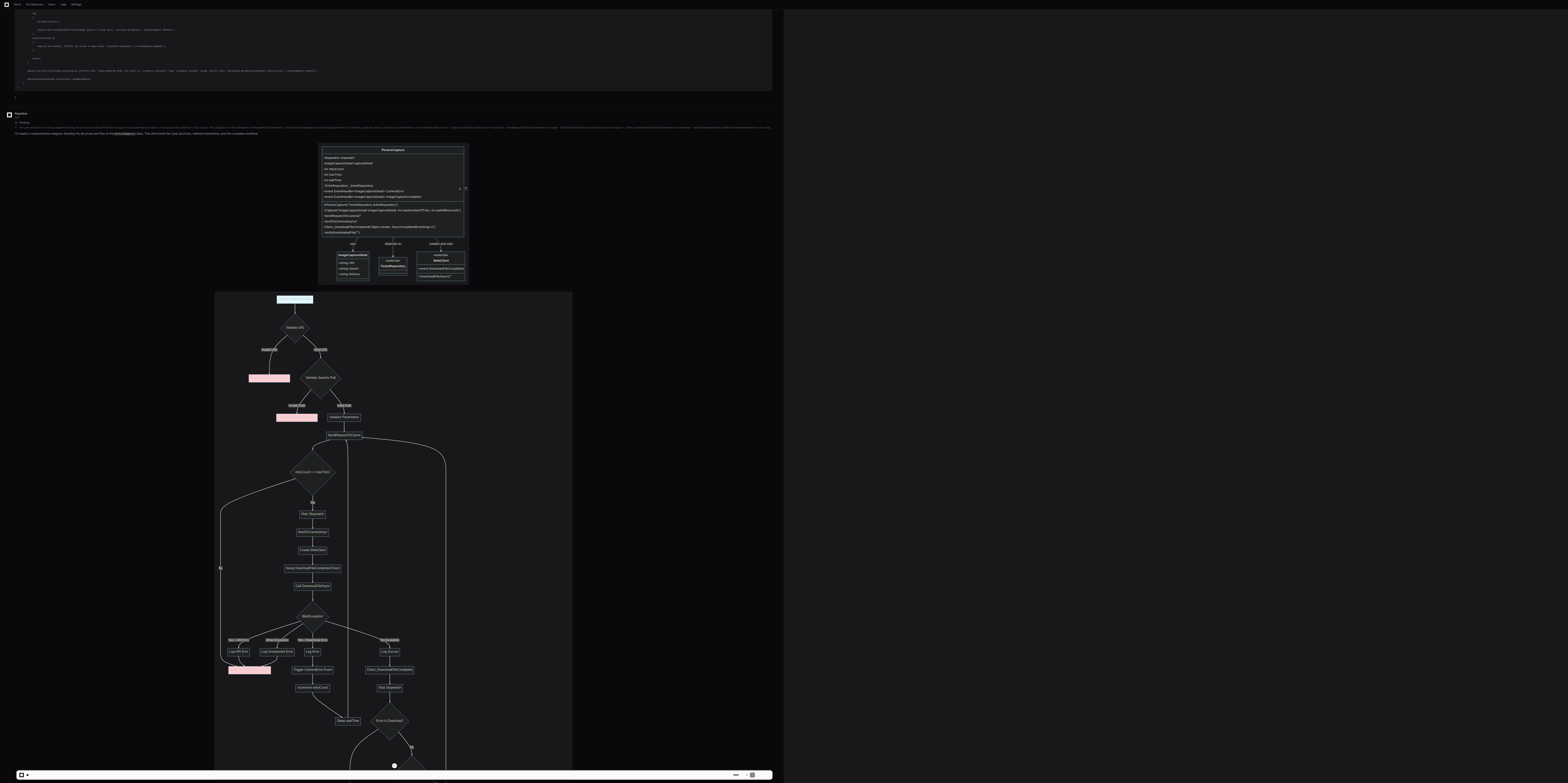 click 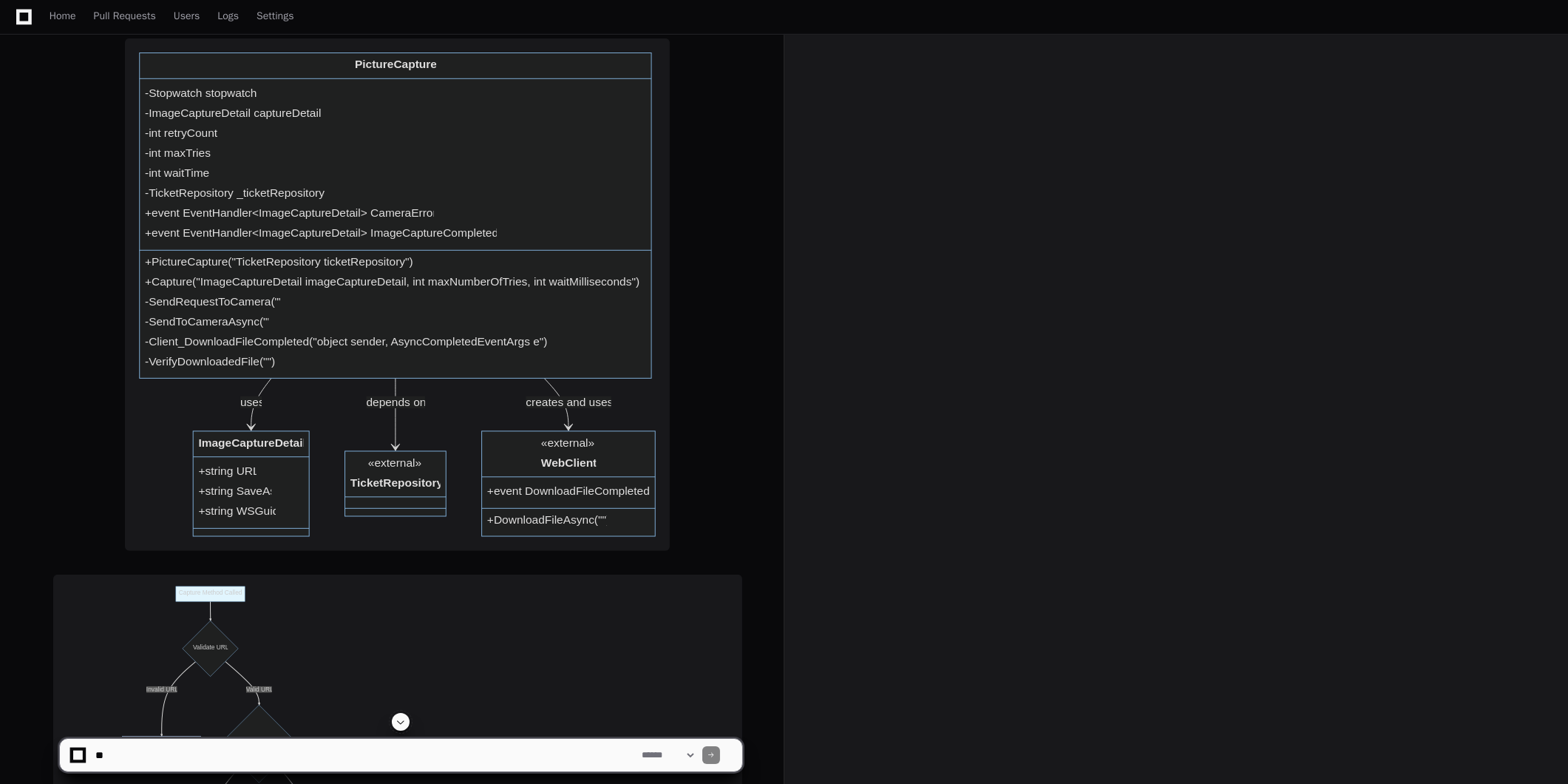 scroll, scrollTop: 3649, scrollLeft: 0, axis: vertical 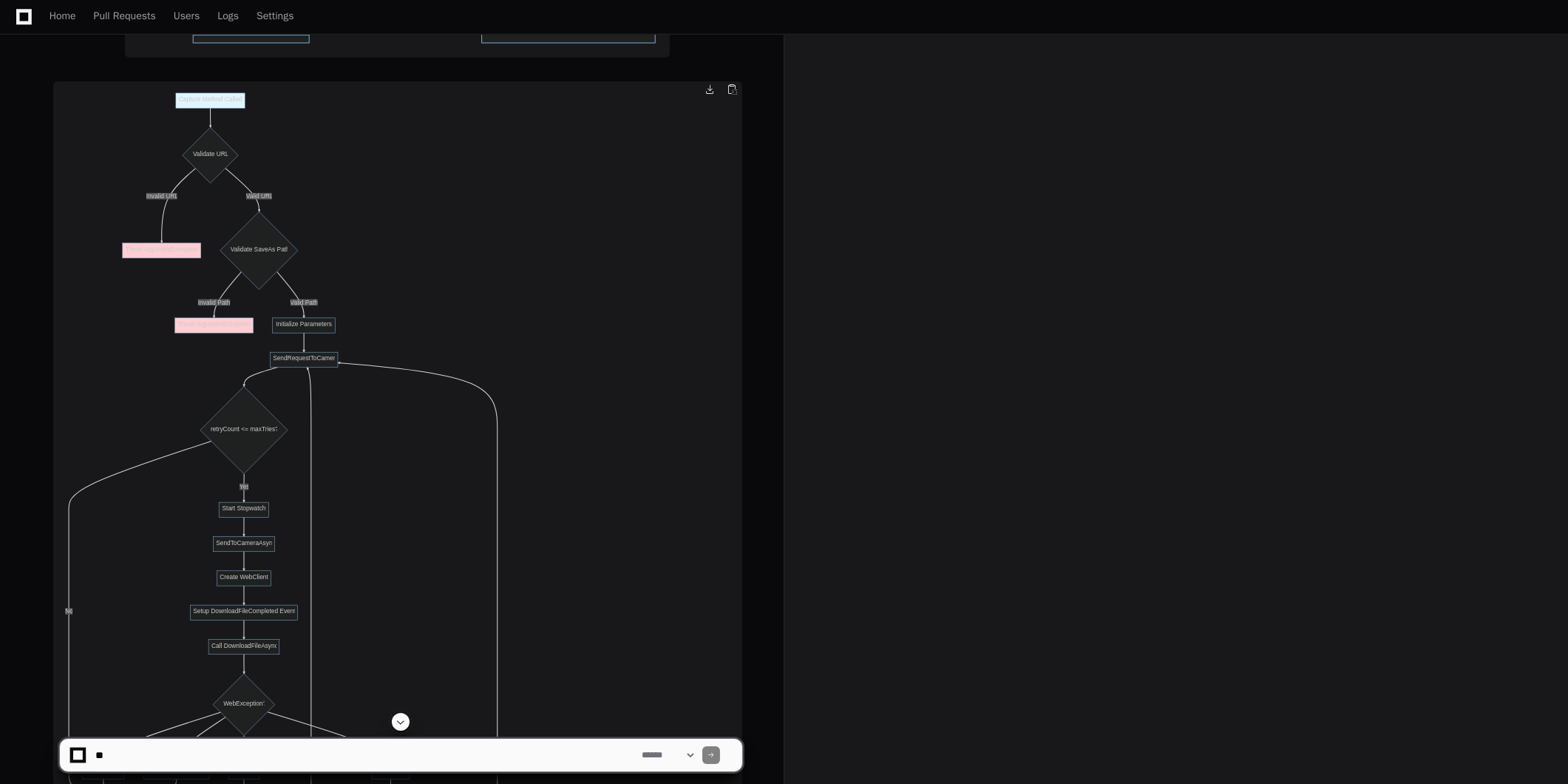 click 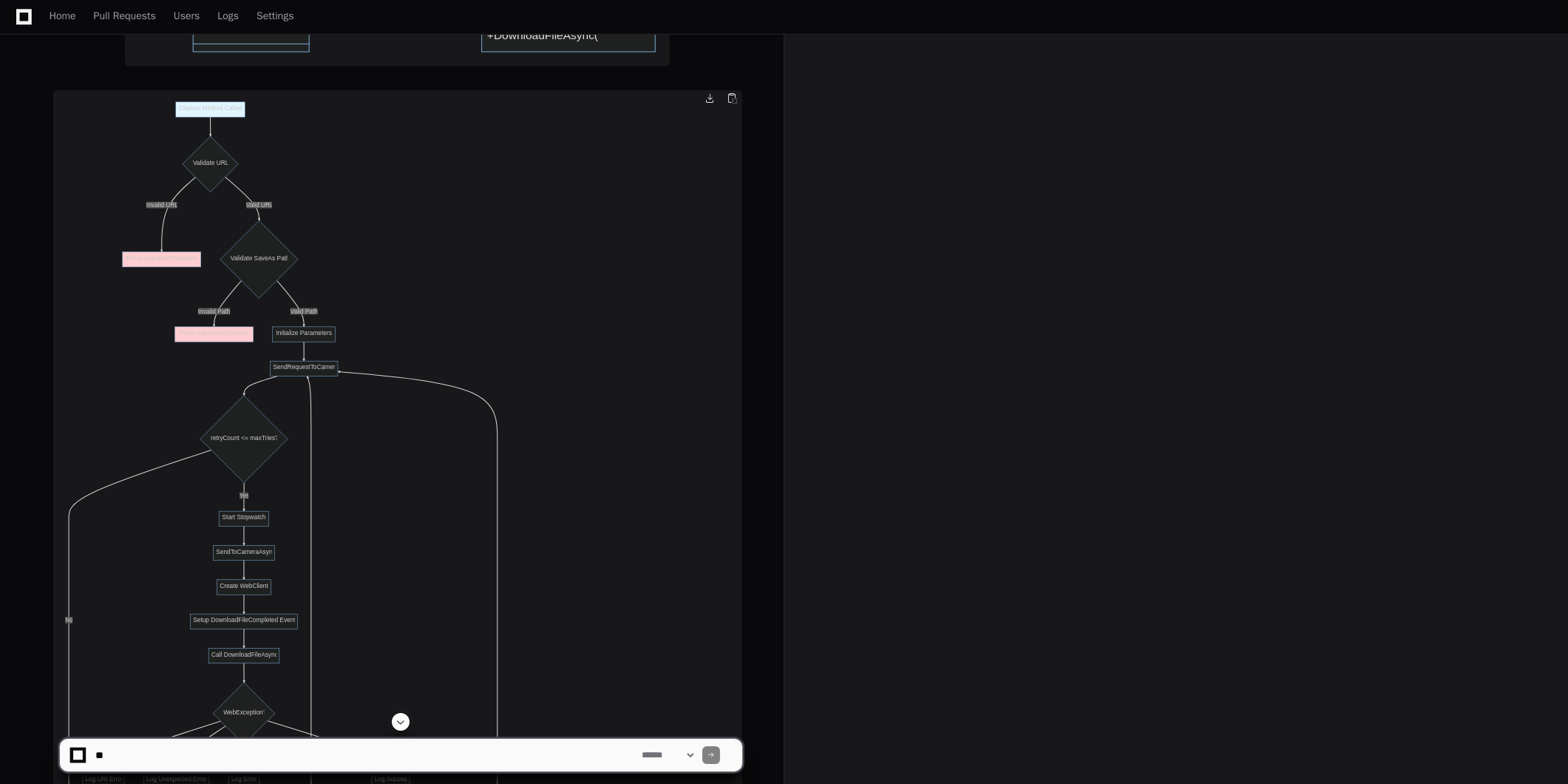 scroll, scrollTop: 3566, scrollLeft: 0, axis: vertical 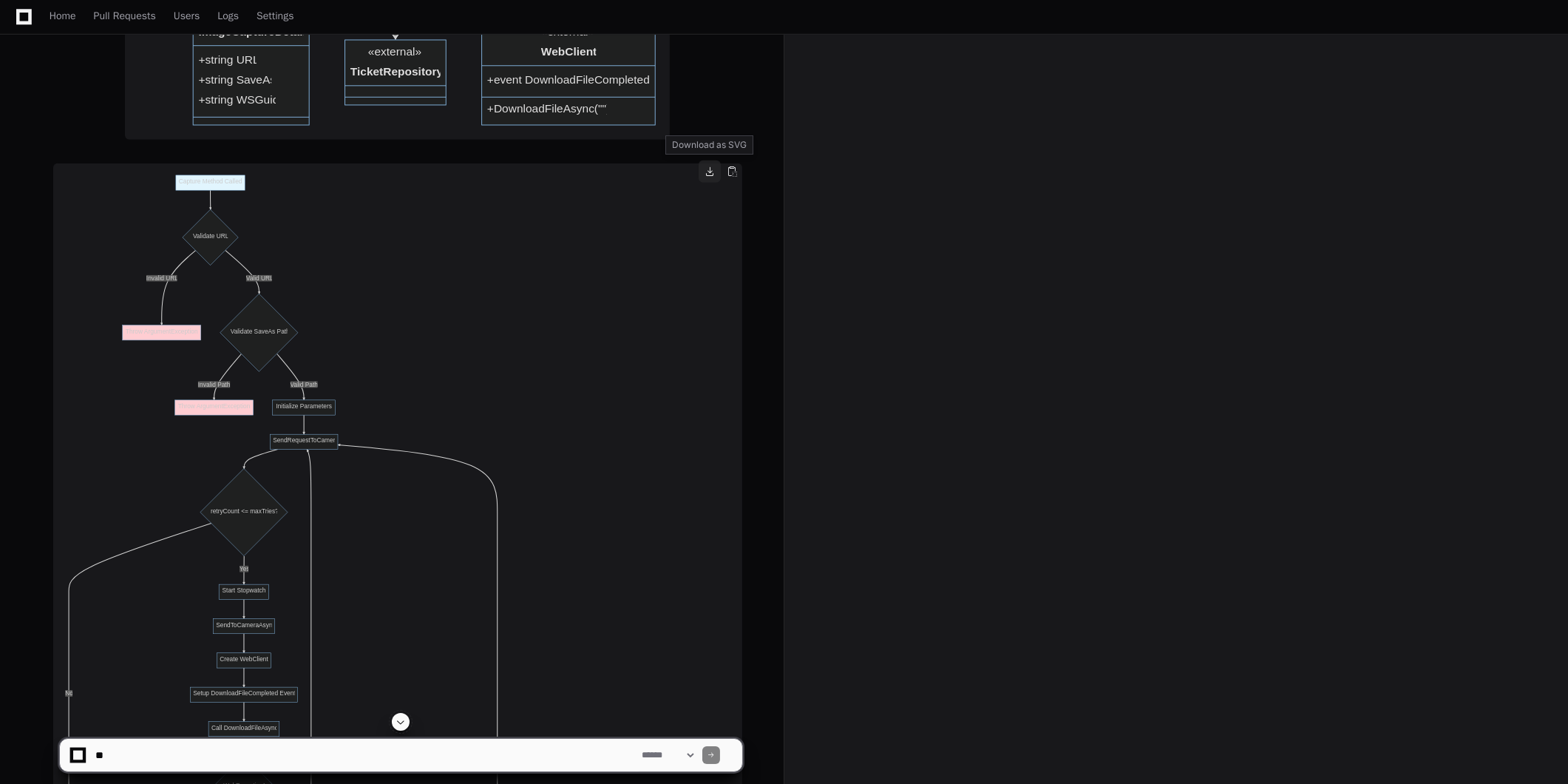 click at bounding box center [710, 172] 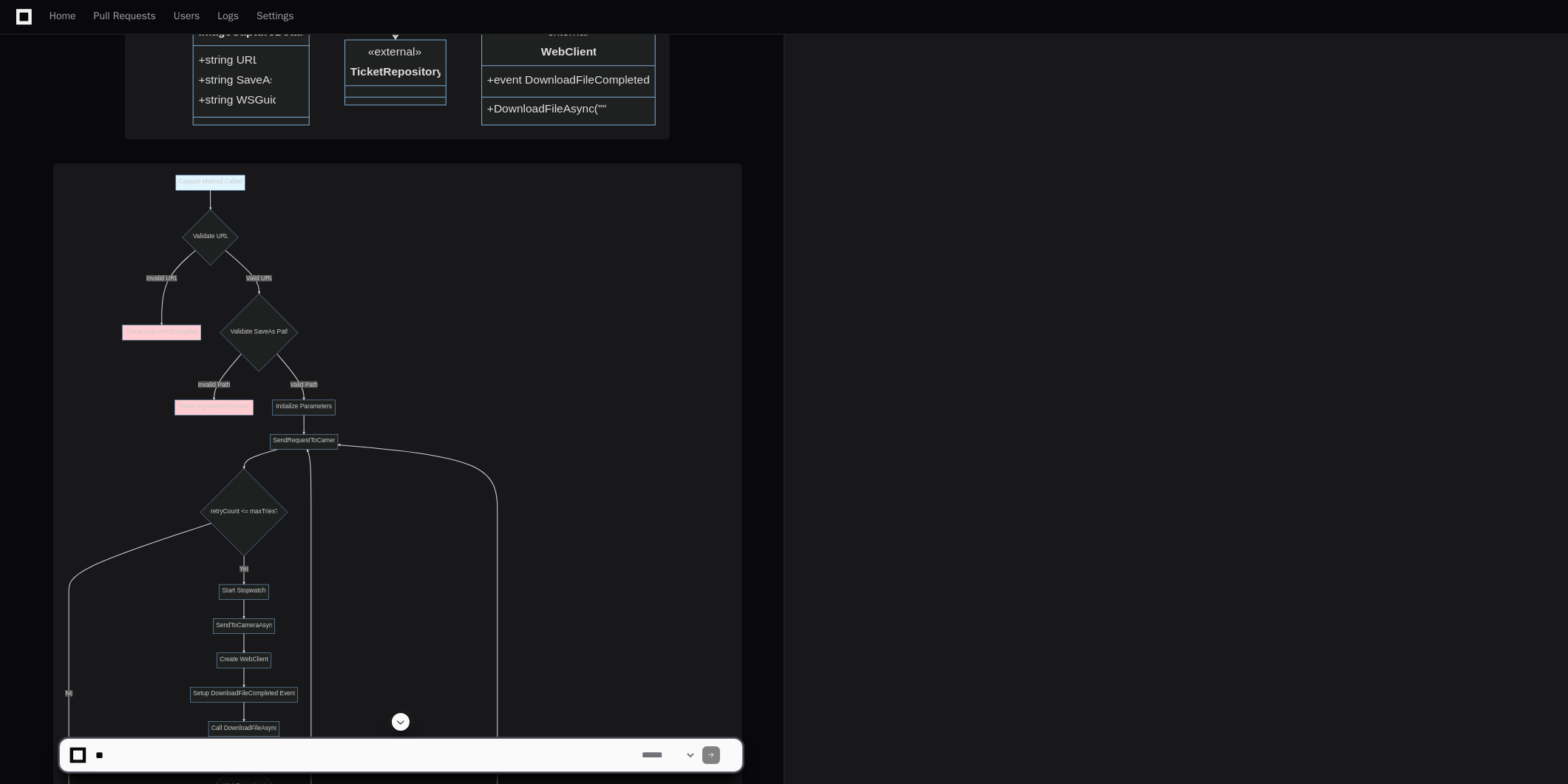 click on "PictureCapture Class Diagram  Created by  @ [PERSON_NAME].[PERSON_NAME]  now   Share
[PERSON_NAME].[PERSON_NAME] a few seconds ago create a diagram with:
using GeorgiaPacific.AppLogging;
using System;
using System.Diagnostics;
using  [DOMAIN_NAME] ;
using  [DOMAIN_NAME] ;
using System.Threading;
using  WinscaleAPI.Data.Models.Web ;
namespace WinscaleAPI.Data.Methods
{
public class PictureCapture
{
// Moving to API
// No longer use Capture.jpg or Temp.bin file names.
// No longer Delete previous Temp file
// No longer rename or move files in applications.
}
PlayerZero now Thinking I'll create a comprehensive diagram showing the structure and flow of the  PictureCapture  class. This will include the class structure, method interactions, and the complete workflow.
Key Components:
Class Structure
Fields : Manages retry logic, timing, and capture details
Events :  CameraError  and  ImageCaptureCompleted  for external notifications
Dependencies : Uses  TicketRepository" 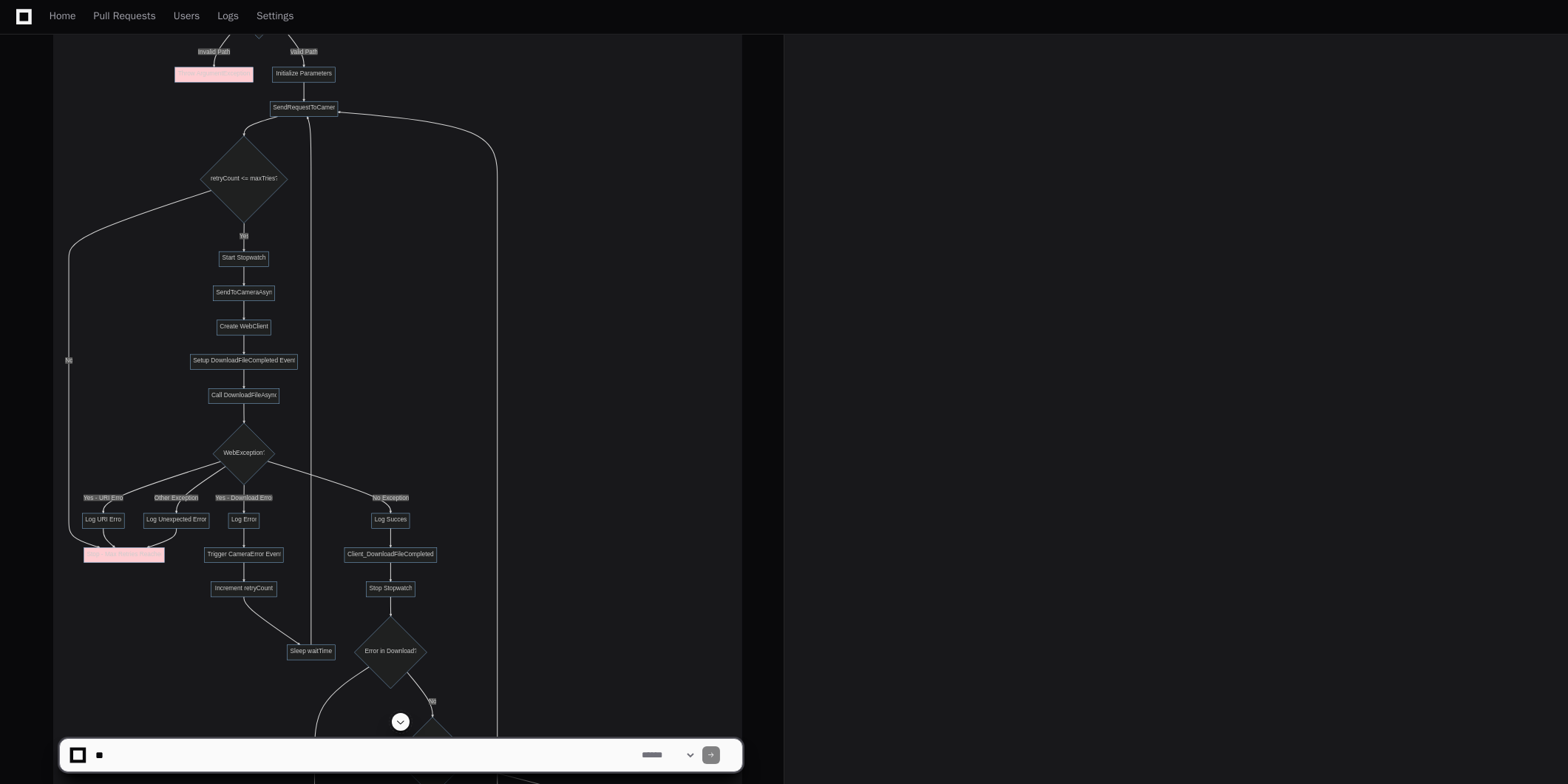 scroll, scrollTop: 3895, scrollLeft: 0, axis: vertical 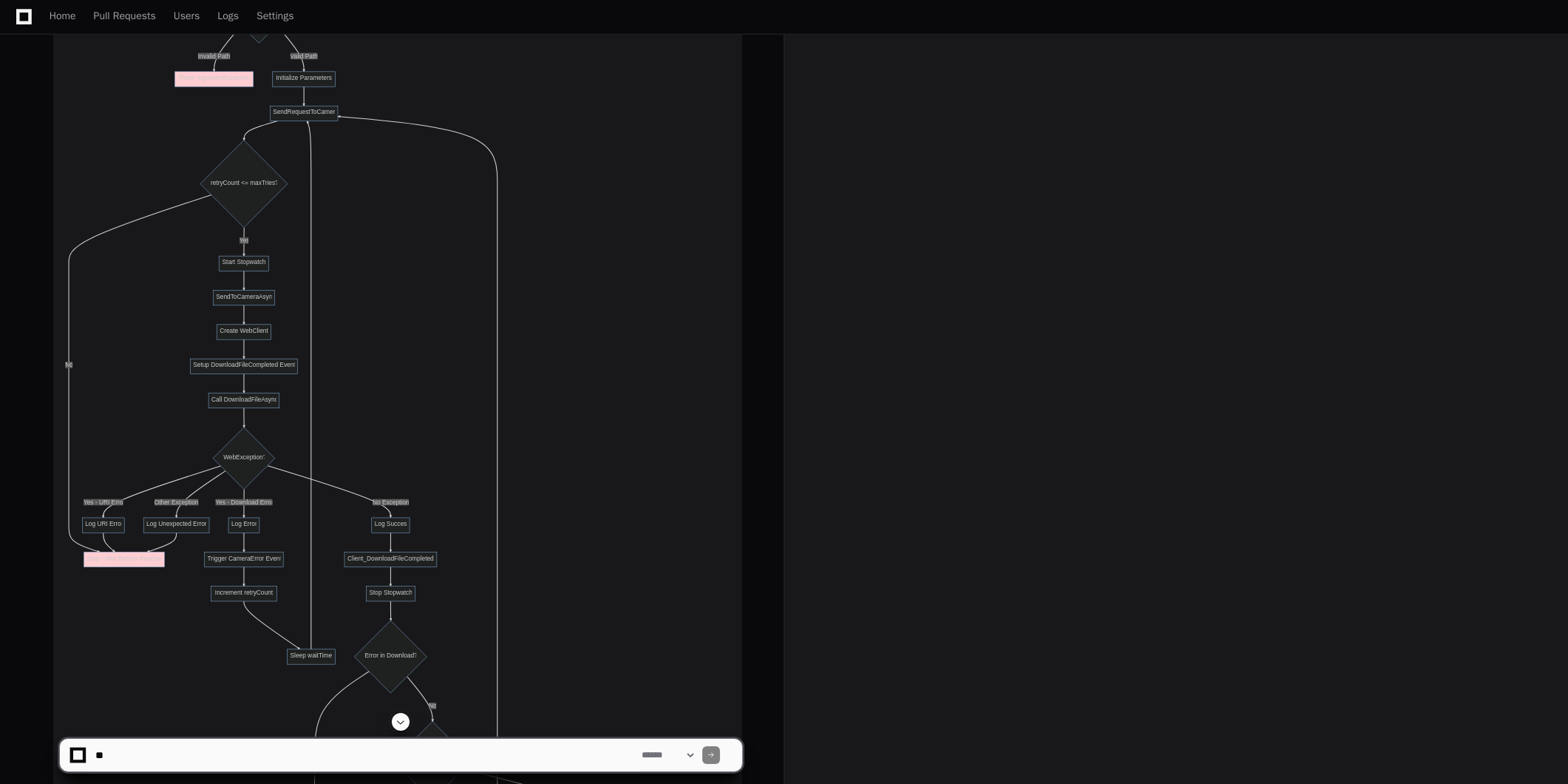drag, startPoint x: 940, startPoint y: 259, endPoint x: 965, endPoint y: 246, distance: 28.178006 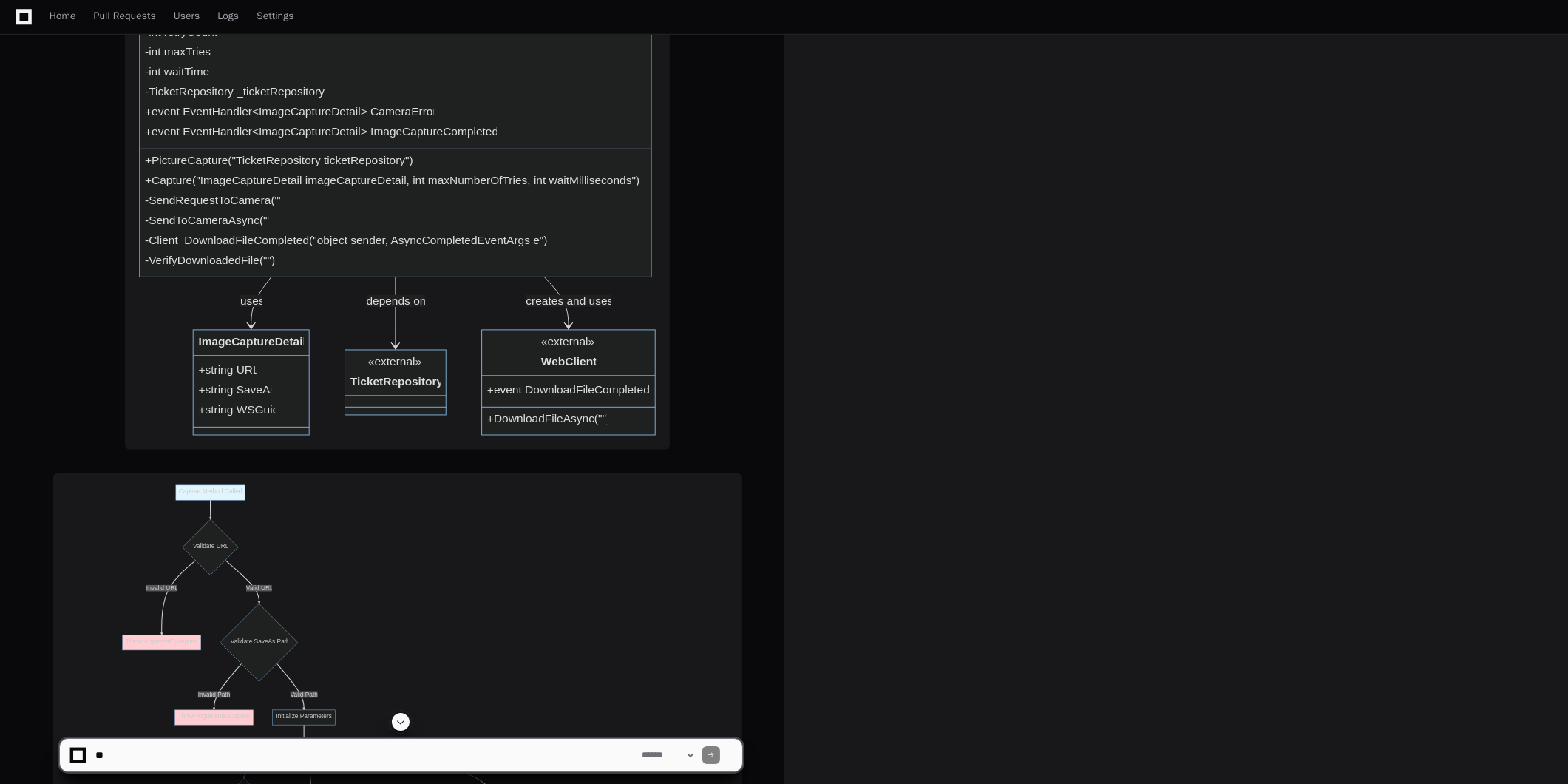 scroll, scrollTop: 3484, scrollLeft: 0, axis: vertical 